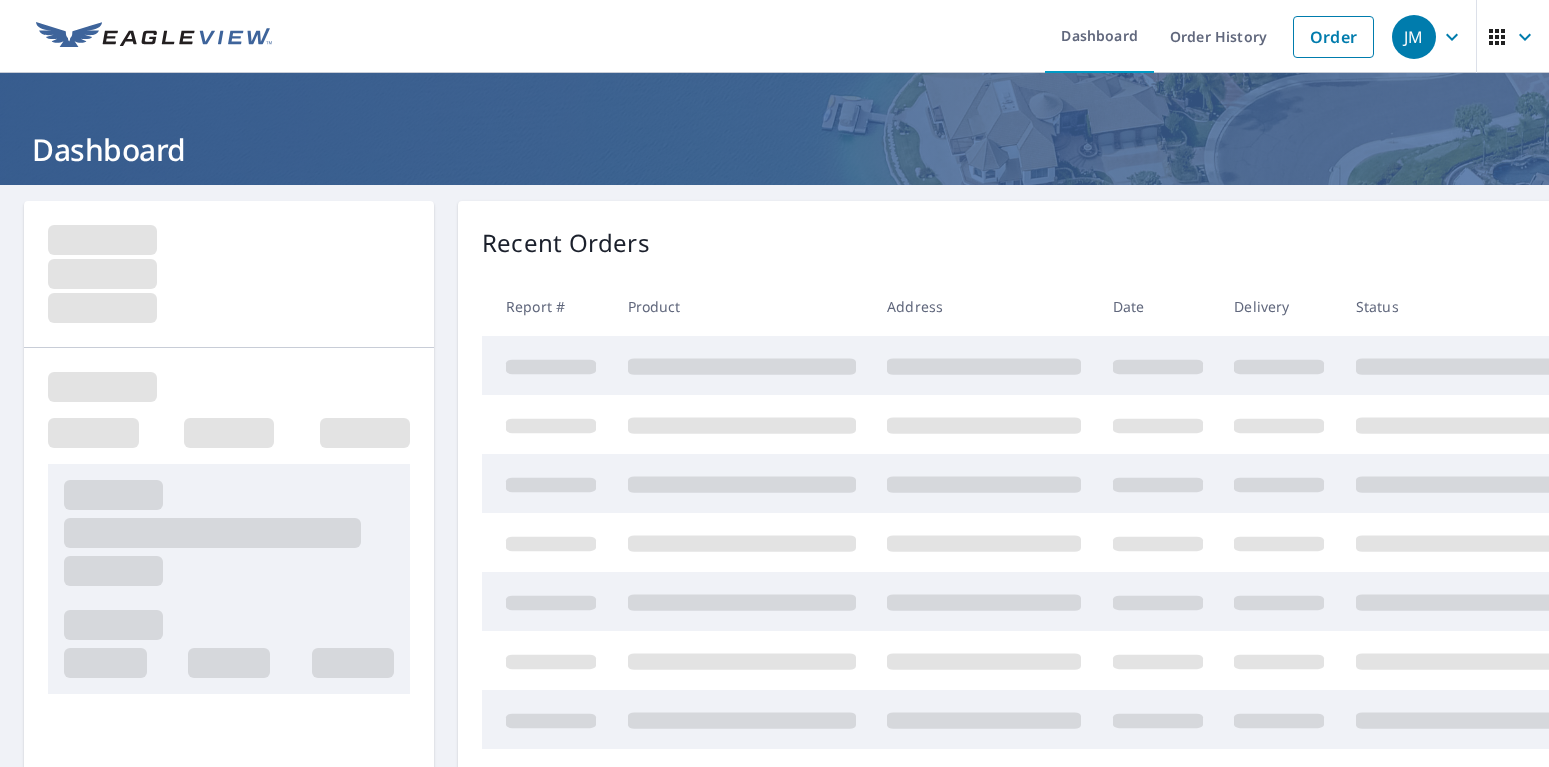 scroll, scrollTop: 0, scrollLeft: 0, axis: both 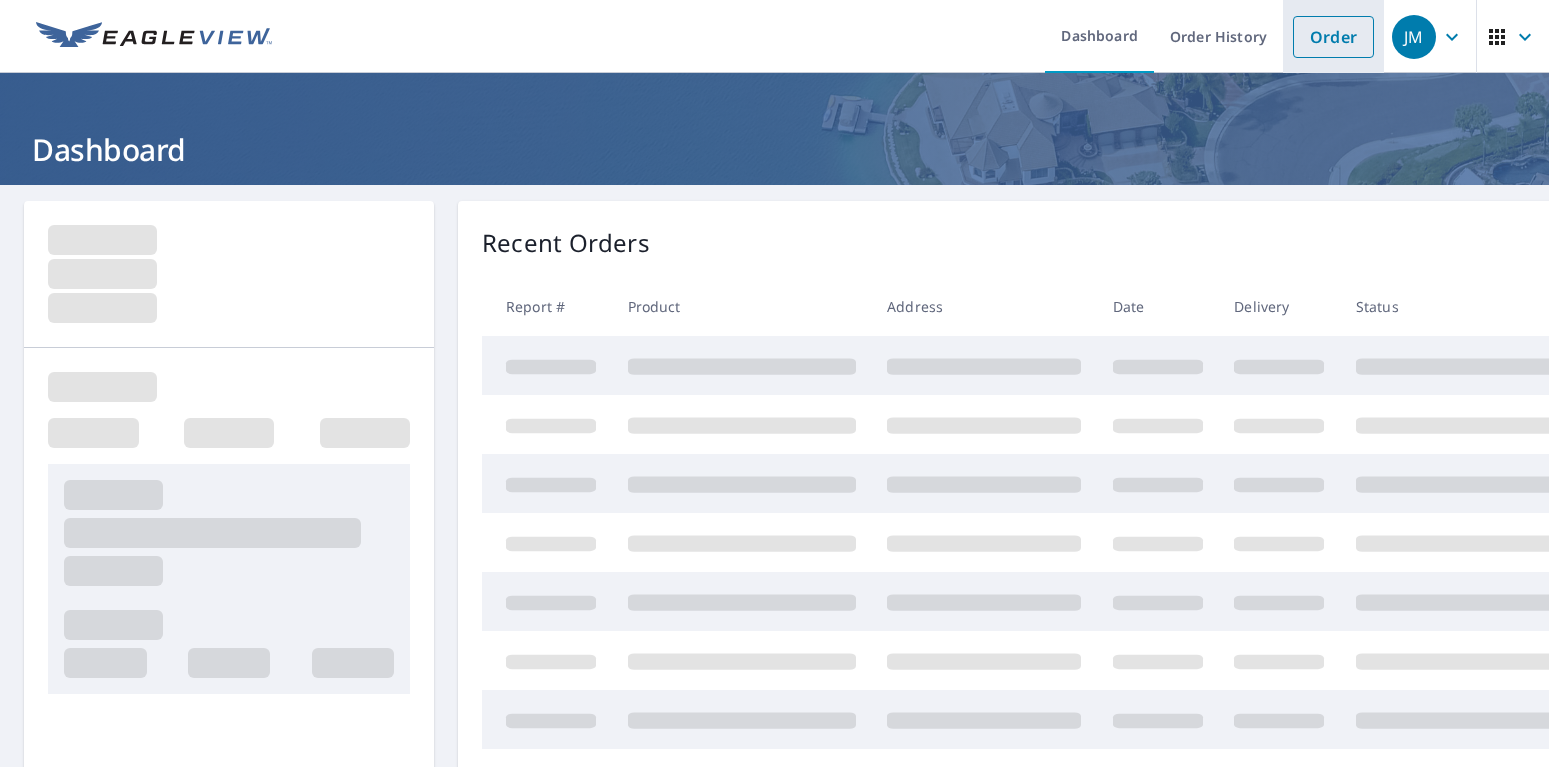 click on "Order" at bounding box center (1333, 37) 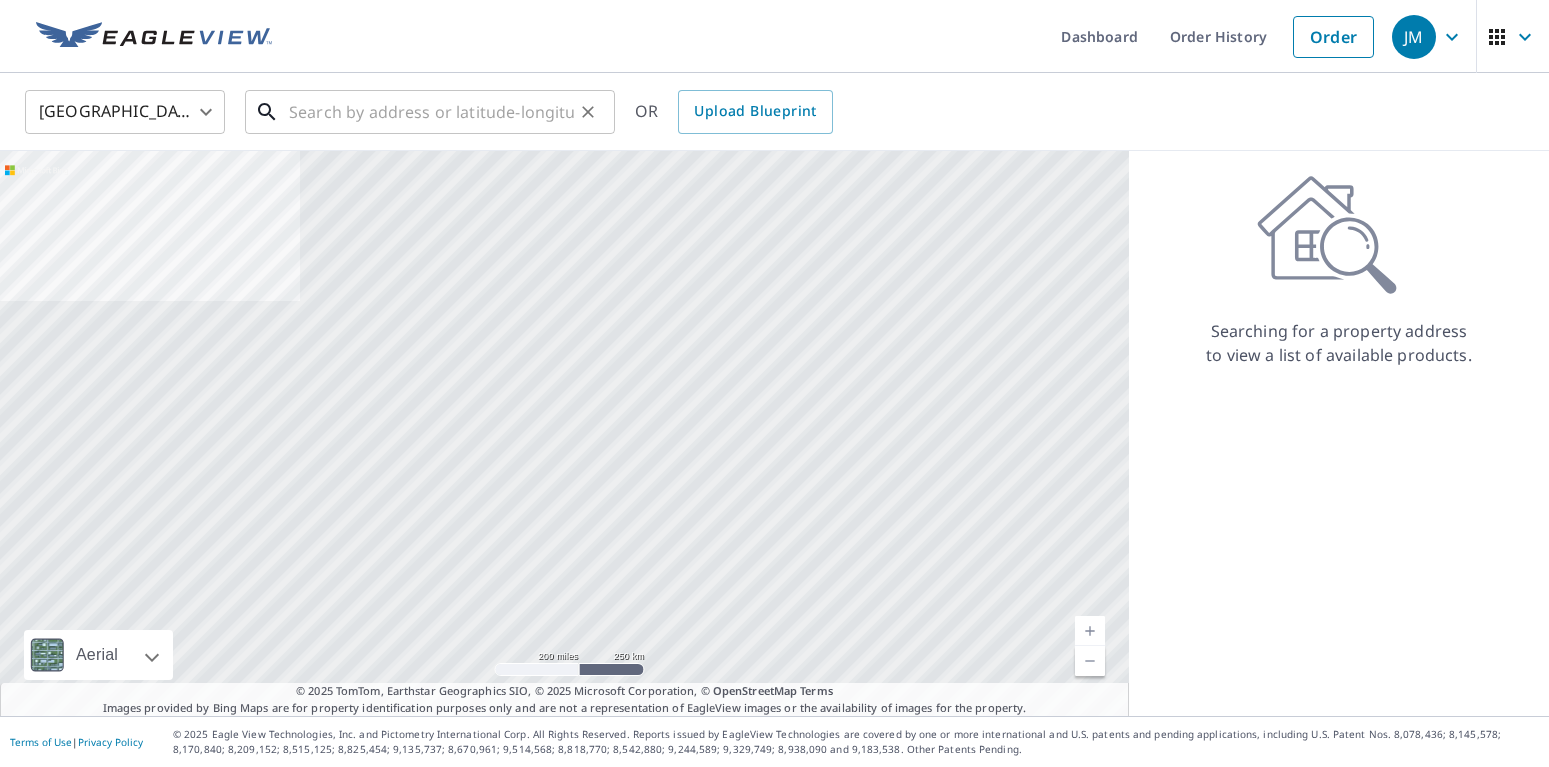 click at bounding box center (431, 112) 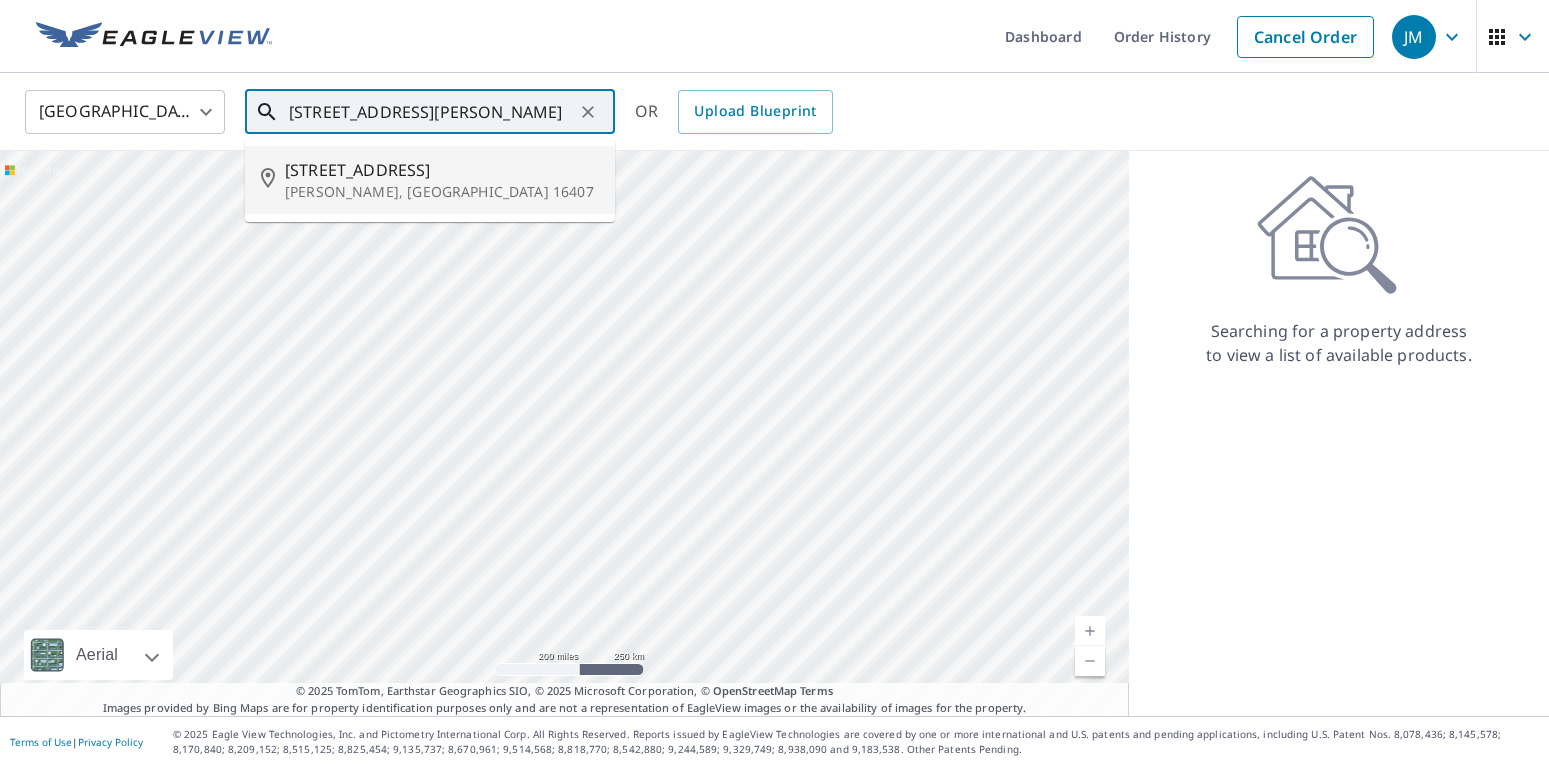 click on "[STREET_ADDRESS]" at bounding box center (442, 170) 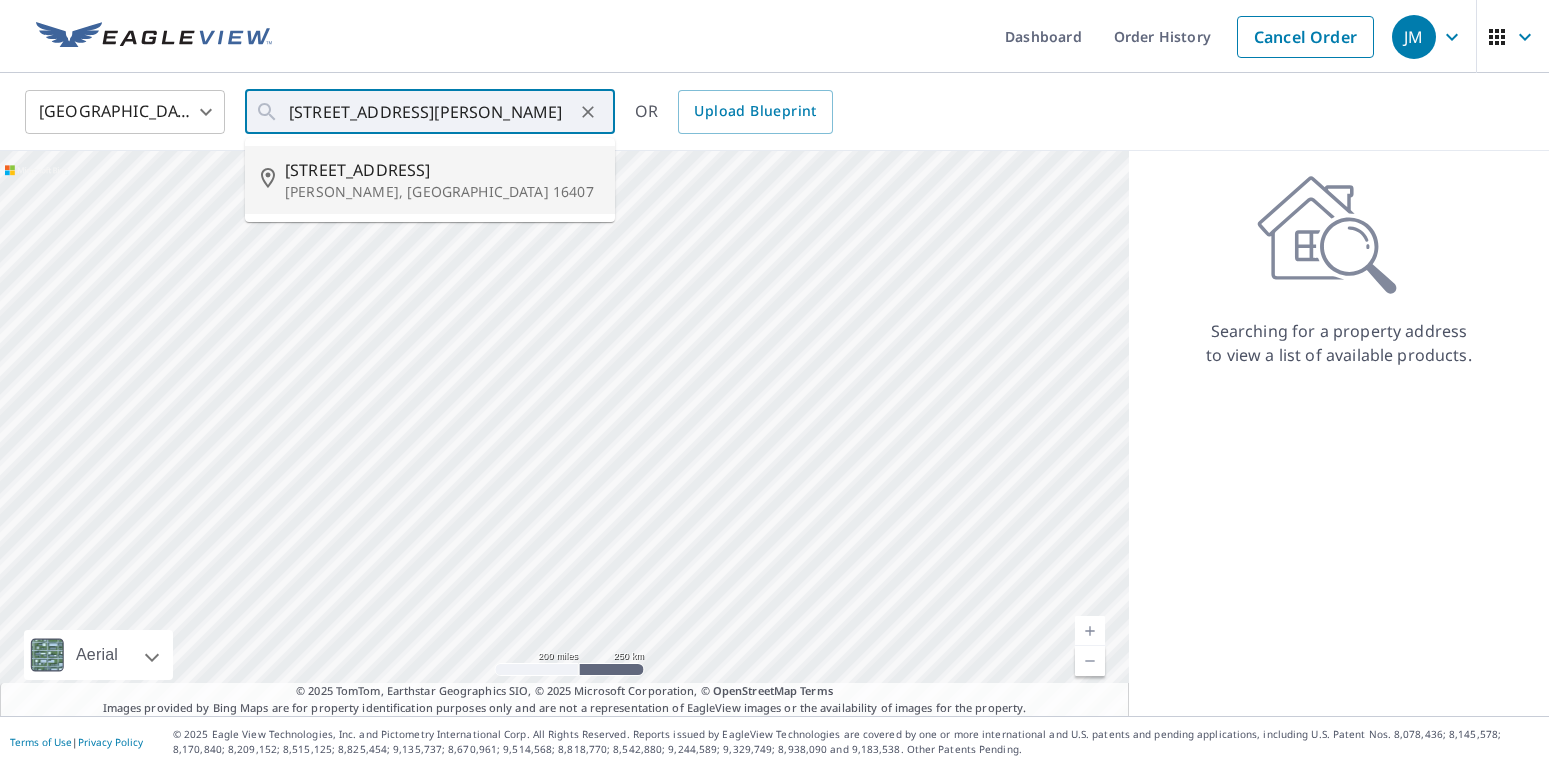 type on "[STREET_ADDRESS][PERSON_NAME]" 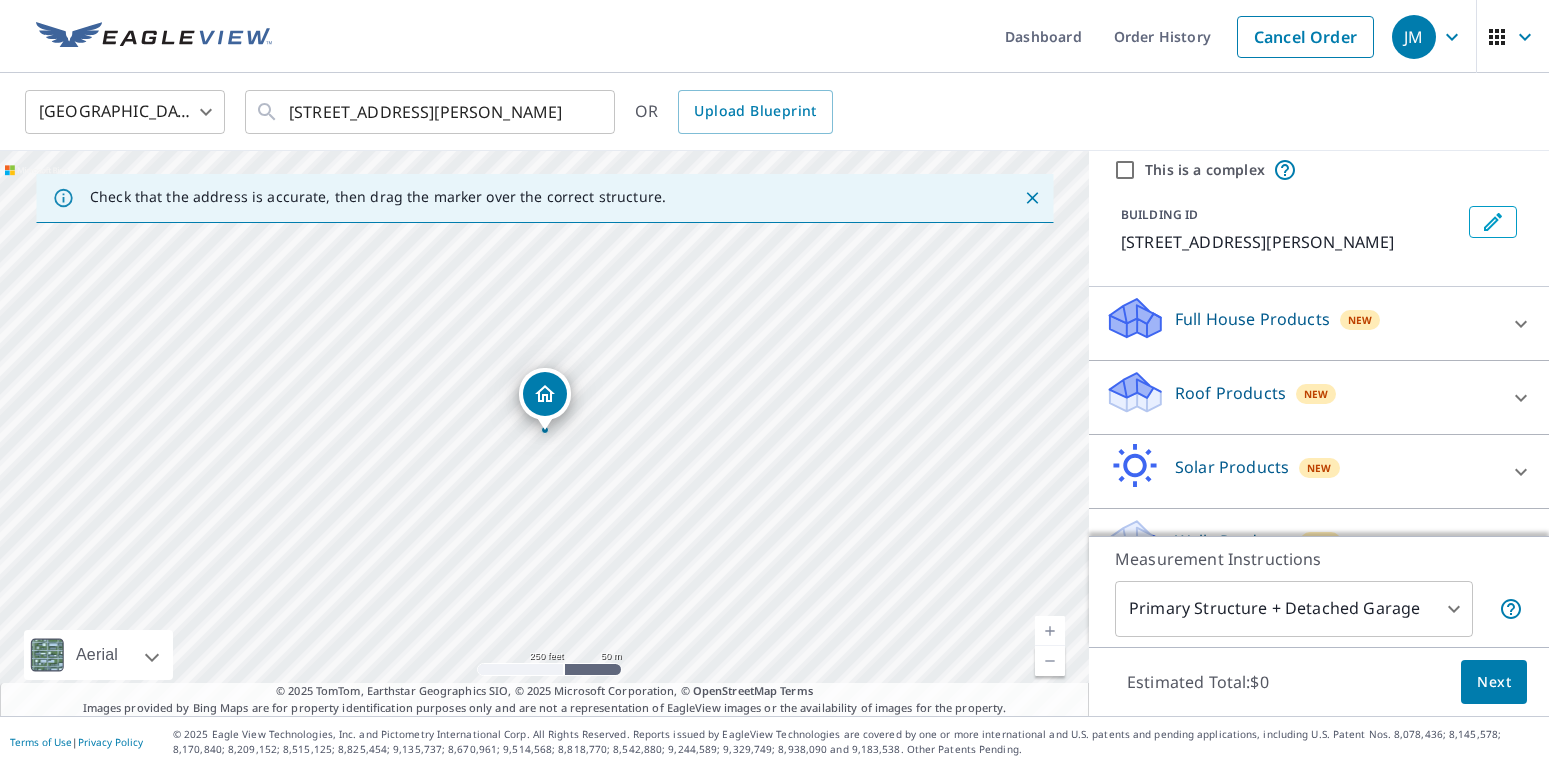 scroll, scrollTop: 118, scrollLeft: 0, axis: vertical 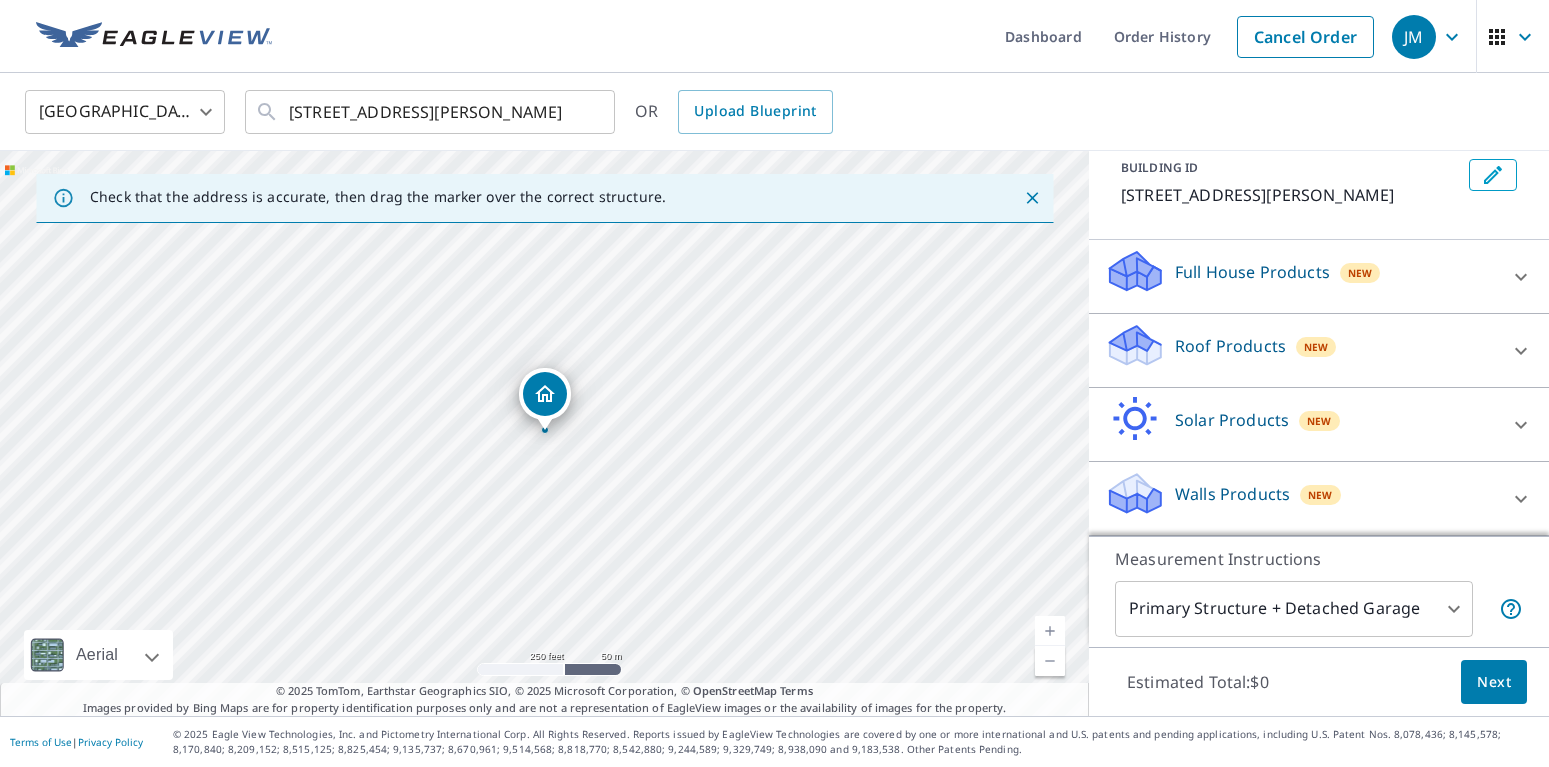 click on "Roof Products New" at bounding box center [1301, 350] 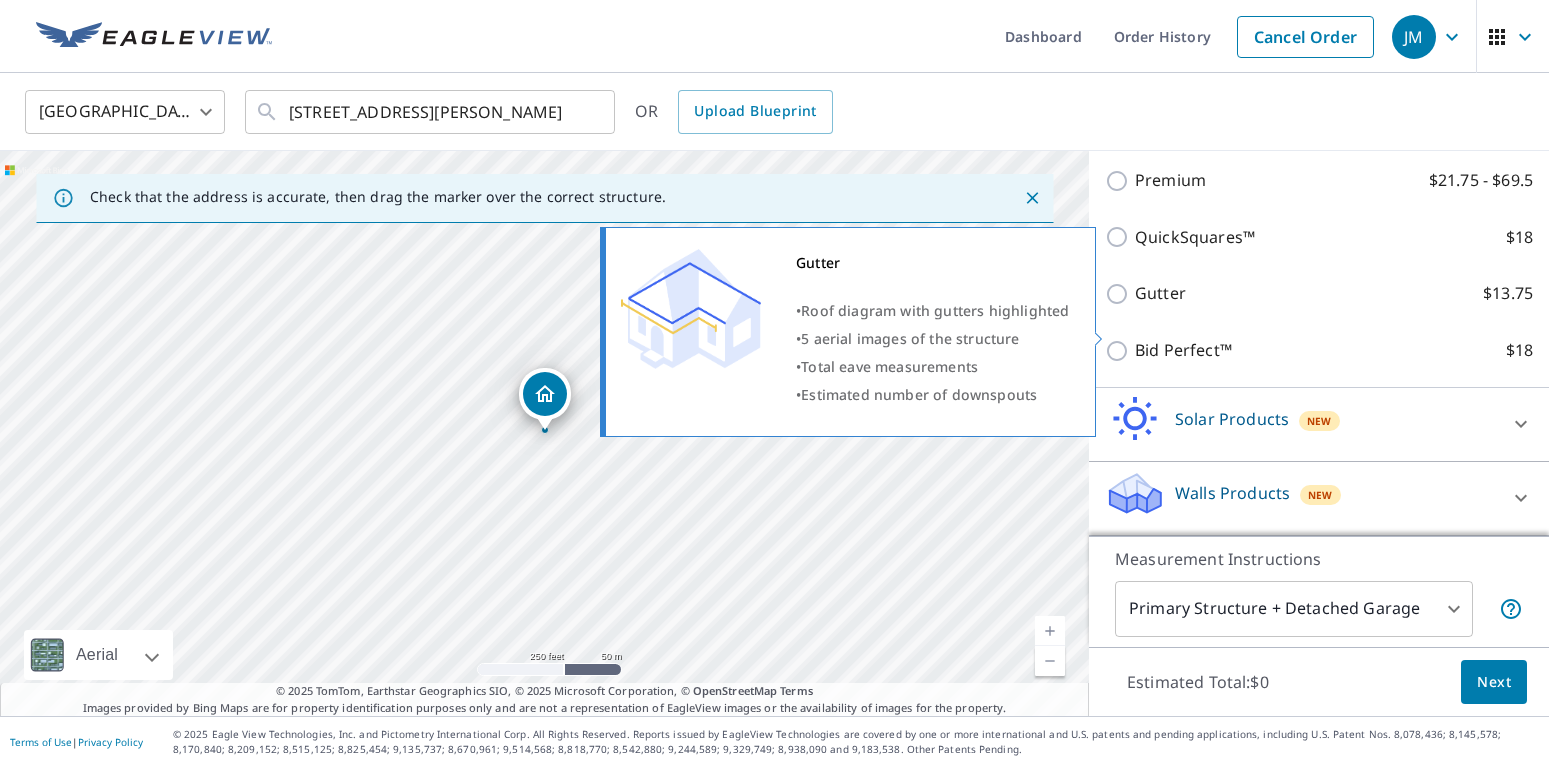 scroll, scrollTop: 215, scrollLeft: 0, axis: vertical 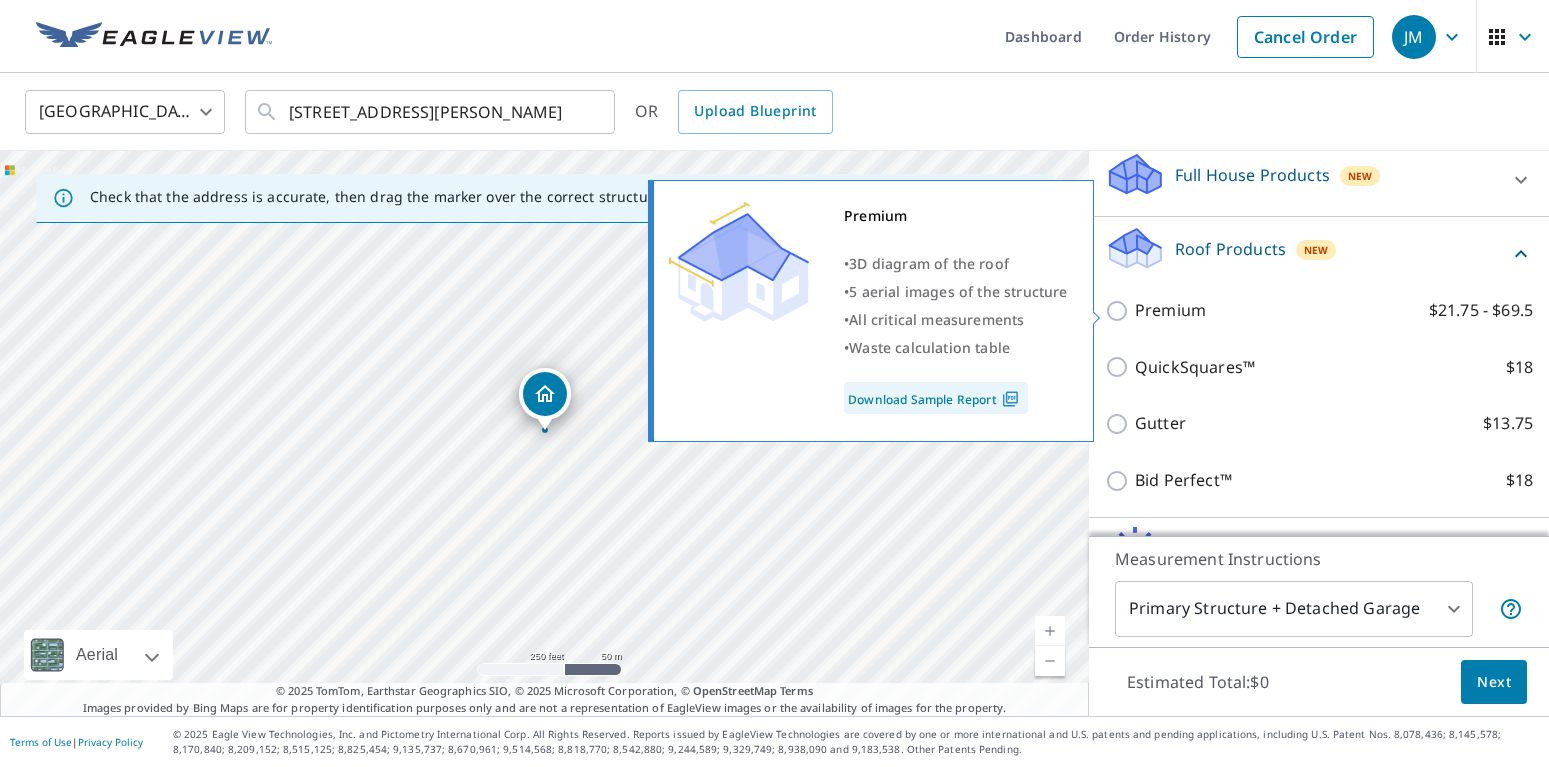 click on "Premium $21.75 - $69.5" at bounding box center [1120, 311] 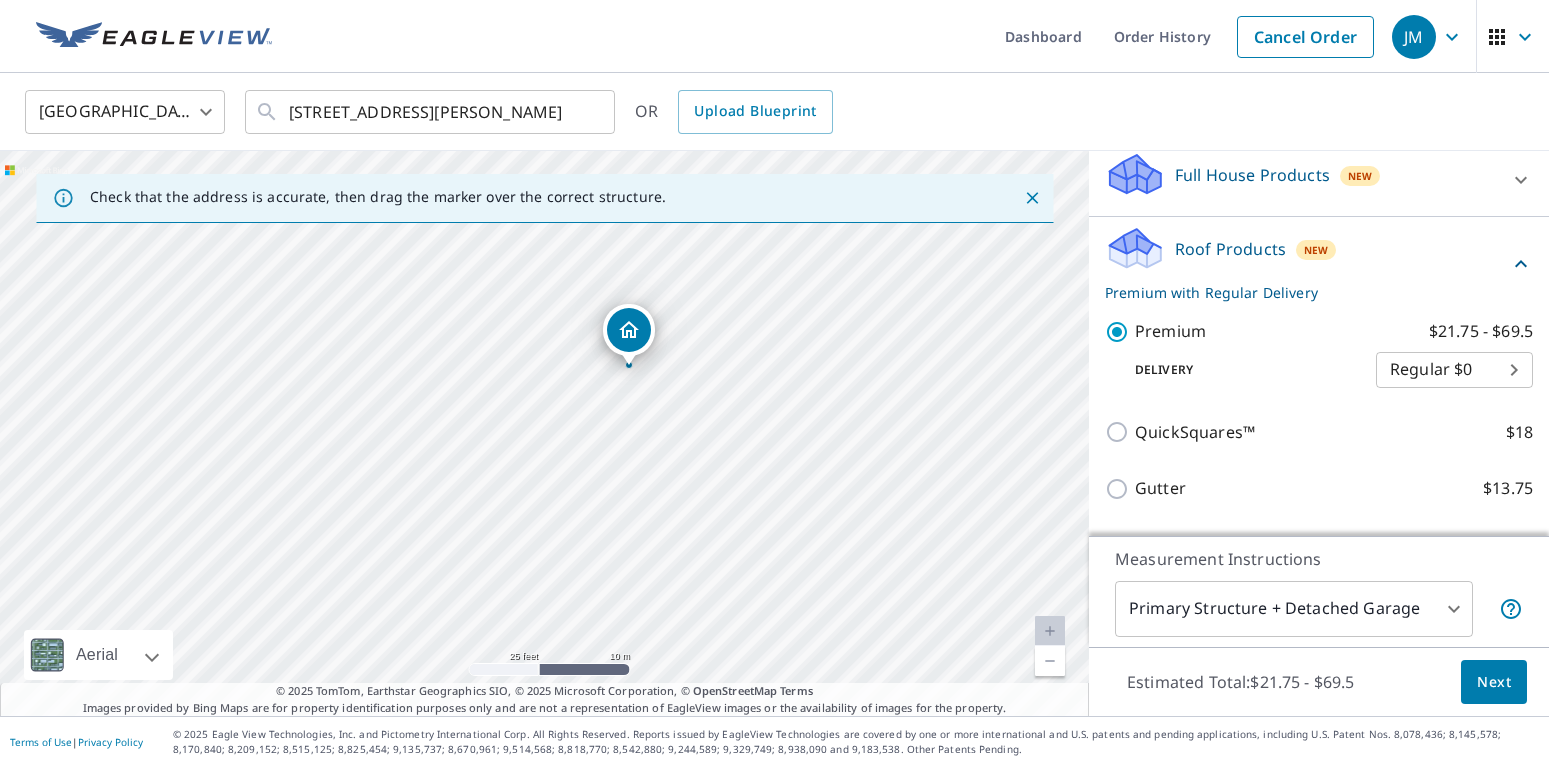 drag, startPoint x: 391, startPoint y: 427, endPoint x: 684, endPoint y: 463, distance: 295.2033 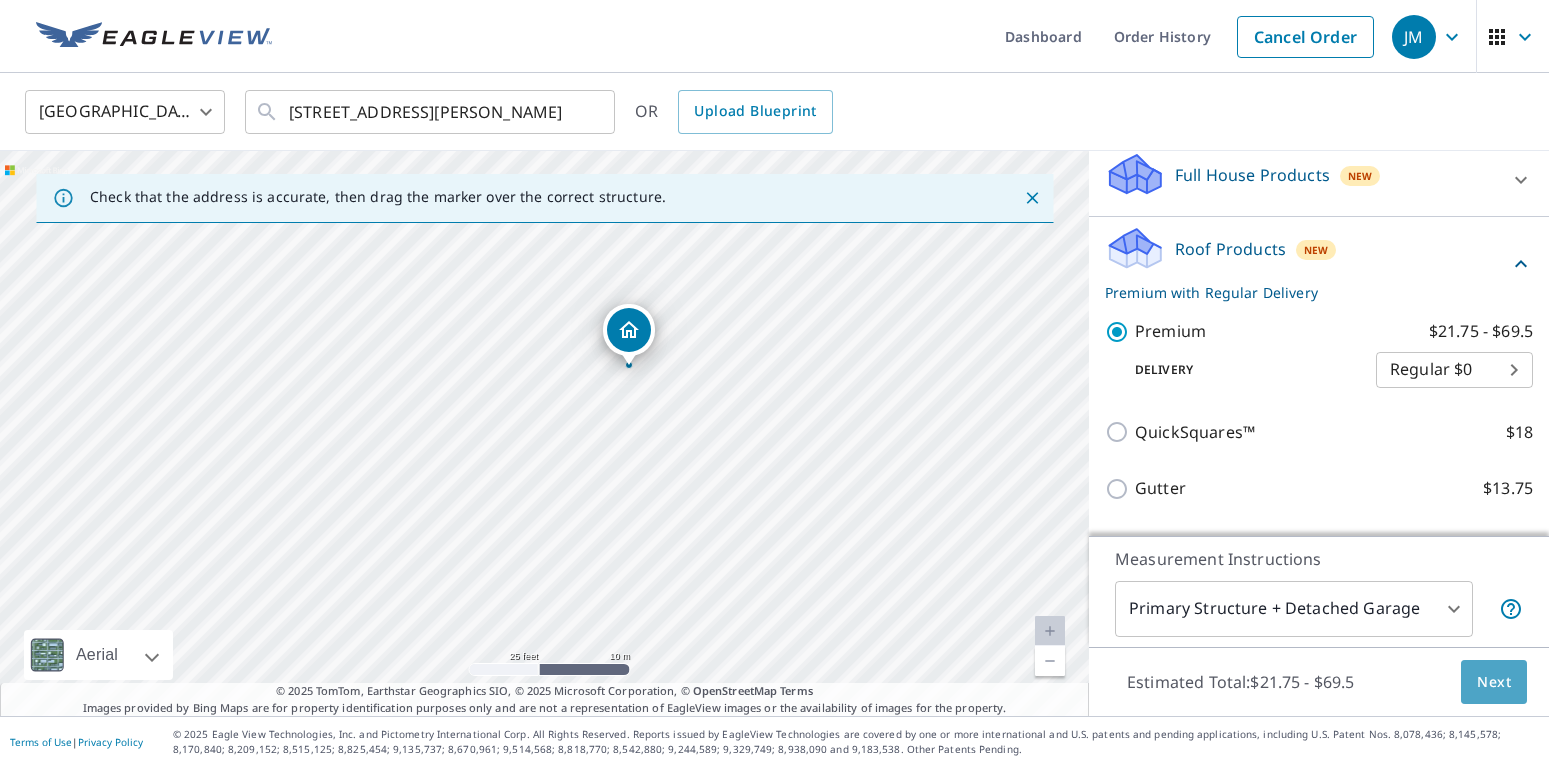 click on "Next" at bounding box center (1494, 682) 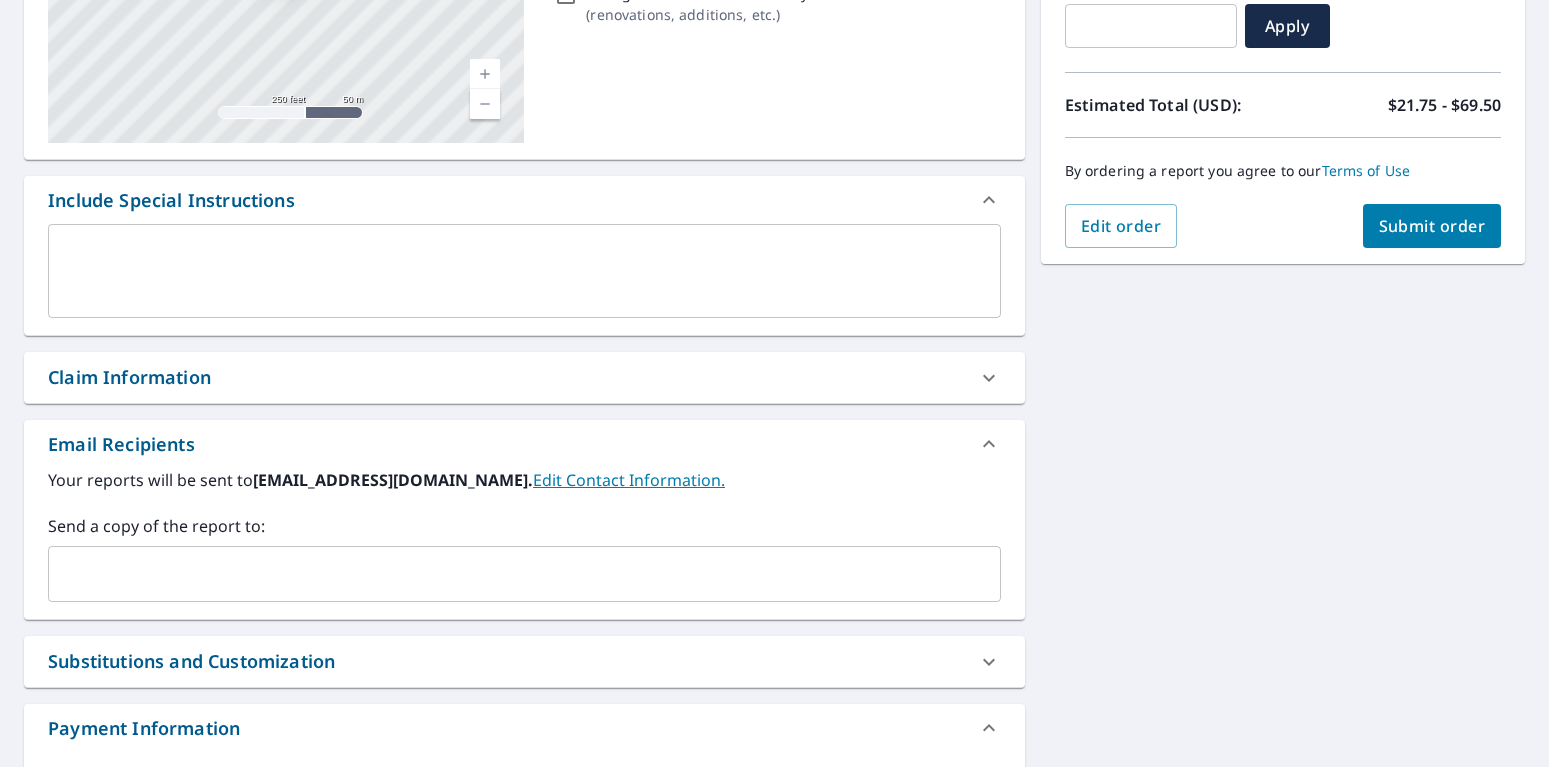 scroll, scrollTop: 506, scrollLeft: 0, axis: vertical 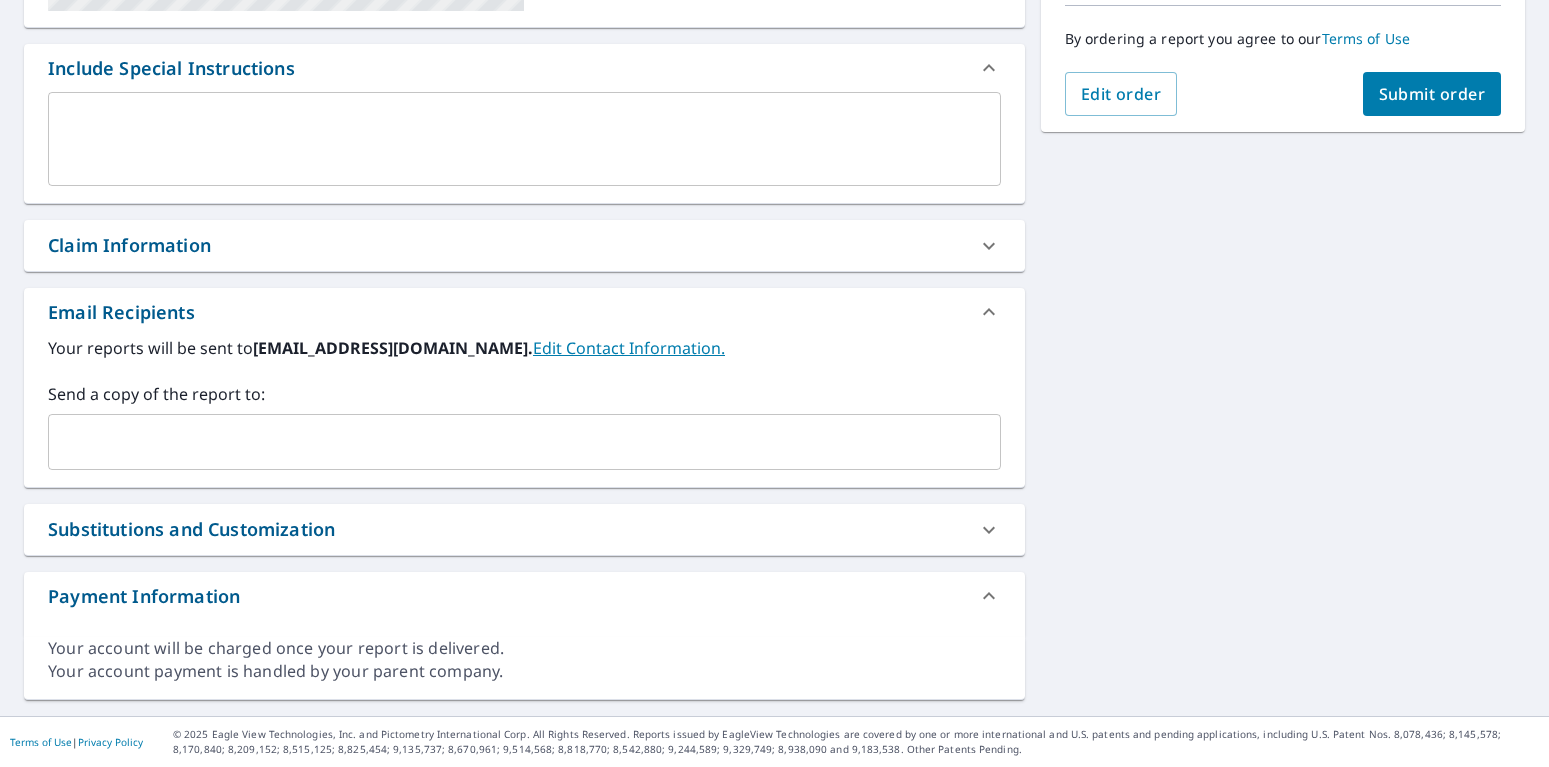 click on "​" at bounding box center [524, 442] 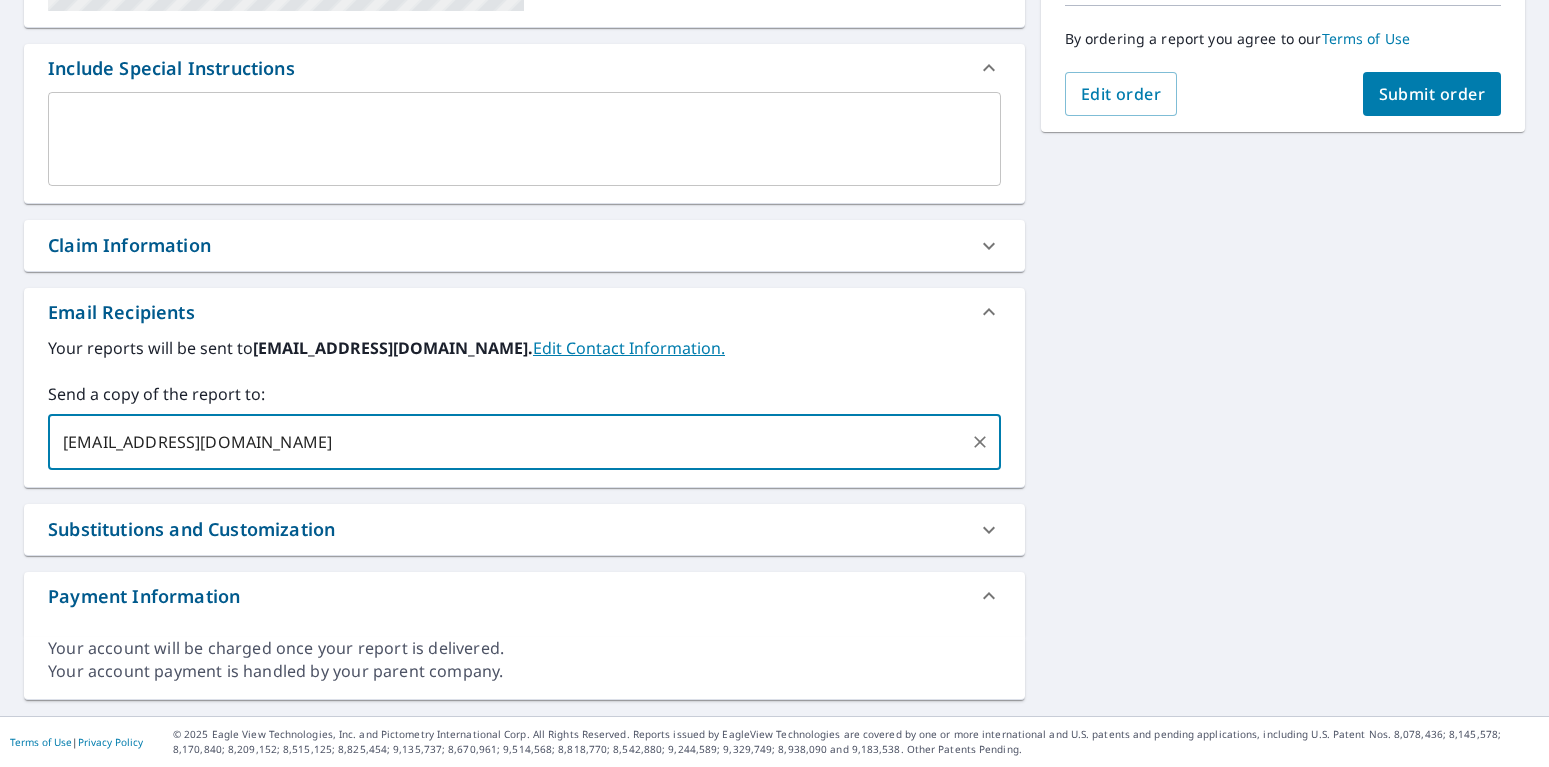 type on "[EMAIL_ADDRESS][DOMAIN_NAME]" 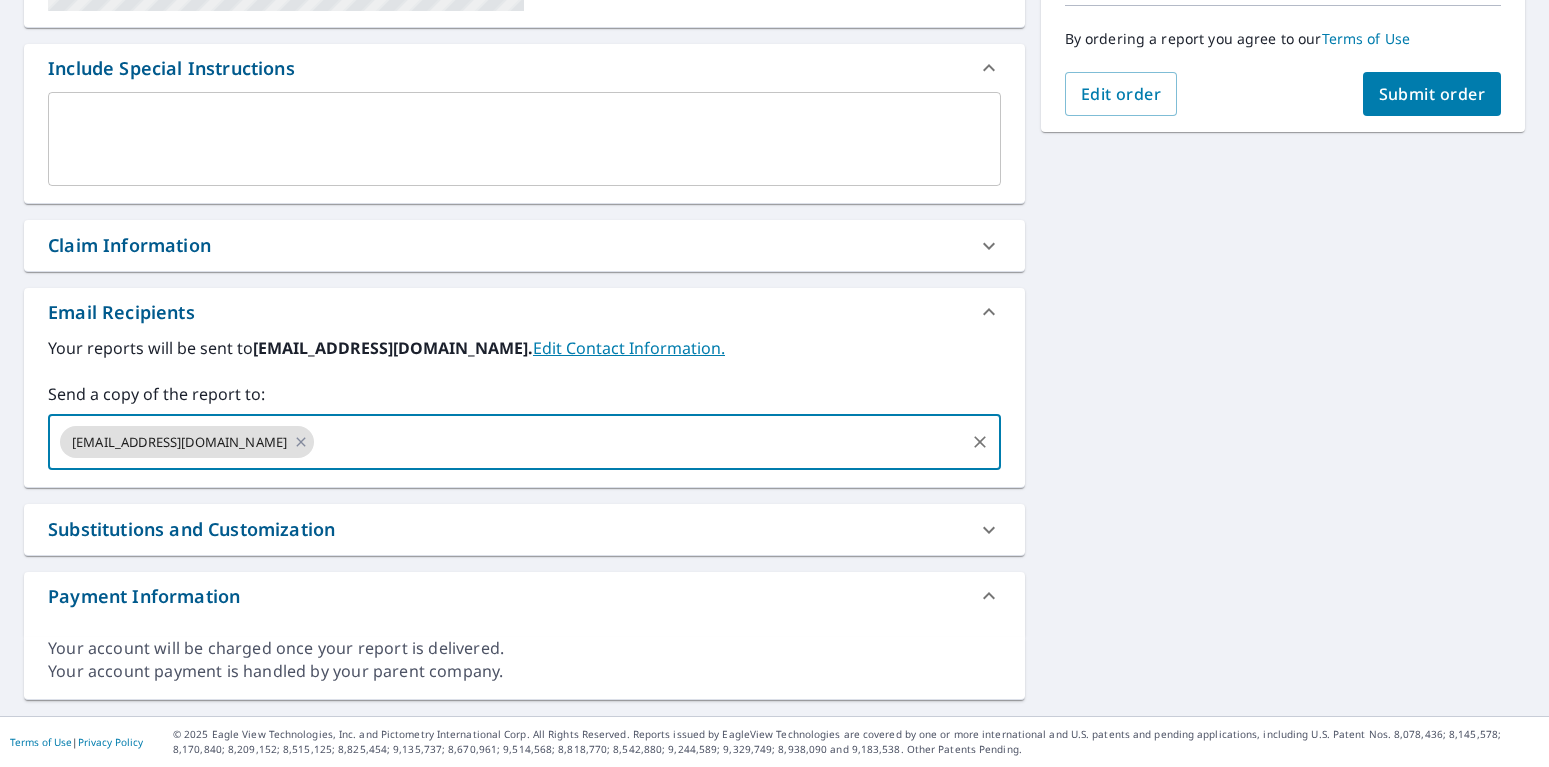 click on "[STREET_ADDRESS][PERSON_NAME] Aerial Road A standard road map Aerial A detailed look from above Labels Labels 250 feet 50 m © 2025 TomTom, © Vexcel Imaging, © 2025 Microsoft Corporation,  © OpenStreetMap Terms PROPERTY TYPE Residential BUILDING ID [STREET_ADDRESS][PERSON_NAME] Changes to structures in last 4 years ( renovations, additions, etc. ) Include Special Instructions x ​ Claim Information Claim number ​ Claim information ​ PO number ​ Date of loss ​ Cat ID ​ Email Recipients Your reports will be sent to  [EMAIL_ADDRESS][DOMAIN_NAME].  Edit Contact Information. Send a copy of the report to: [EMAIL_ADDRESS][DOMAIN_NAME] ​ Substitutions and Customization Roof measurement report substitutions If a Premium Report is unavailable send me an Extended Coverage 3D Report: Yes No Ask If an Extended Coverage 3D Report is unavailable send me an Extended Coverage 2D Report: Yes No Ask If a Residential/Multi-Family Report is unavailable send me a Commercial Report: Yes No Ask DXF RXF XML" at bounding box center (774, 197) 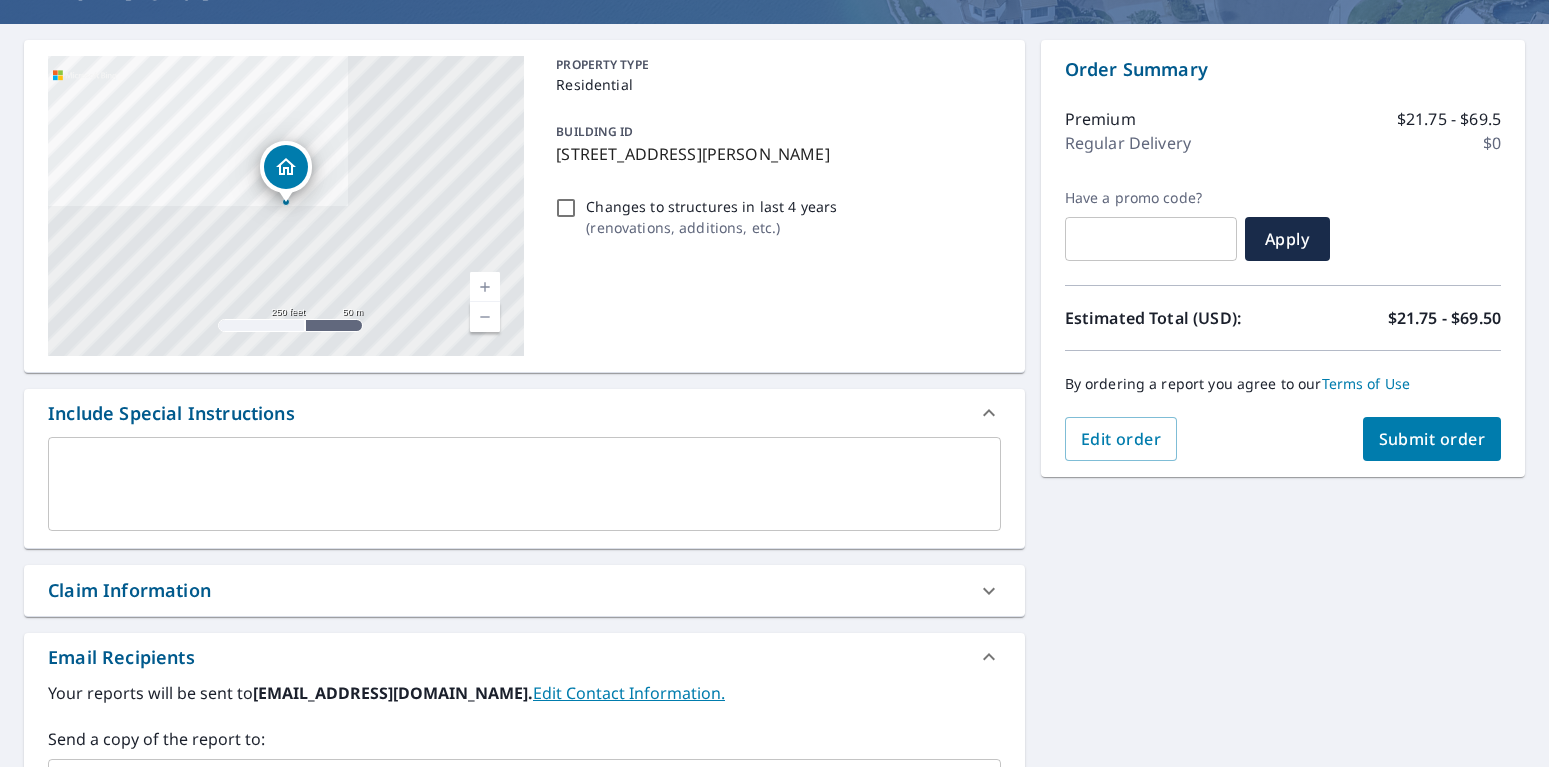 scroll, scrollTop: 110, scrollLeft: 0, axis: vertical 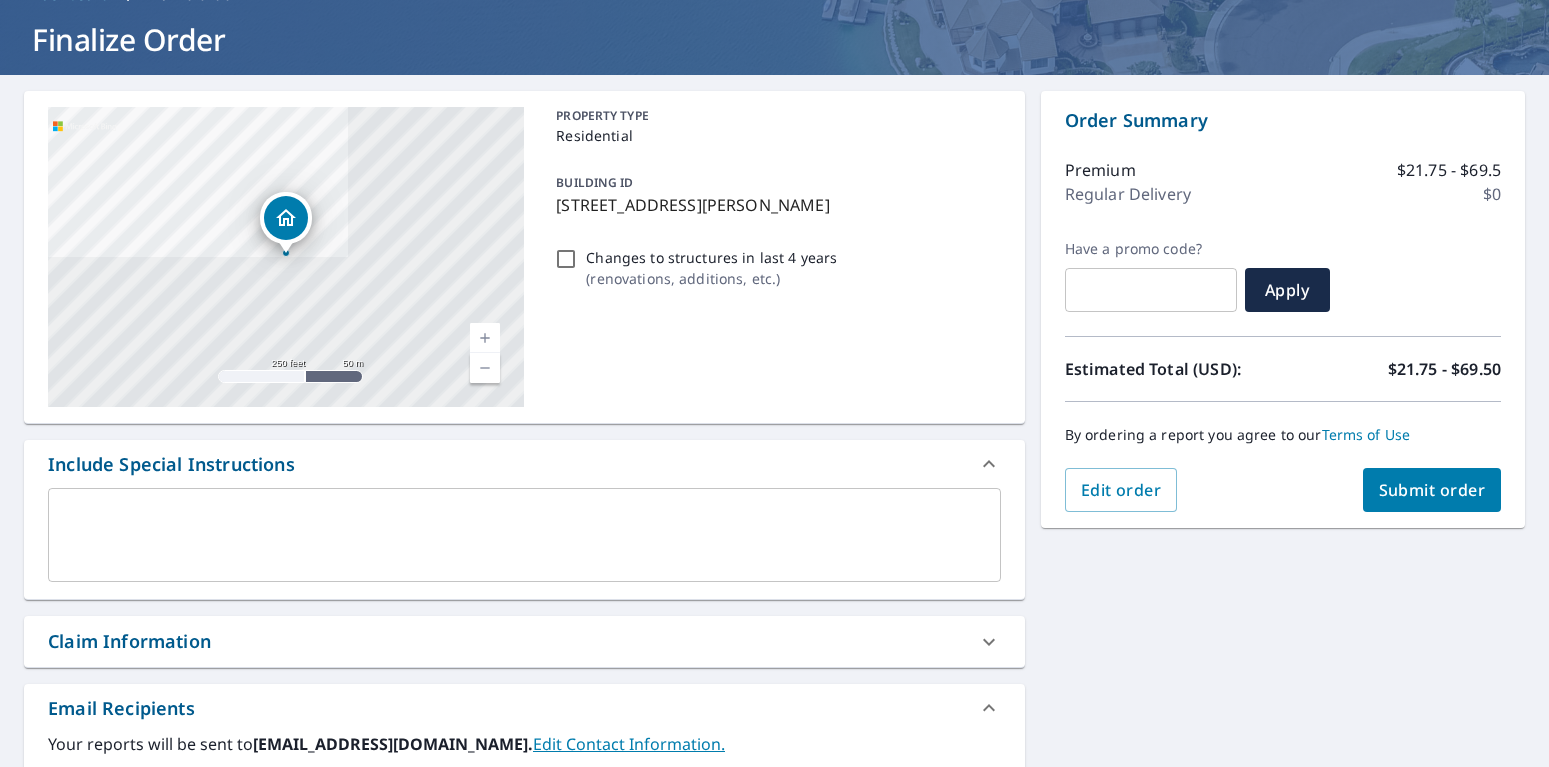 click on "Submit order" at bounding box center [1432, 490] 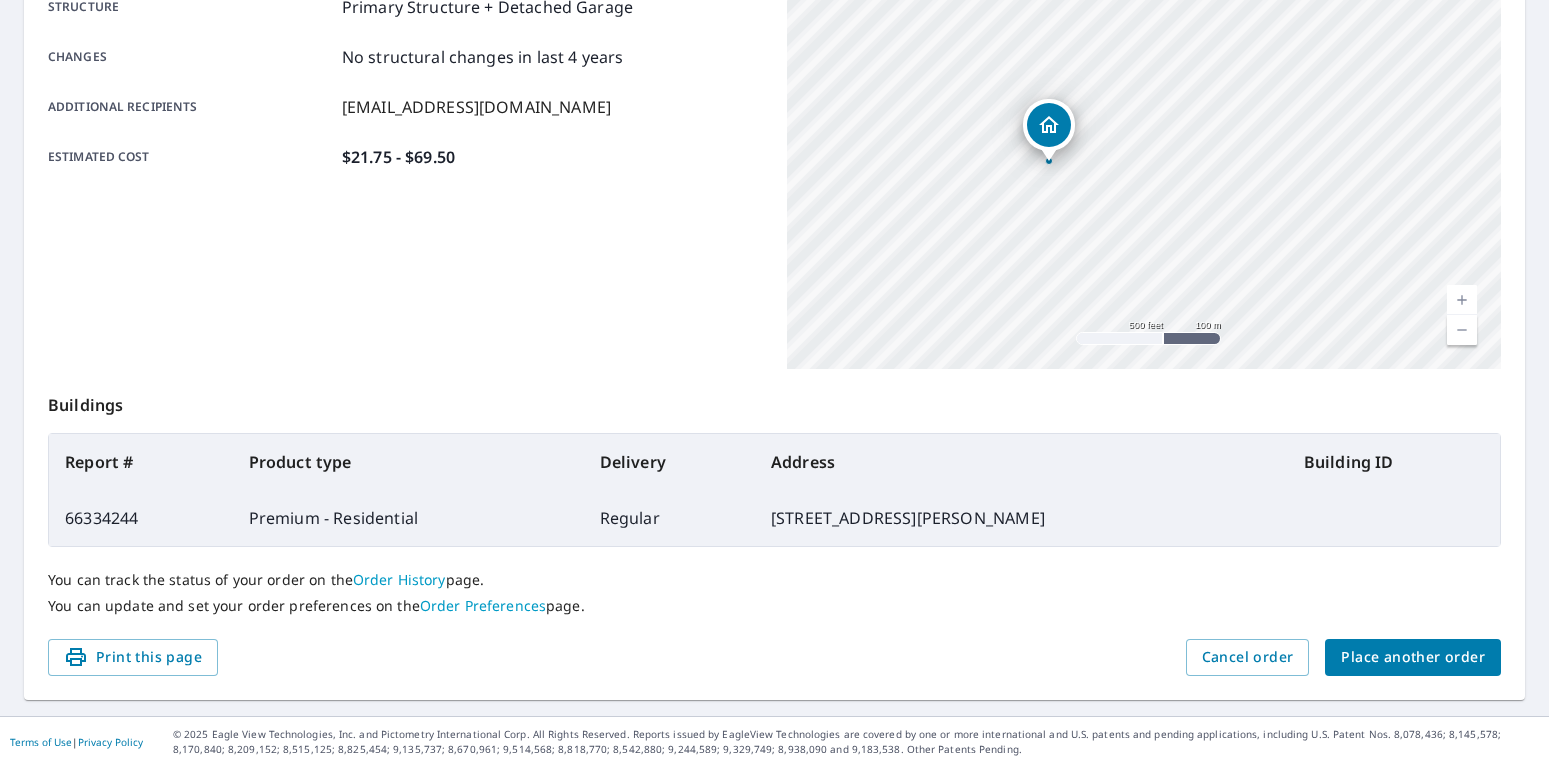 scroll, scrollTop: 0, scrollLeft: 0, axis: both 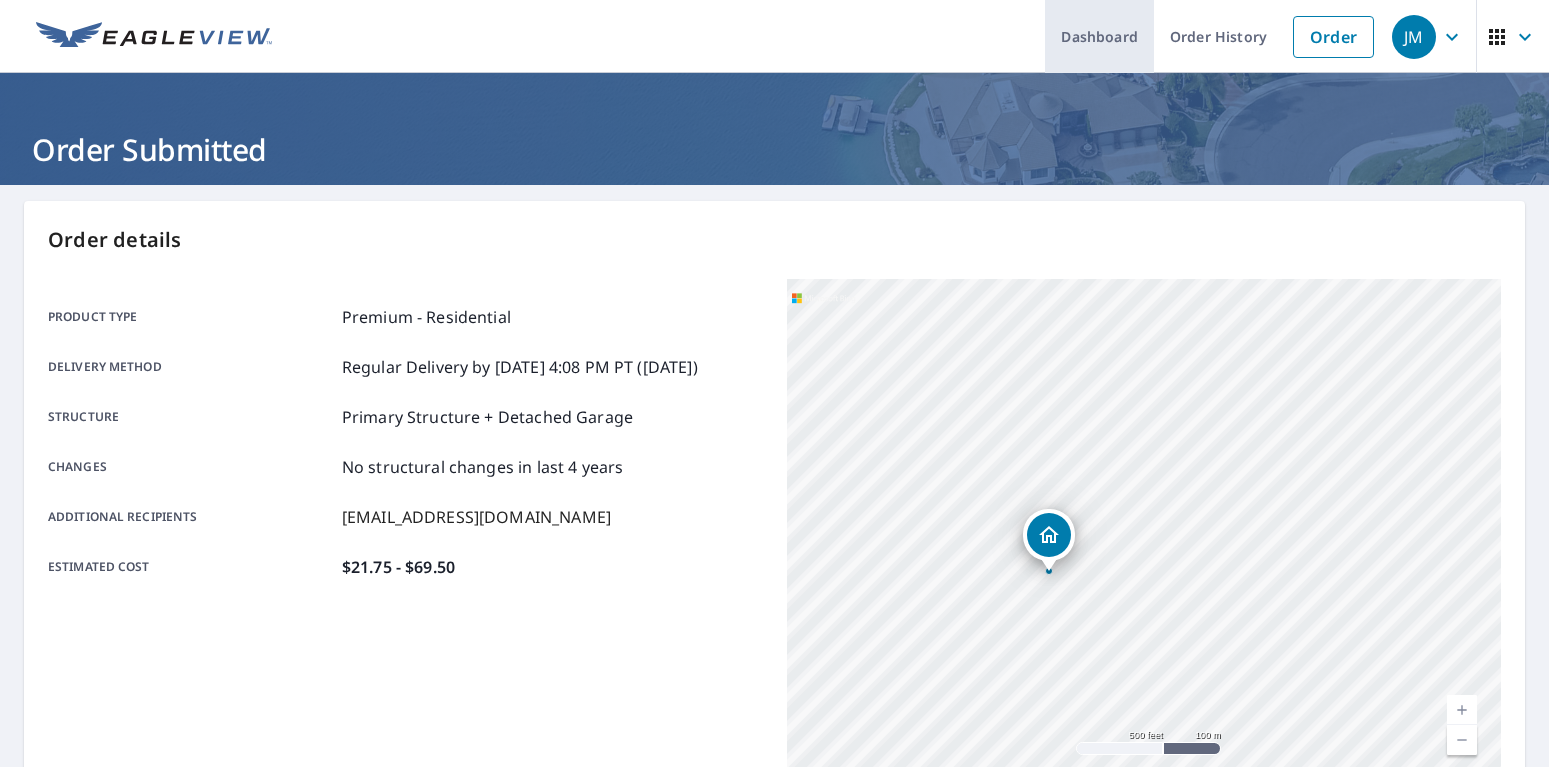 click on "Dashboard" at bounding box center [1099, 36] 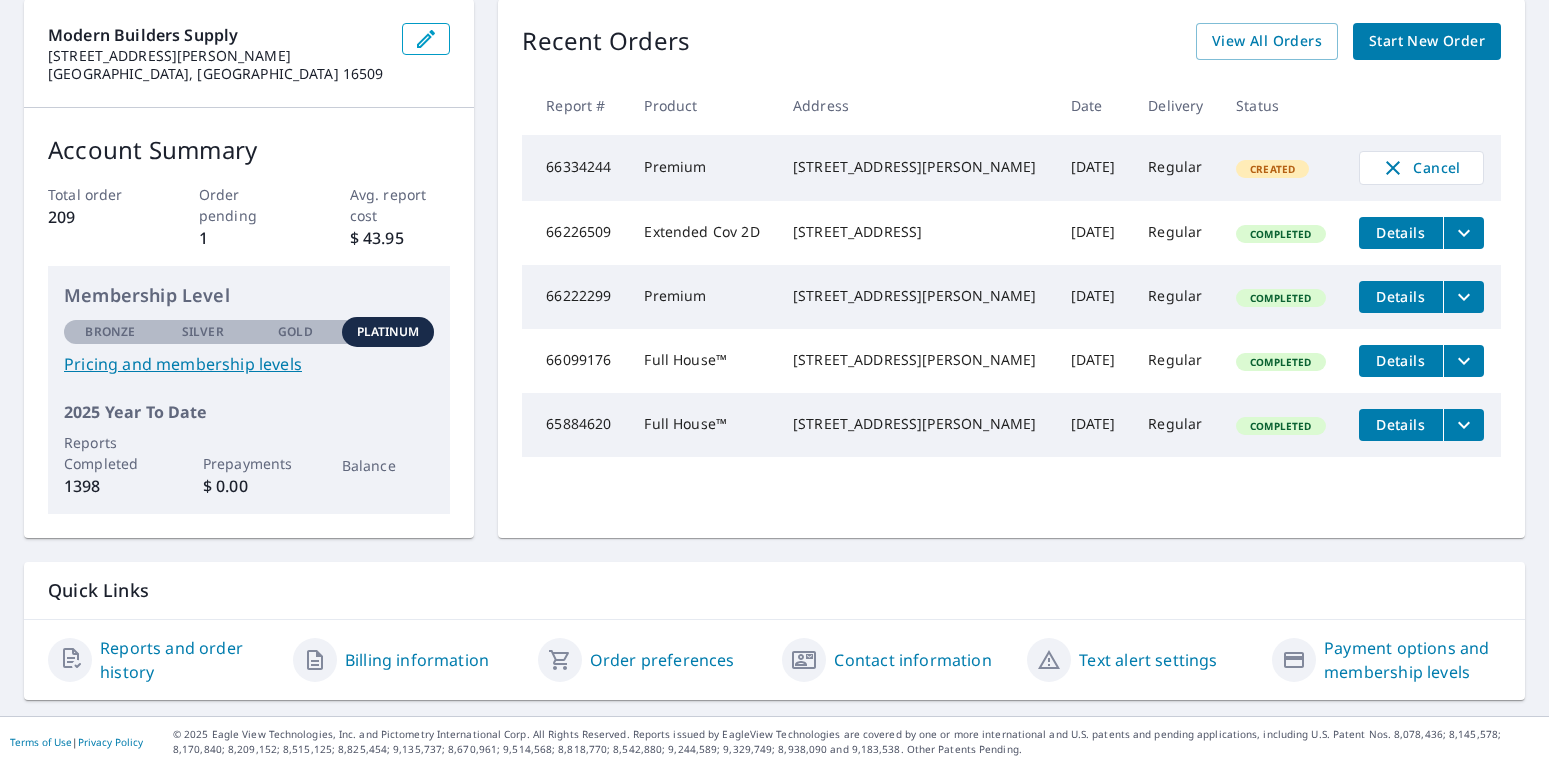 scroll, scrollTop: 0, scrollLeft: 0, axis: both 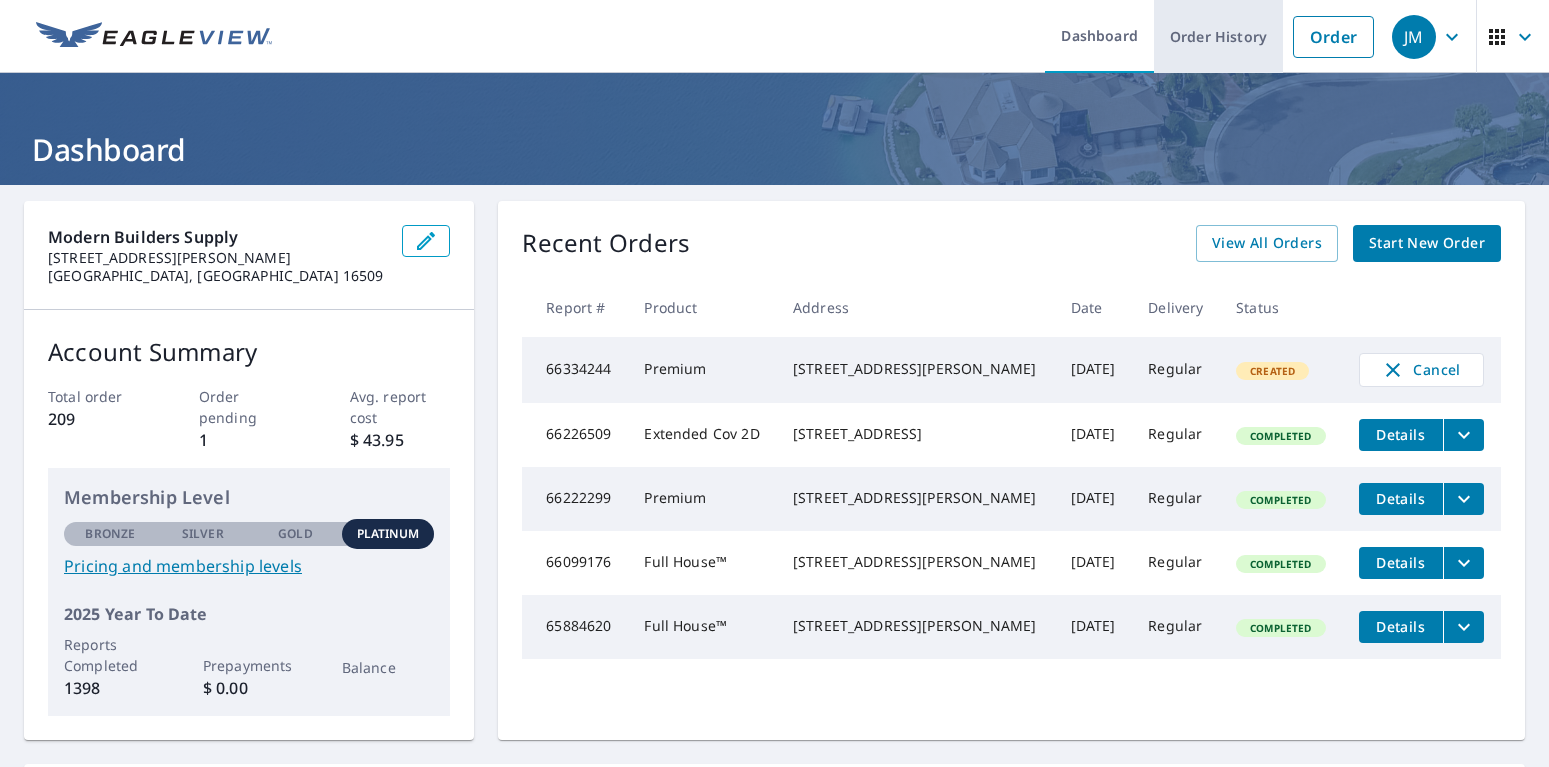 click on "Order History" at bounding box center [1218, 36] 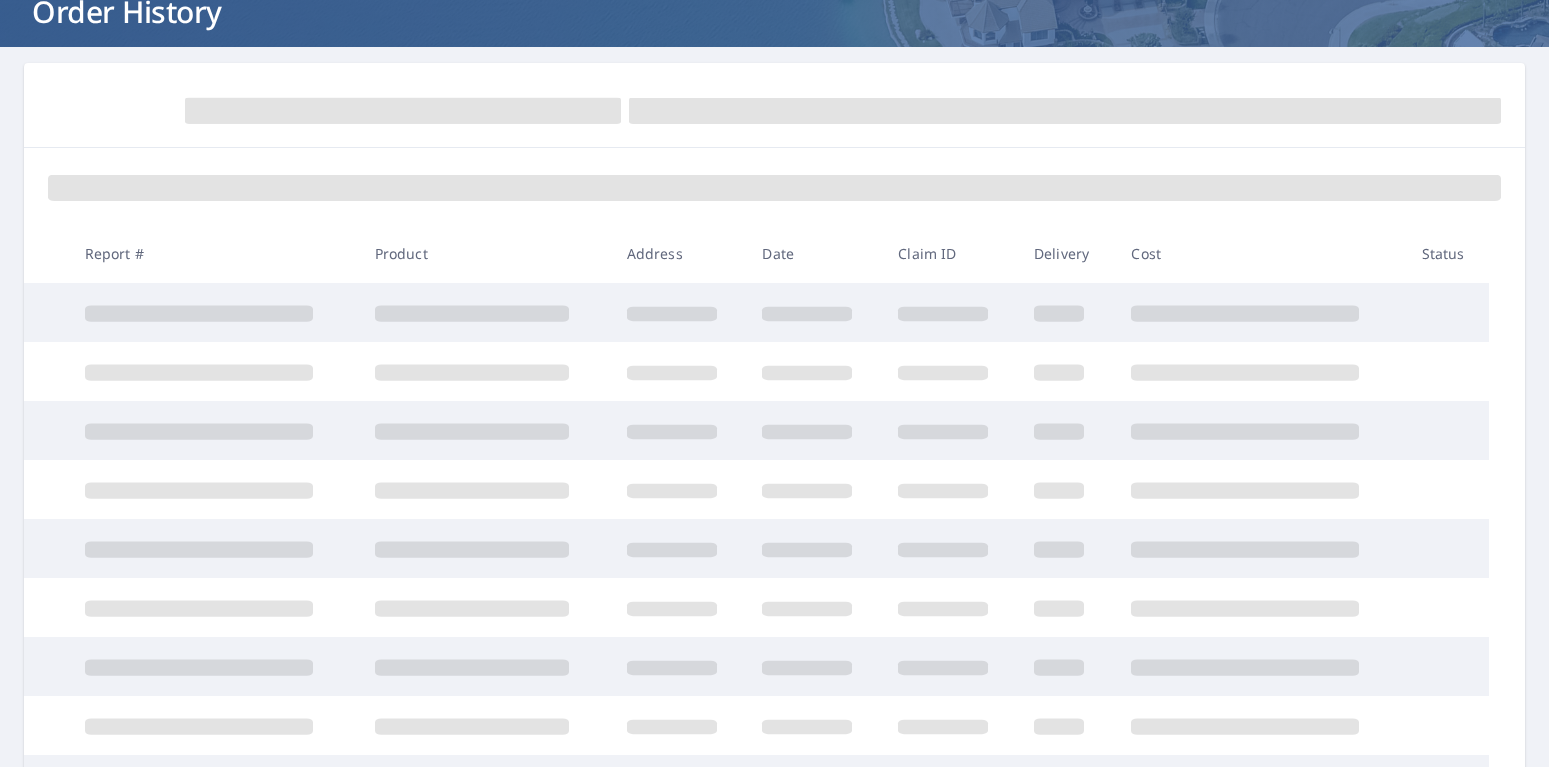 scroll, scrollTop: 264, scrollLeft: 0, axis: vertical 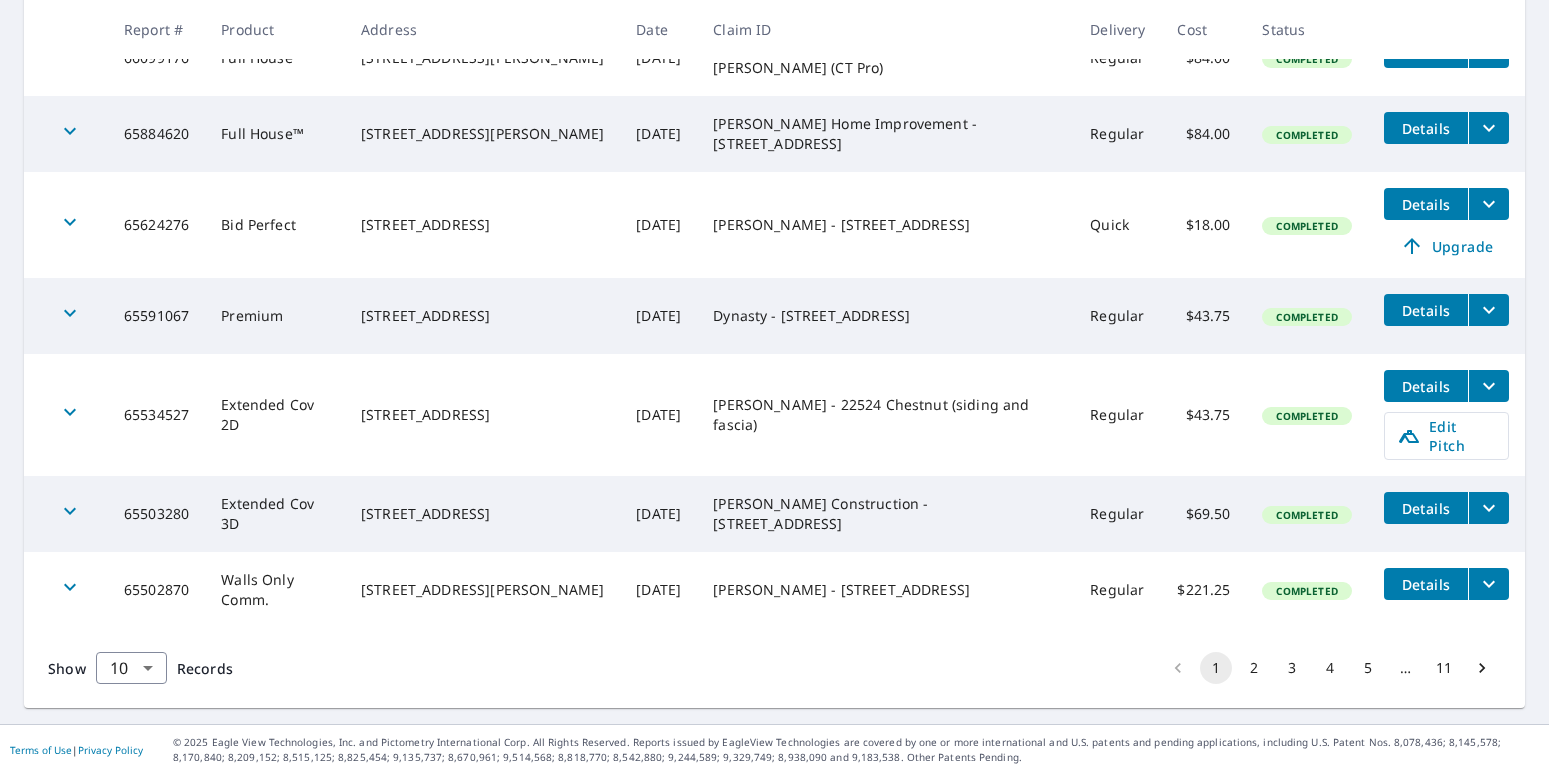 click on "2" at bounding box center (1254, 668) 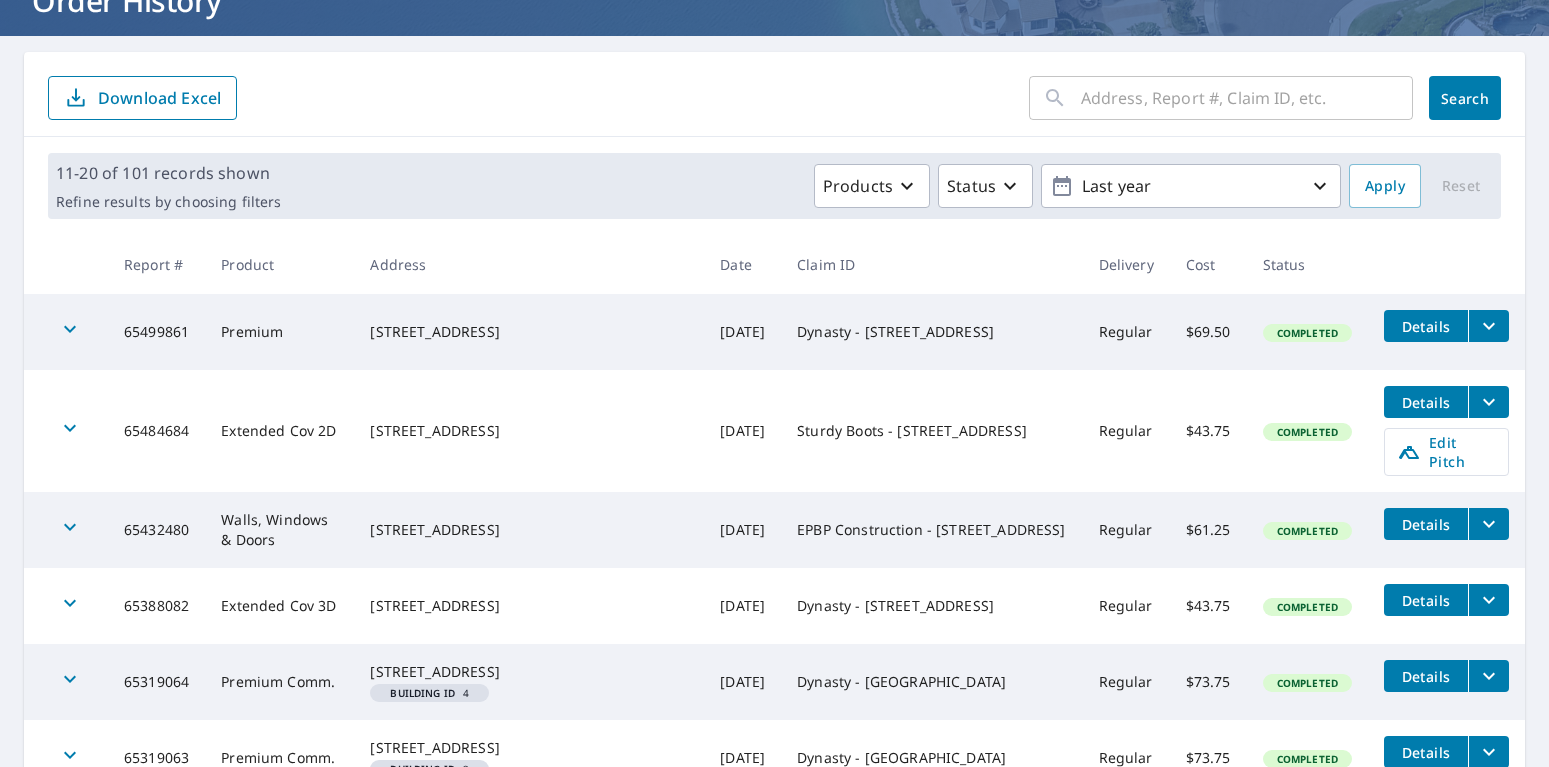 scroll, scrollTop: 0, scrollLeft: 0, axis: both 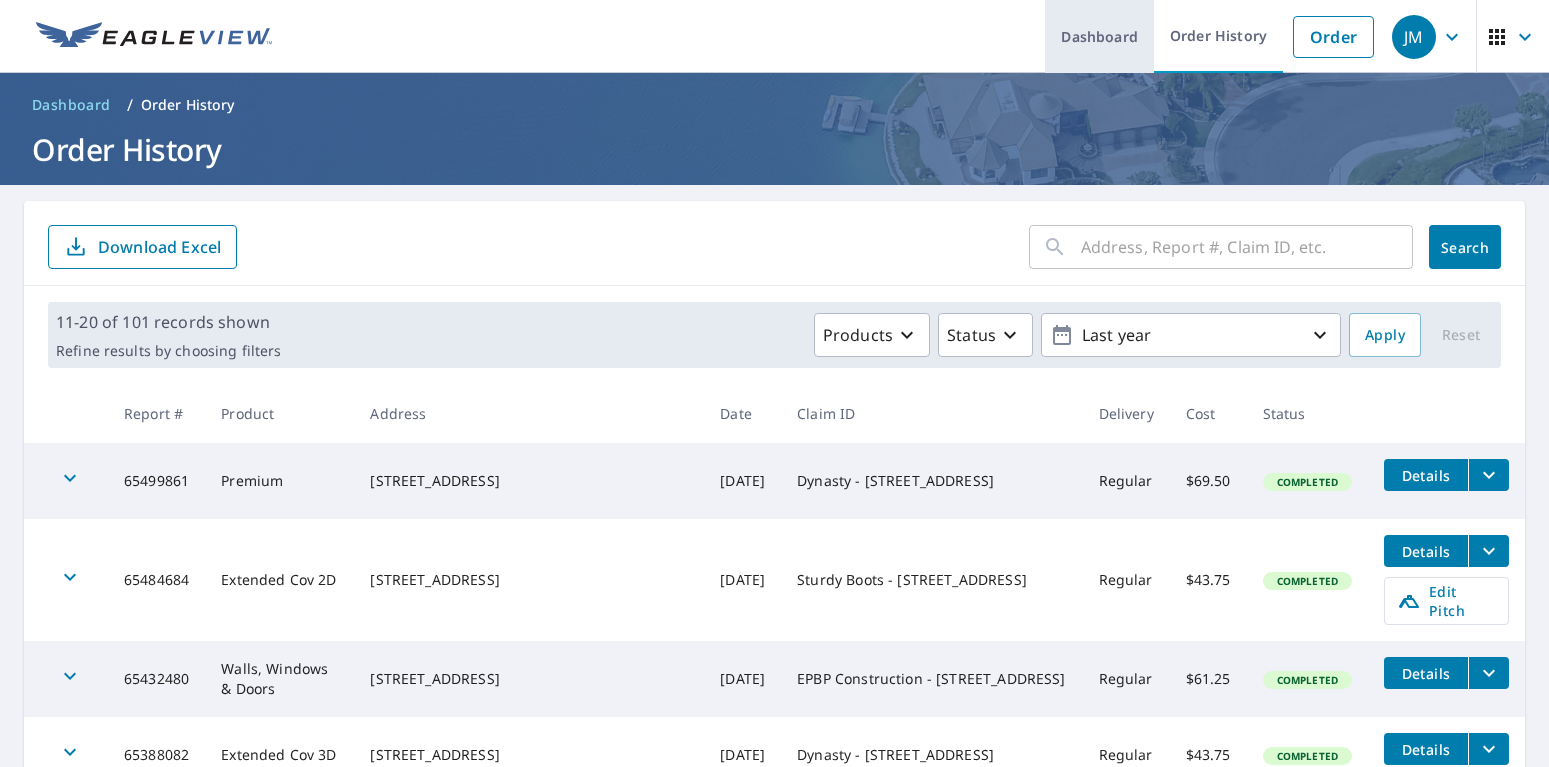 click on "Dashboard" at bounding box center (1099, 36) 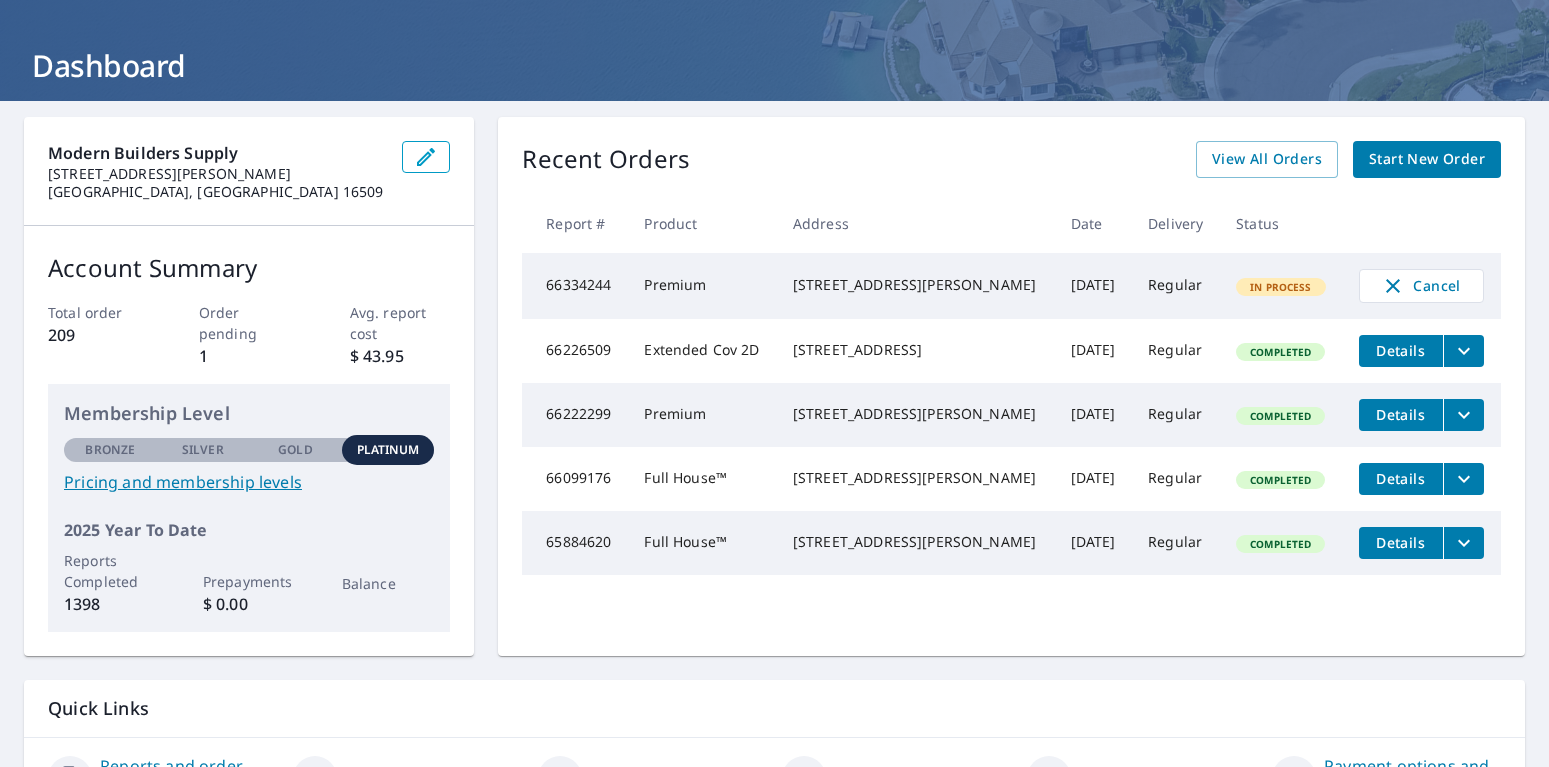 scroll, scrollTop: 0, scrollLeft: 0, axis: both 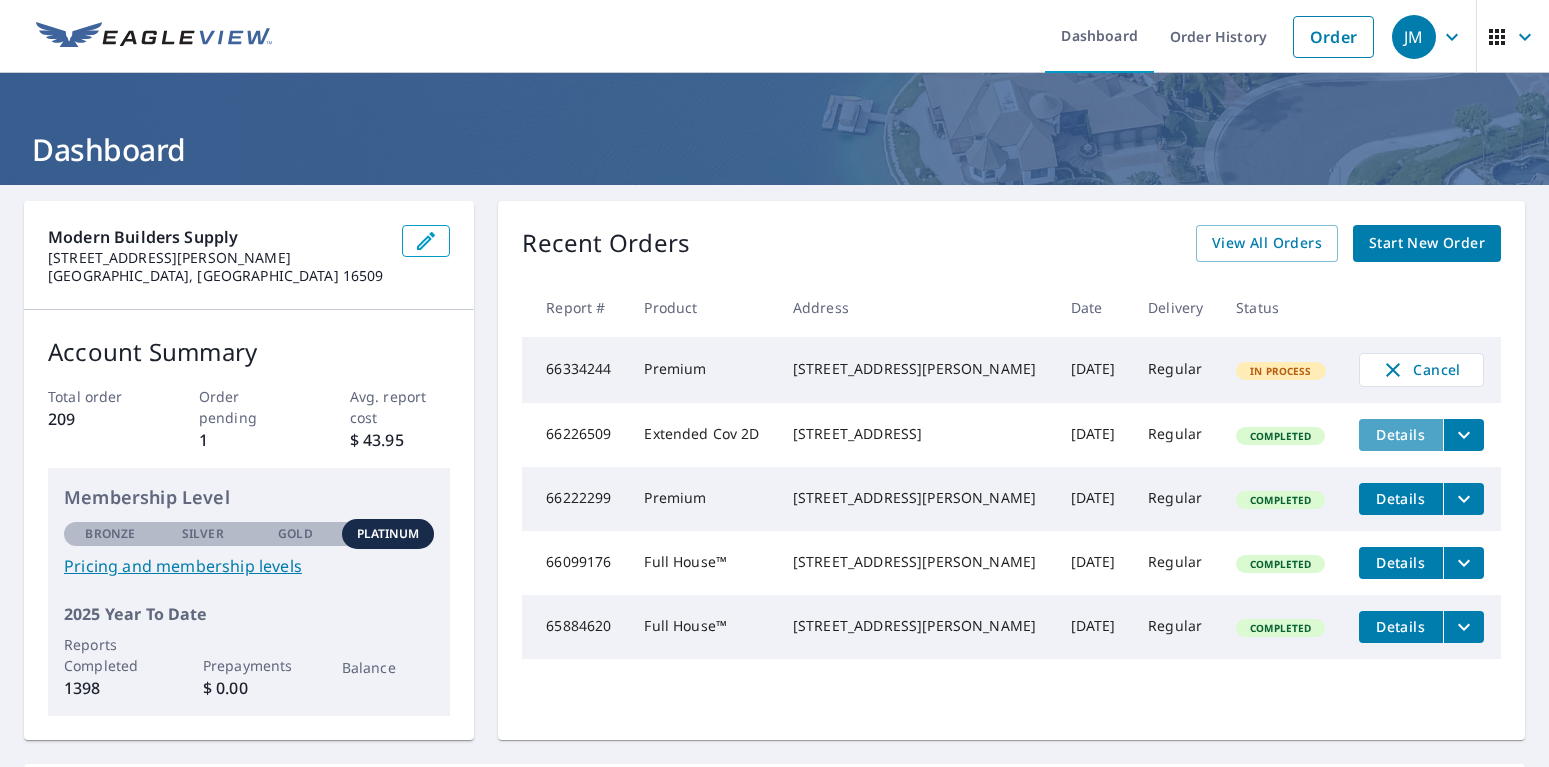 click on "Details" at bounding box center (1401, 434) 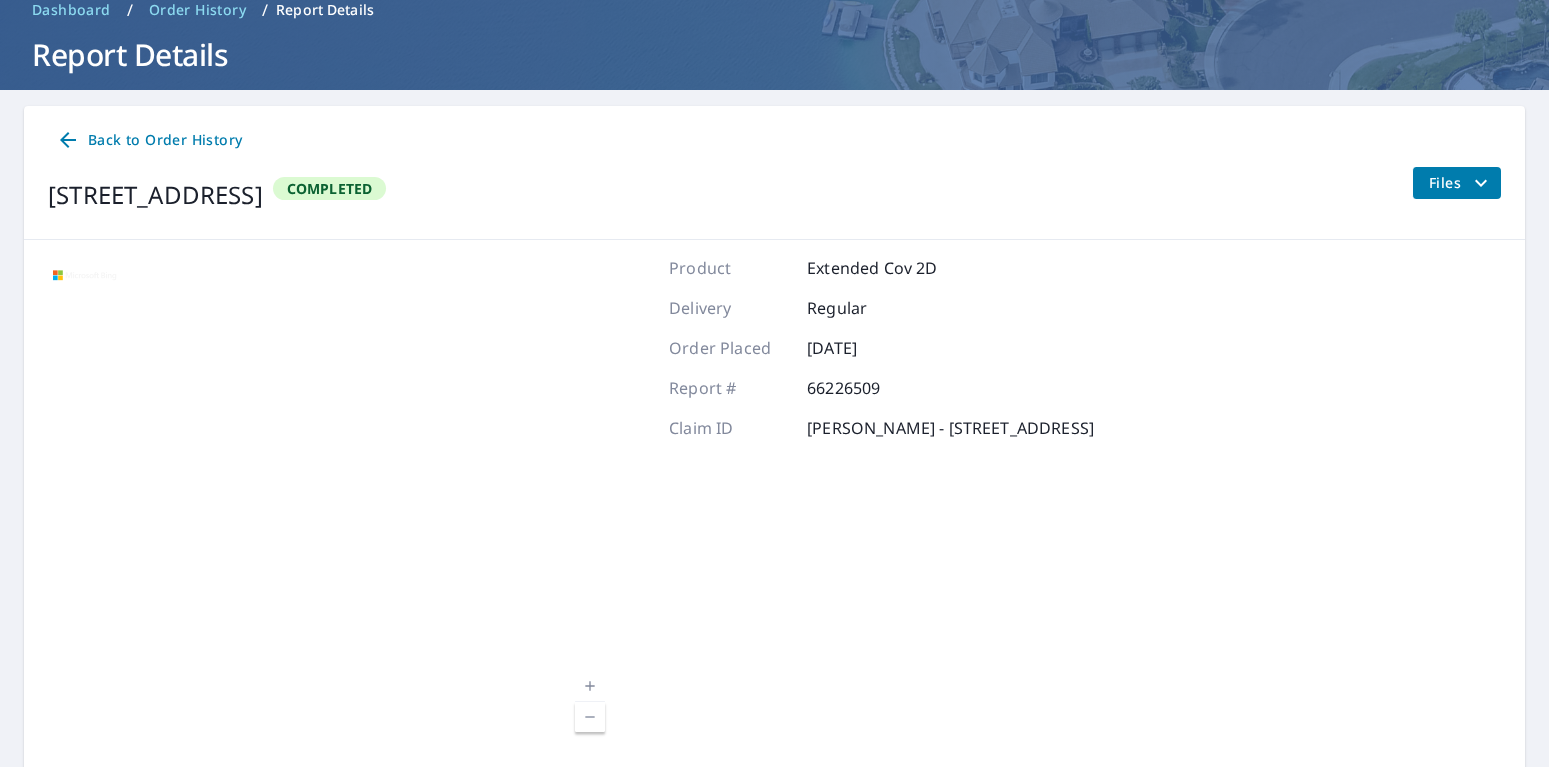 scroll, scrollTop: 0, scrollLeft: 0, axis: both 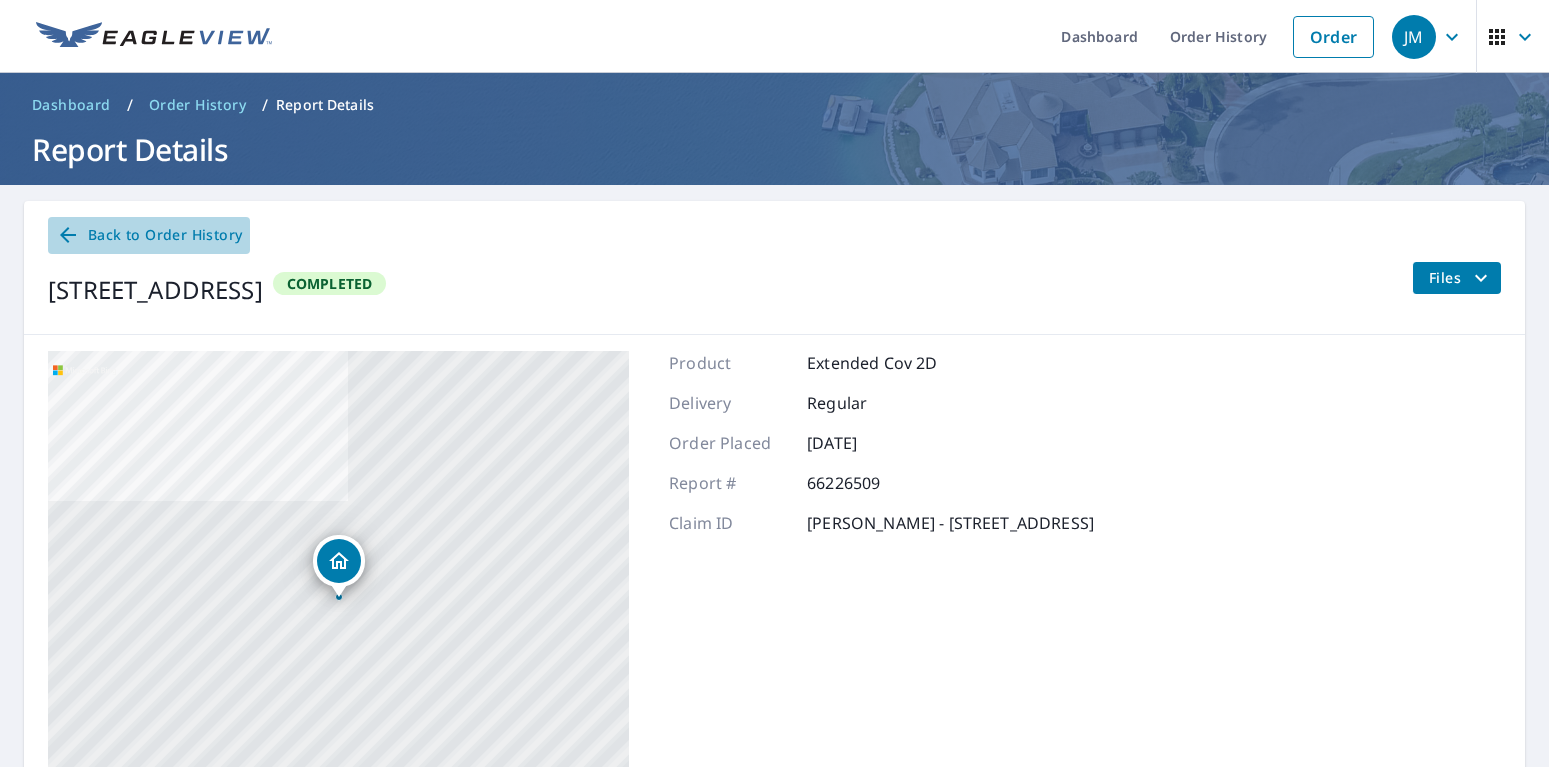click on "Back to Order History" at bounding box center [149, 235] 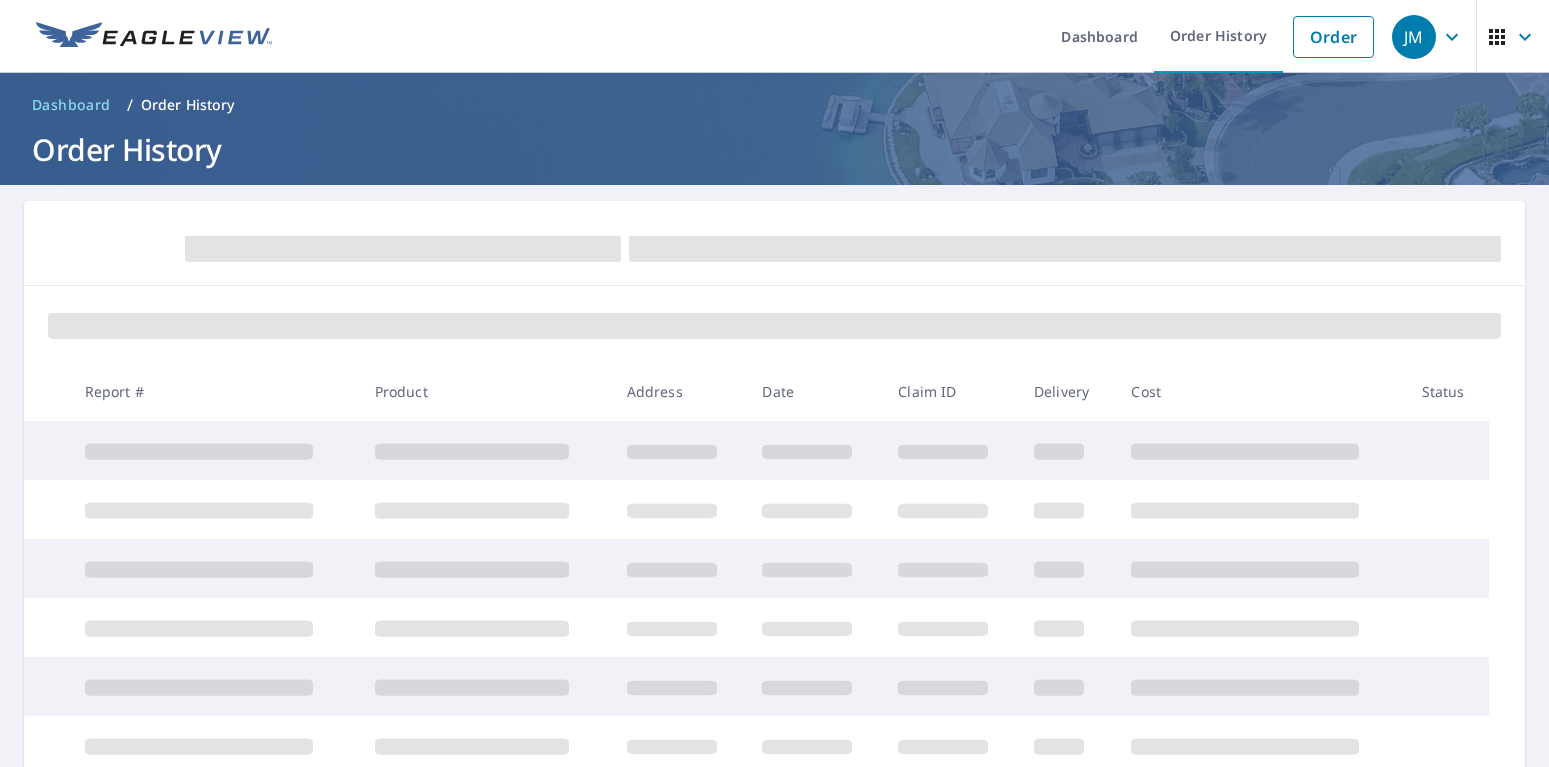scroll, scrollTop: 132, scrollLeft: 0, axis: vertical 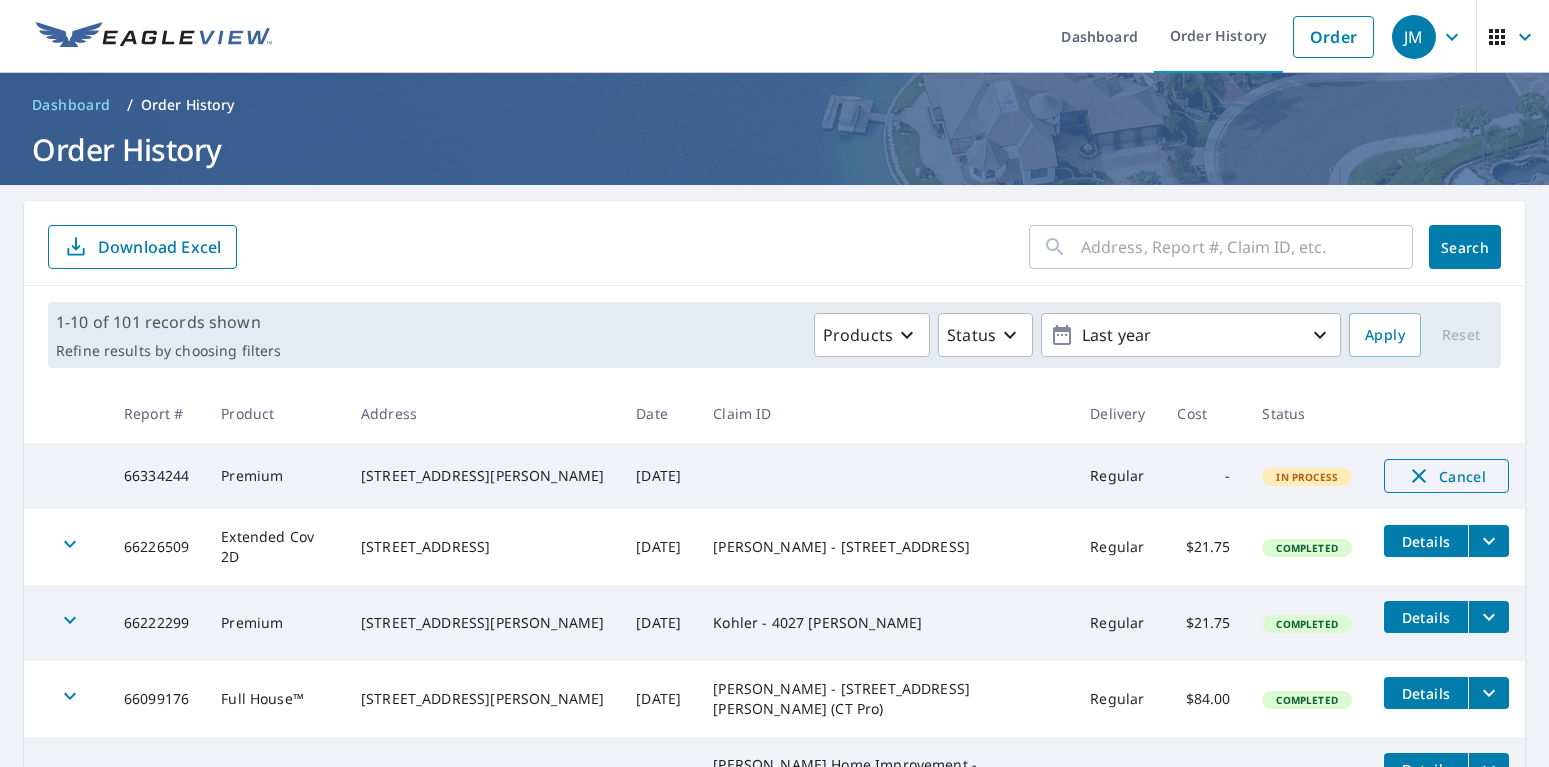 click on "Cancel" at bounding box center [1446, 476] 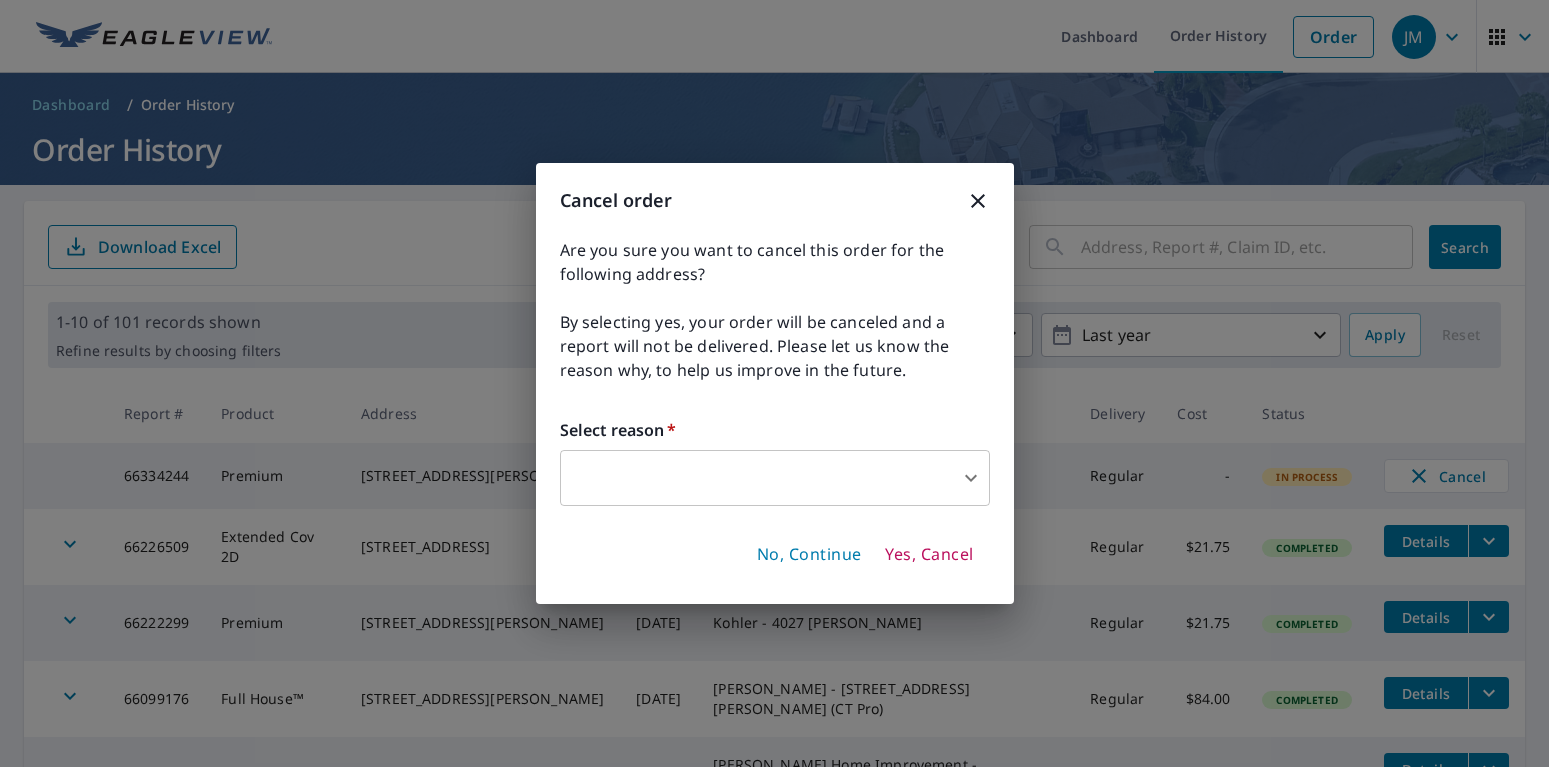 click on "JM JM
Dashboard Order History Order JM Dashboard / Order History Order History ​ Search Download Excel 1-10 of 101 records shown Refine results by choosing filters Products Status Last year Apply Reset Report # Product Address Date Claim ID Delivery Cost Status 66334244 Premium [STREET_ADDRESS][PERSON_NAME] [DATE] Regular - In Process Cancel 66226509 Extended Cov 2D [STREET_ADDRESS] [DATE] [PERSON_NAME] - [STREET_ADDRESS] Regular $21.75 Completed Details 66222299 Premium [STREET_ADDRESS][PERSON_NAME] [DATE] Kohler - 4027 [PERSON_NAME] Regular $21.75 Completed Details 66099176 Full House™ [STREET_ADDRESS][PERSON_NAME] [DATE] [PERSON_NAME] - [STREET_ADDRESS][PERSON_NAME] (CT Pro) Regular $84.00 Completed Details 65884620 Full House™ [STREET_ADDRESS][PERSON_NAME] [DATE] [PERSON_NAME] Home Improvement - [STREET_ADDRESS][PERSON_NAME] Regular $84.00 Completed Details 65624276 Bid Perfect [STREET_ADDRESS] [DATE] [PERSON_NAME] - [STREET_ADDRESS] Quick $18.00 10" at bounding box center [774, 383] 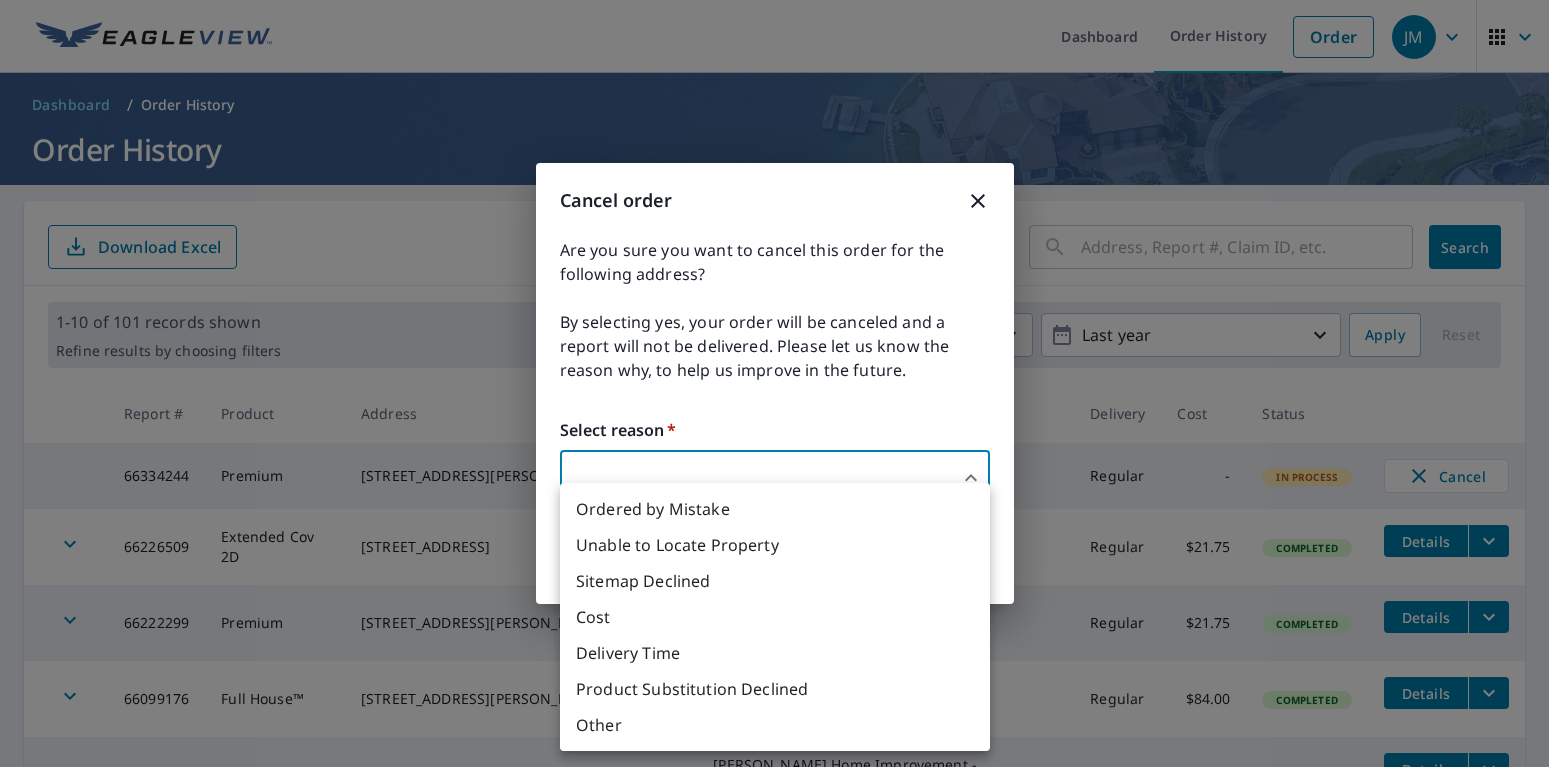 click at bounding box center [774, 383] 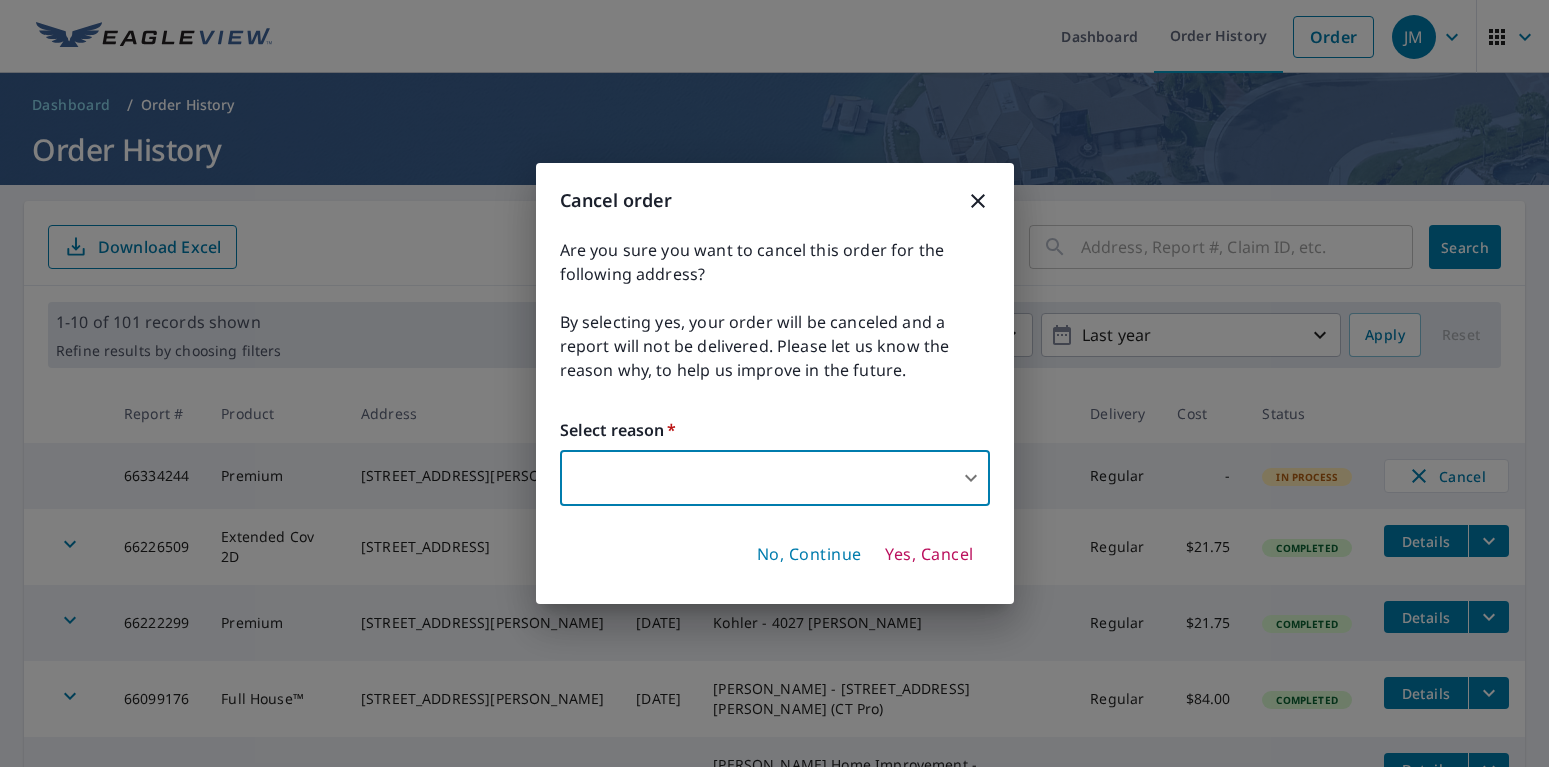 click 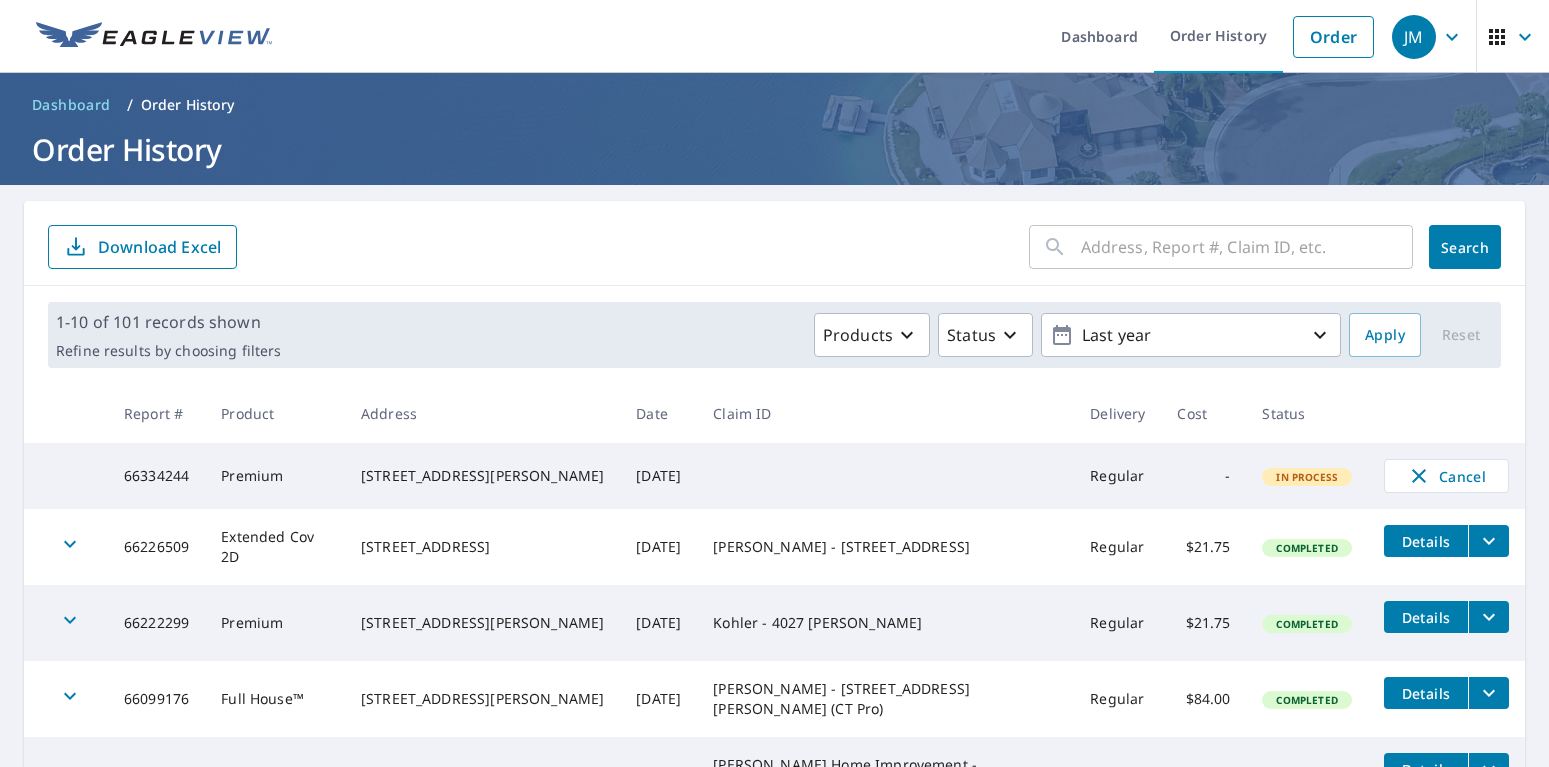 scroll, scrollTop: 132, scrollLeft: 0, axis: vertical 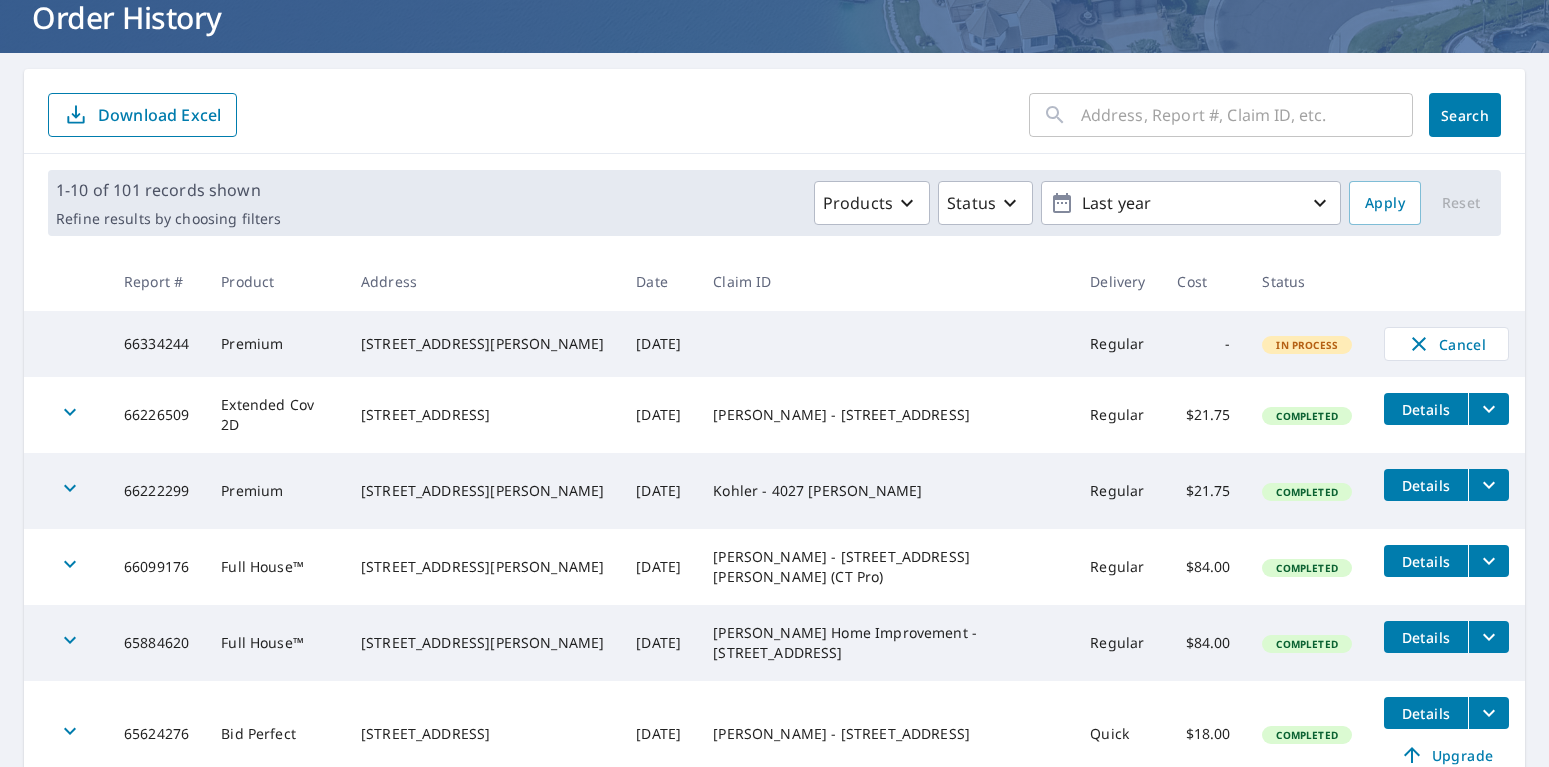 click on "Premium" at bounding box center (275, 344) 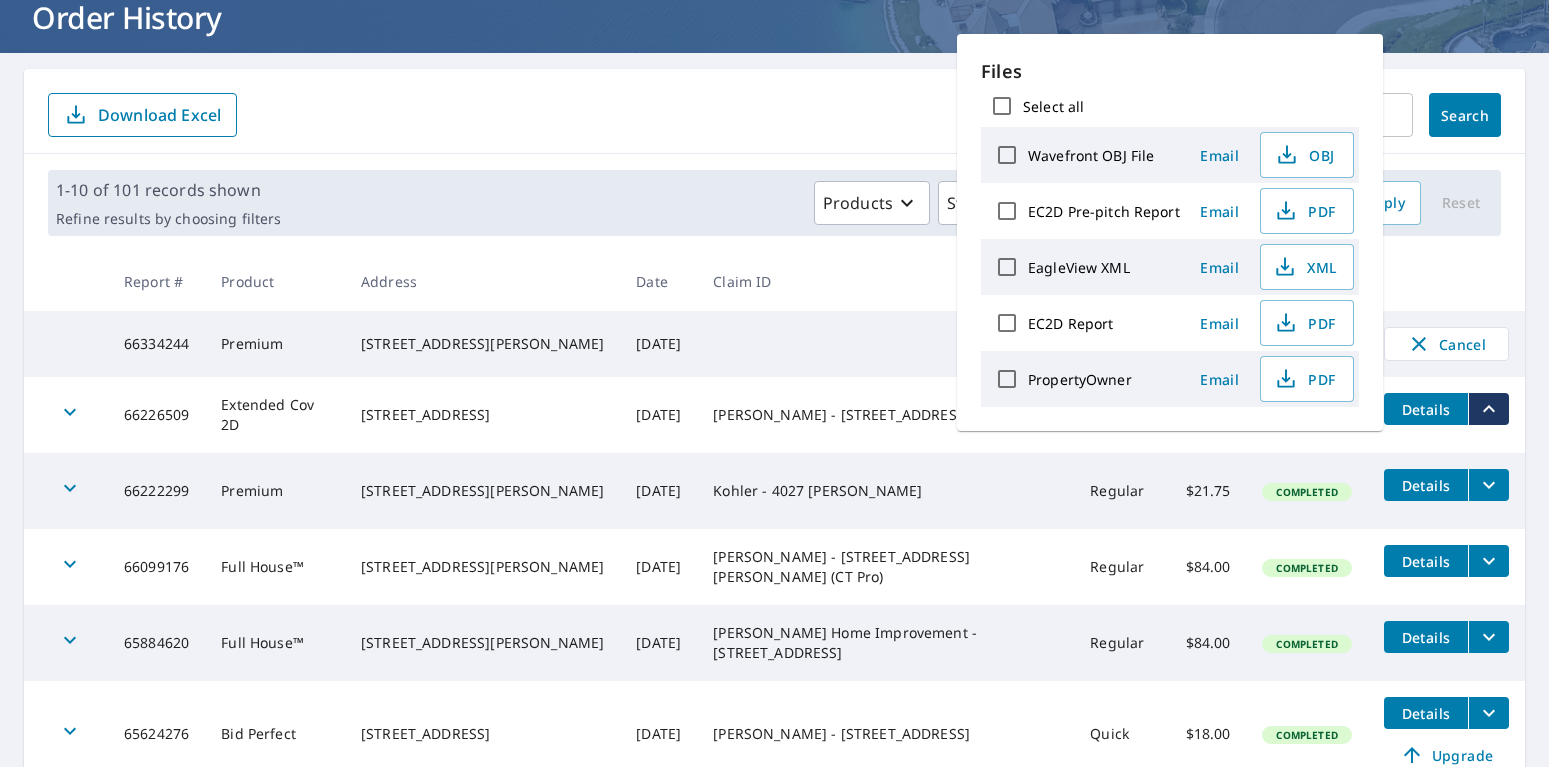 click 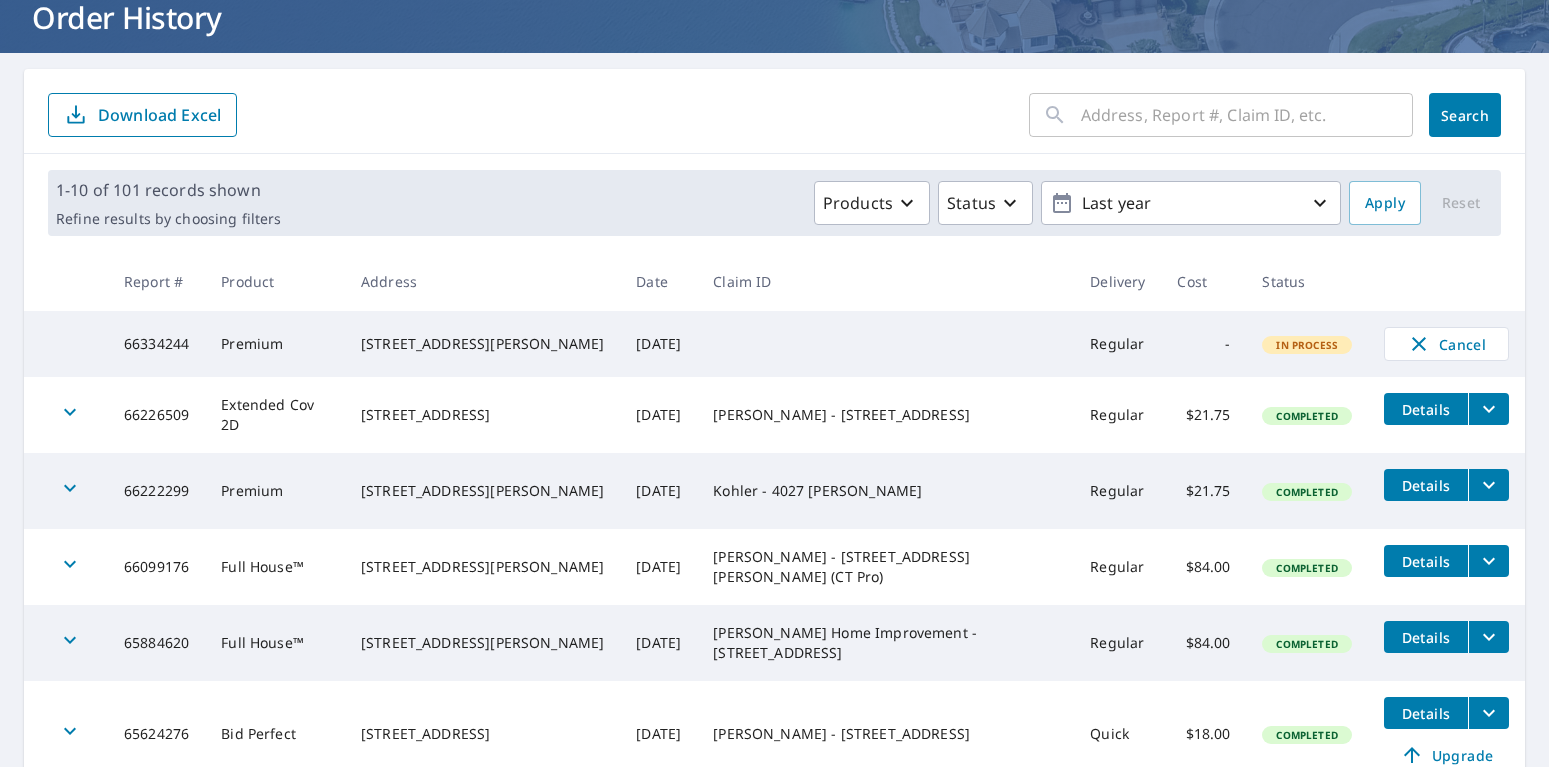 click on "Details" at bounding box center [1426, 409] 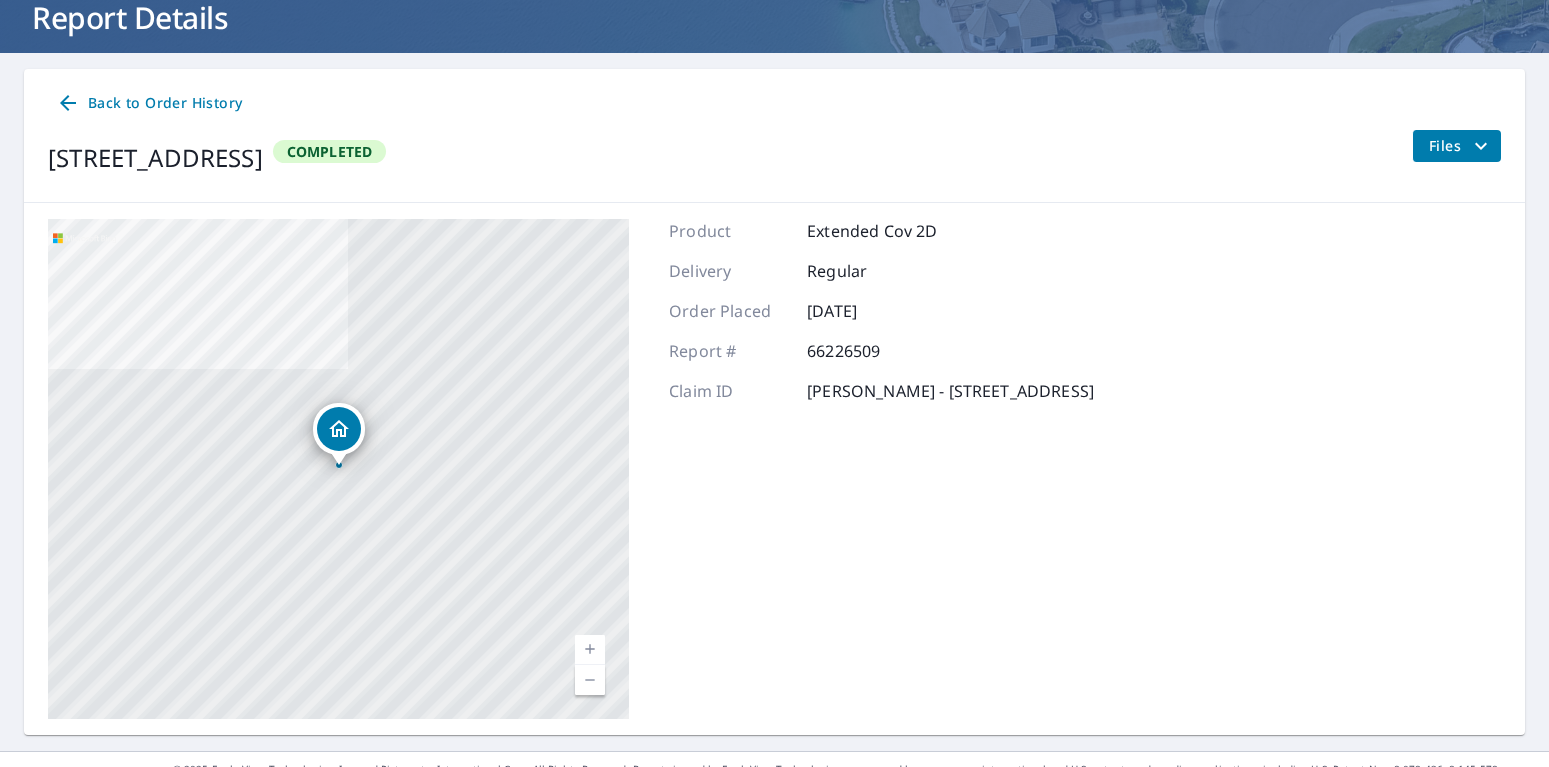 click on "[PERSON_NAME] - [STREET_ADDRESS]" at bounding box center [950, 391] 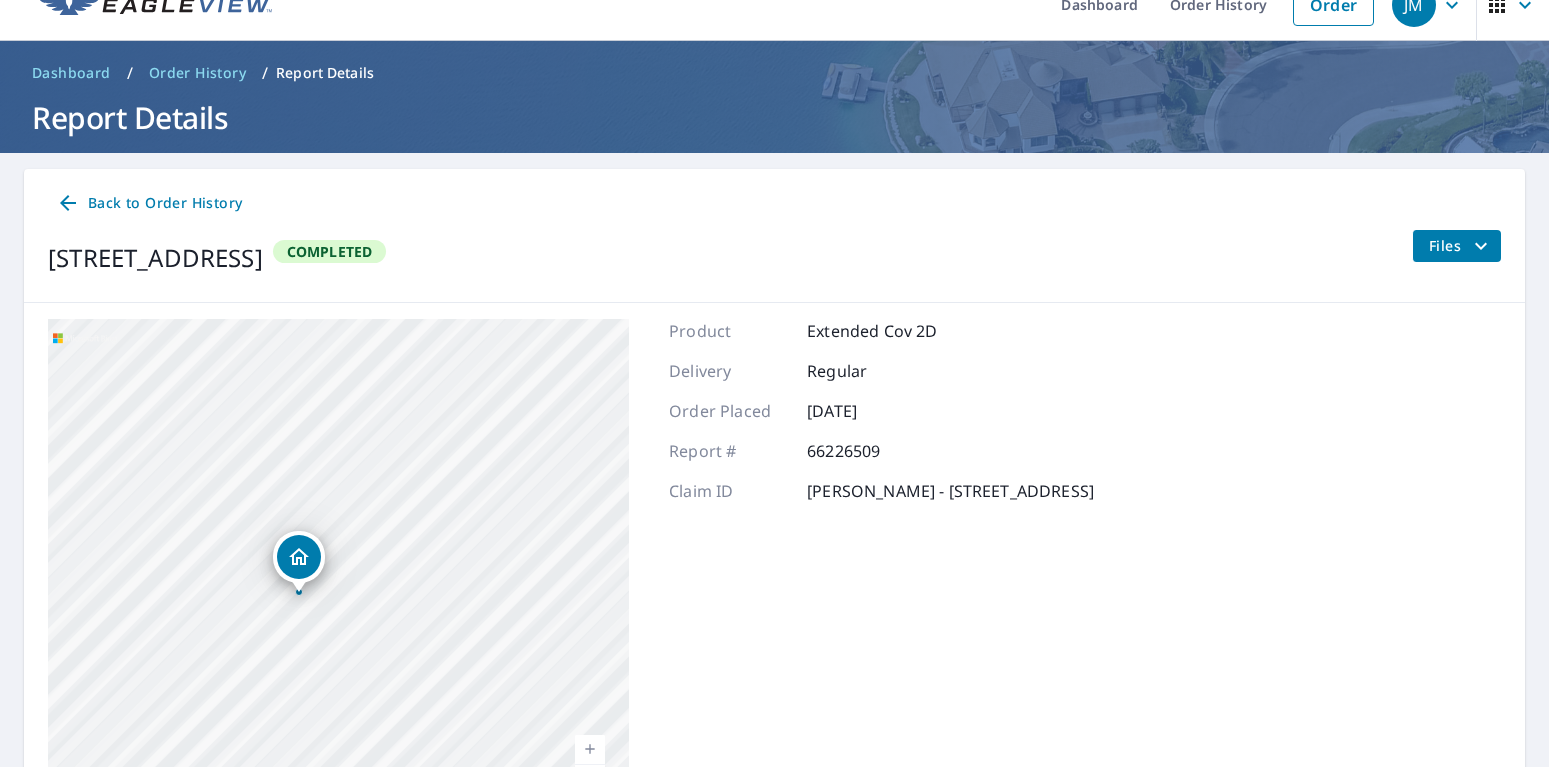 scroll, scrollTop: 0, scrollLeft: 0, axis: both 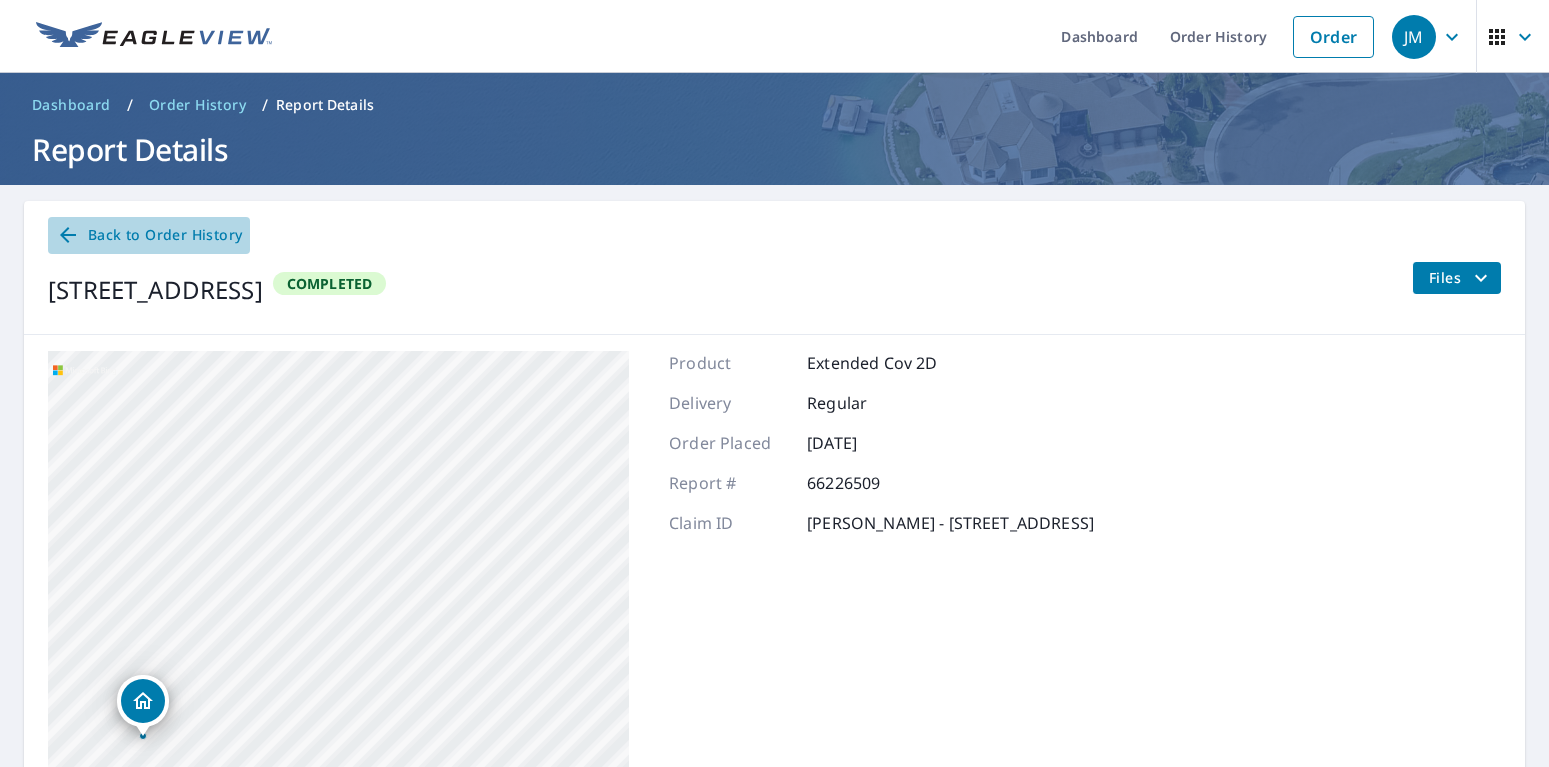 click on "Back to Order History" at bounding box center (149, 235) 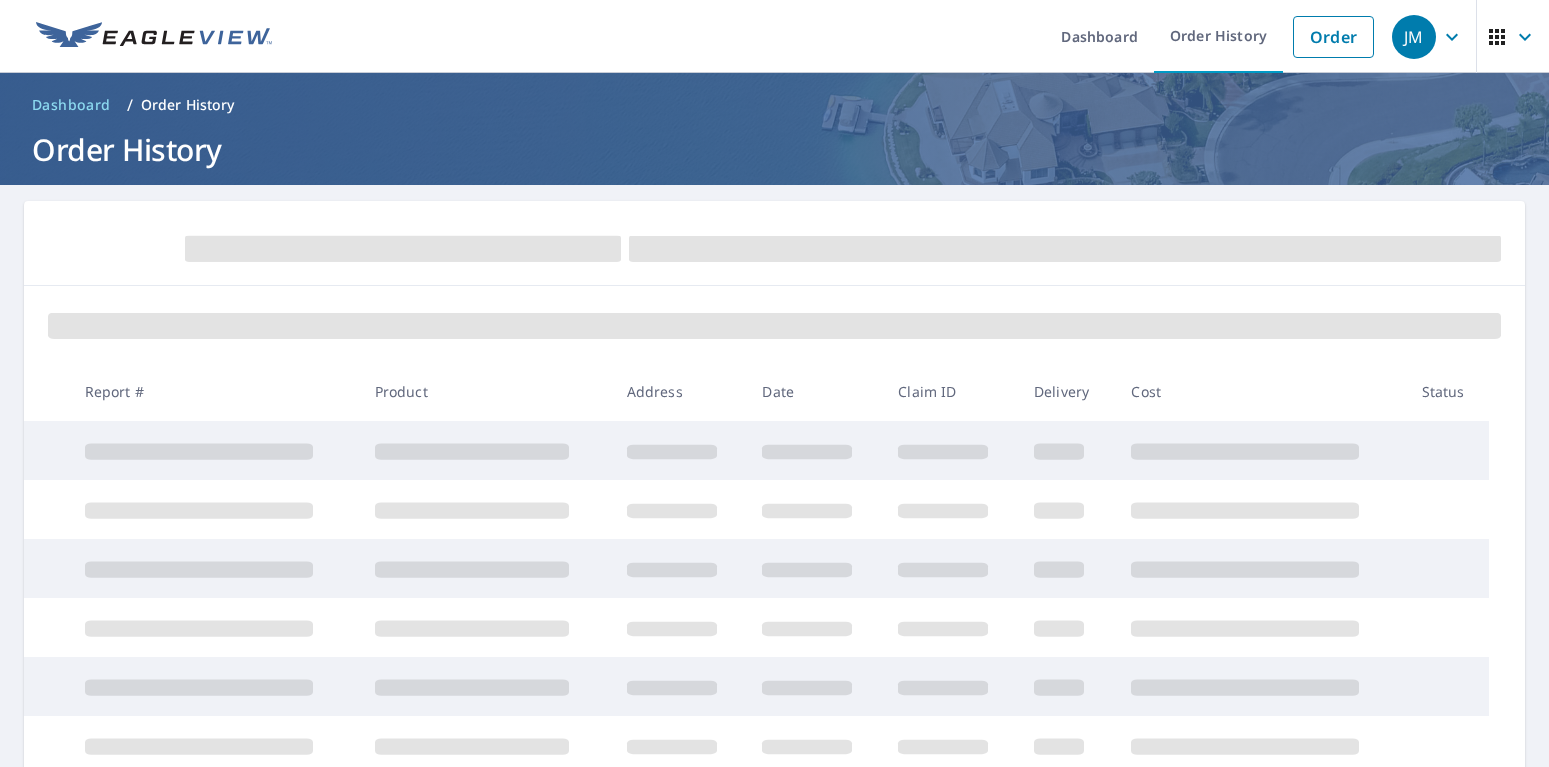 scroll, scrollTop: 132, scrollLeft: 0, axis: vertical 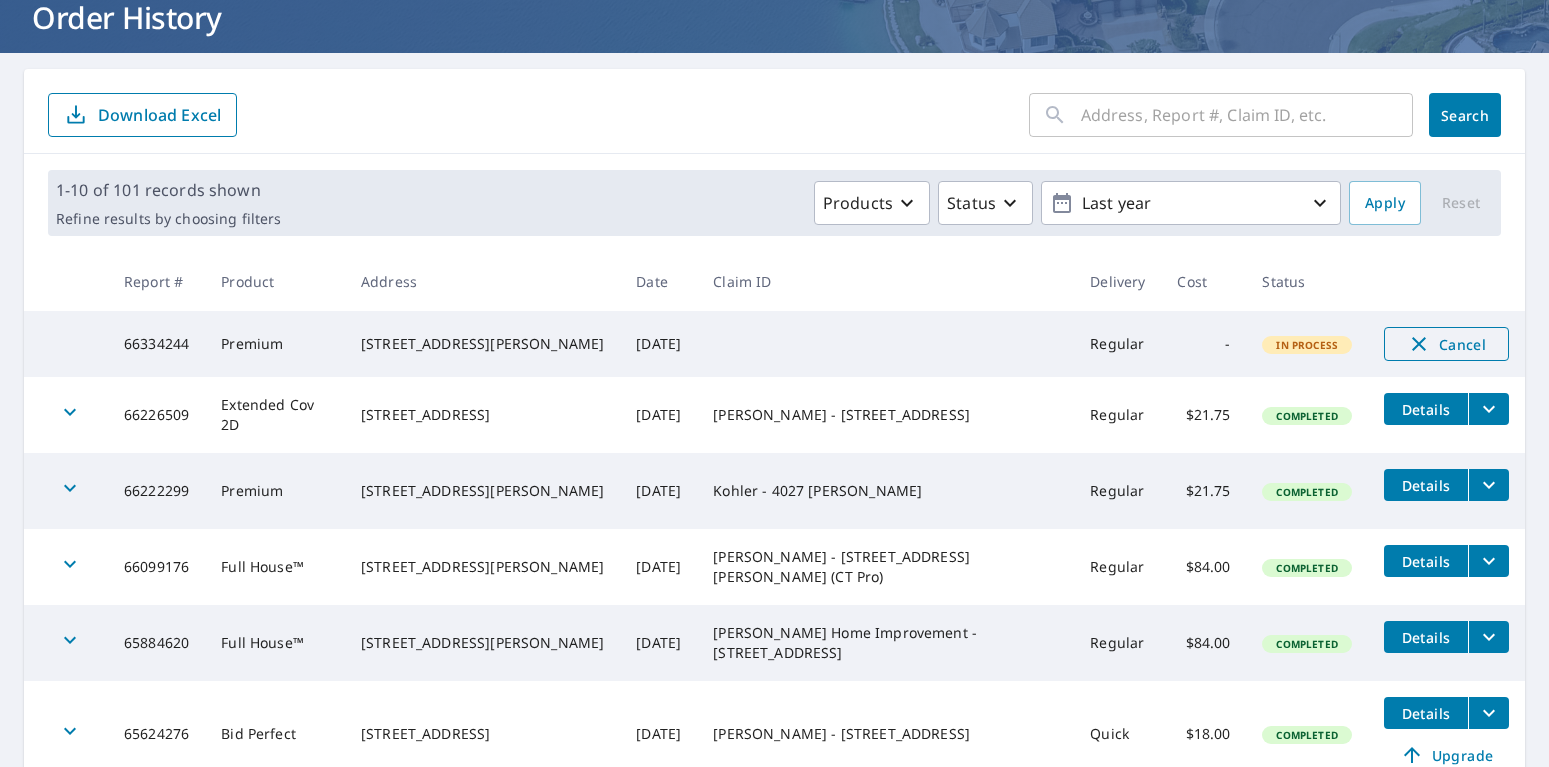 click on "Cancel" at bounding box center [1446, 344] 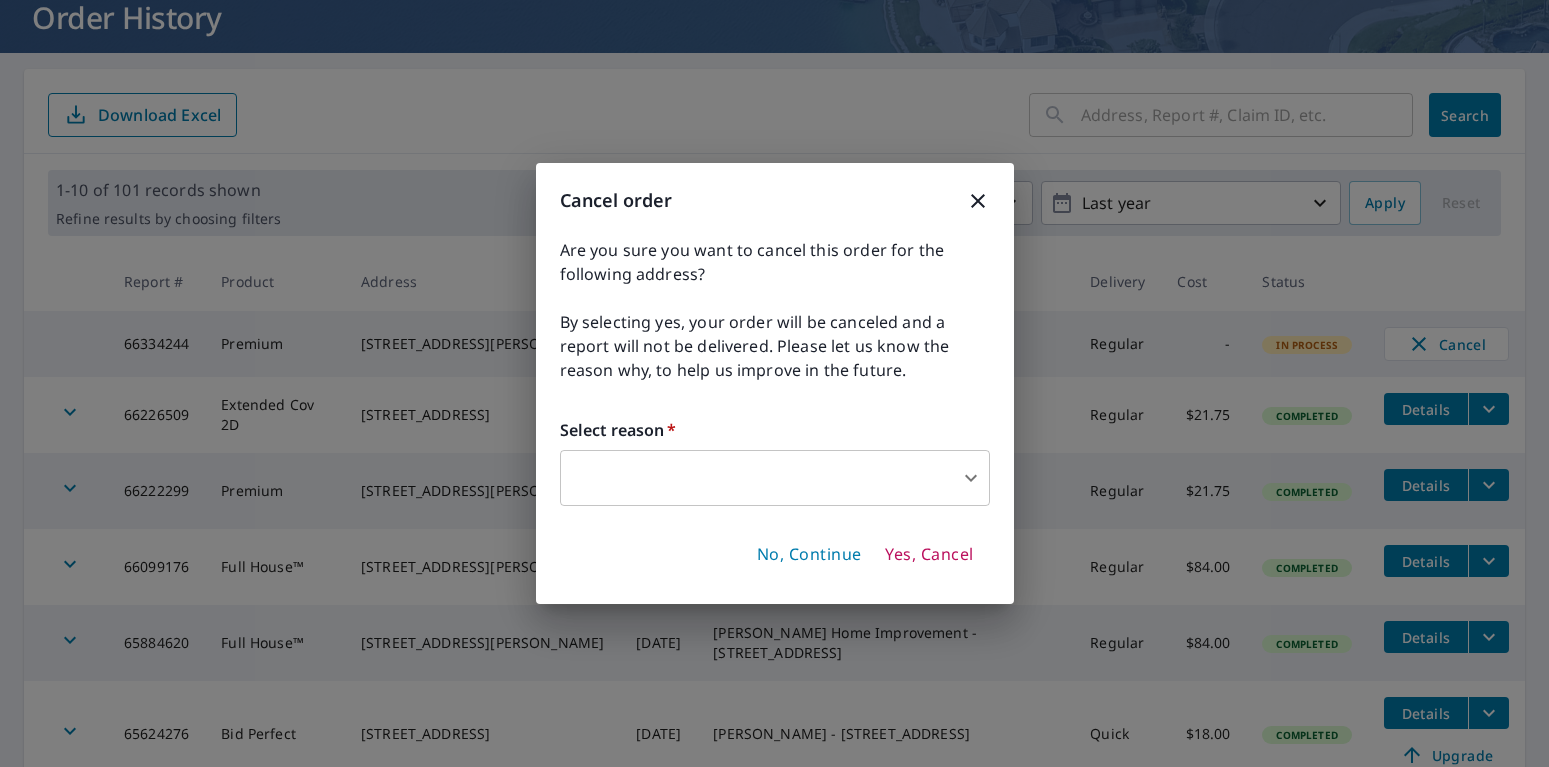 click on "JM JM
Dashboard Order History Order JM Dashboard / Order History Order History ​ Search Download Excel 1-10 of 101 records shown Refine results by choosing filters Products Status Last year Apply Reset Report # Product Address Date Claim ID Delivery Cost Status 66334244 Premium [STREET_ADDRESS][PERSON_NAME] [DATE] Regular - In Process Cancel 66226509 Extended Cov 2D [STREET_ADDRESS] [DATE] [PERSON_NAME] - [STREET_ADDRESS] Regular $21.75 Completed Details 66222299 Premium [STREET_ADDRESS][PERSON_NAME] [DATE] Kohler - 4027 [PERSON_NAME] Regular $21.75 Completed Details 66099176 Full House™ [STREET_ADDRESS][PERSON_NAME] [DATE] [PERSON_NAME] - [STREET_ADDRESS][PERSON_NAME] (CT Pro) Regular $84.00 Completed Details 65884620 Full House™ [STREET_ADDRESS][PERSON_NAME] [DATE] [PERSON_NAME] Home Improvement - [STREET_ADDRESS][PERSON_NAME] Regular $84.00 Completed Details 65624276 Bid Perfect [STREET_ADDRESS] [DATE] [PERSON_NAME] - [STREET_ADDRESS] Quick $18.00 10" at bounding box center [774, 383] 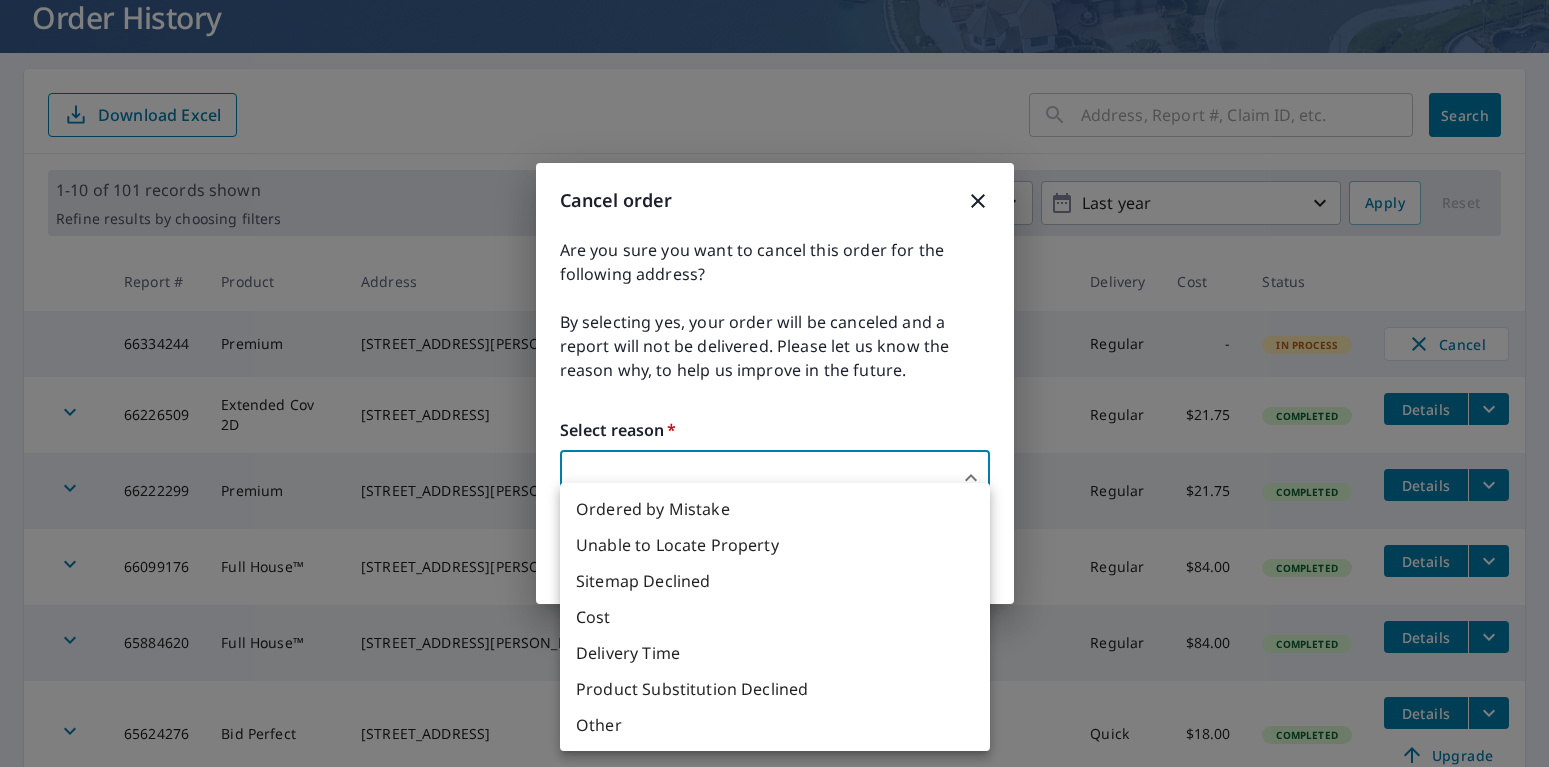 click on "Other" at bounding box center [775, 725] 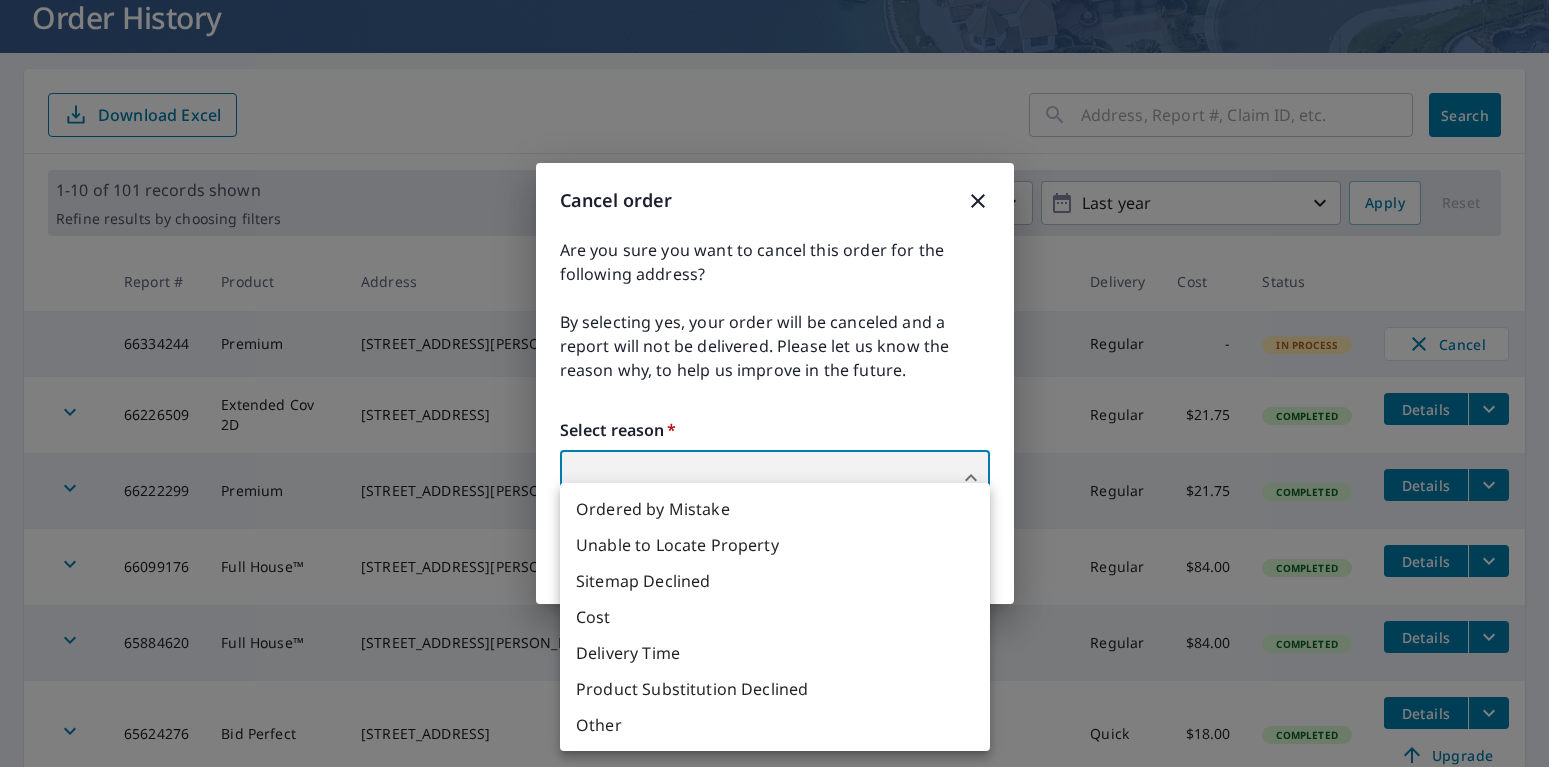 type on "36" 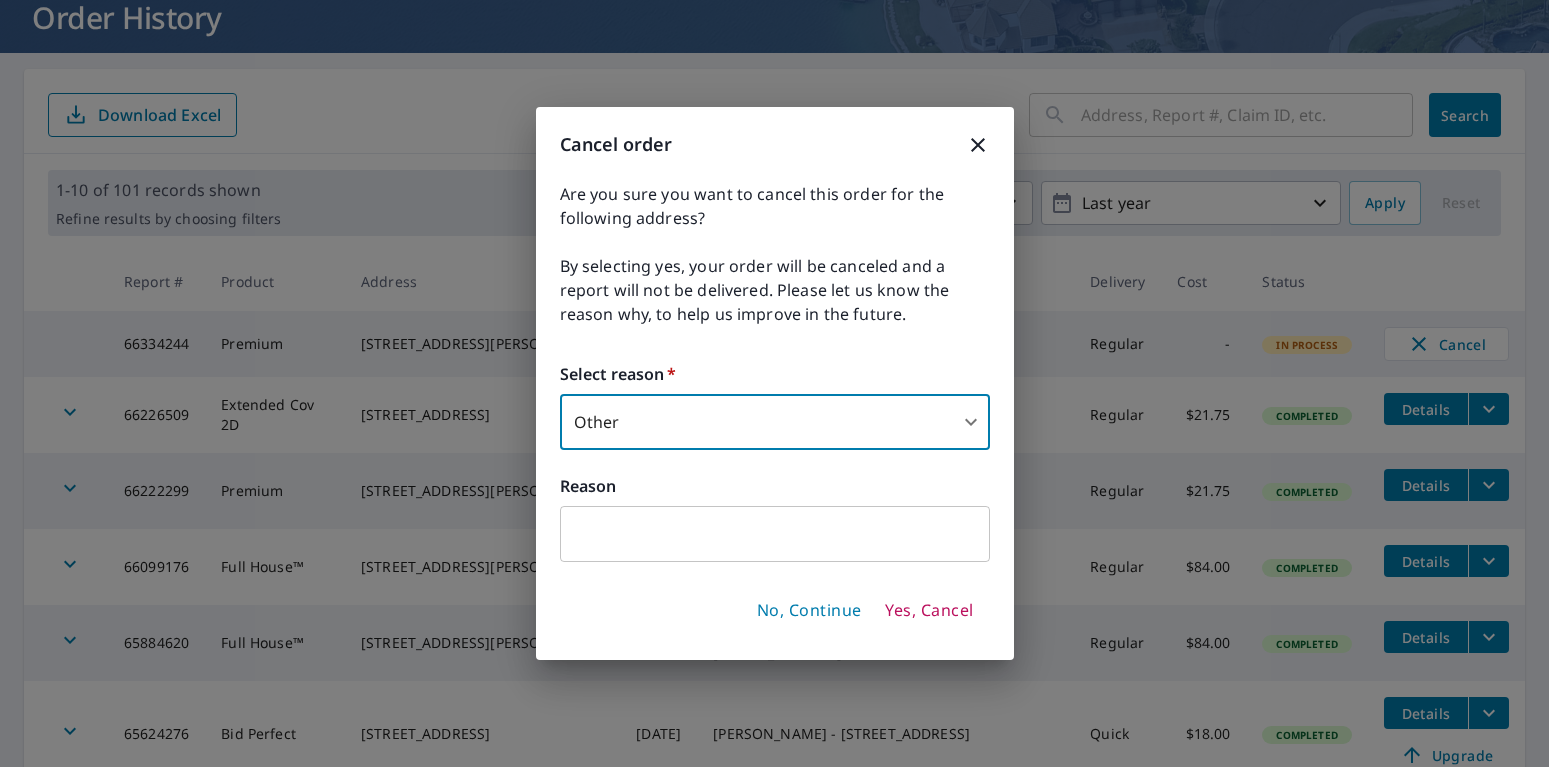 click at bounding box center [775, 534] 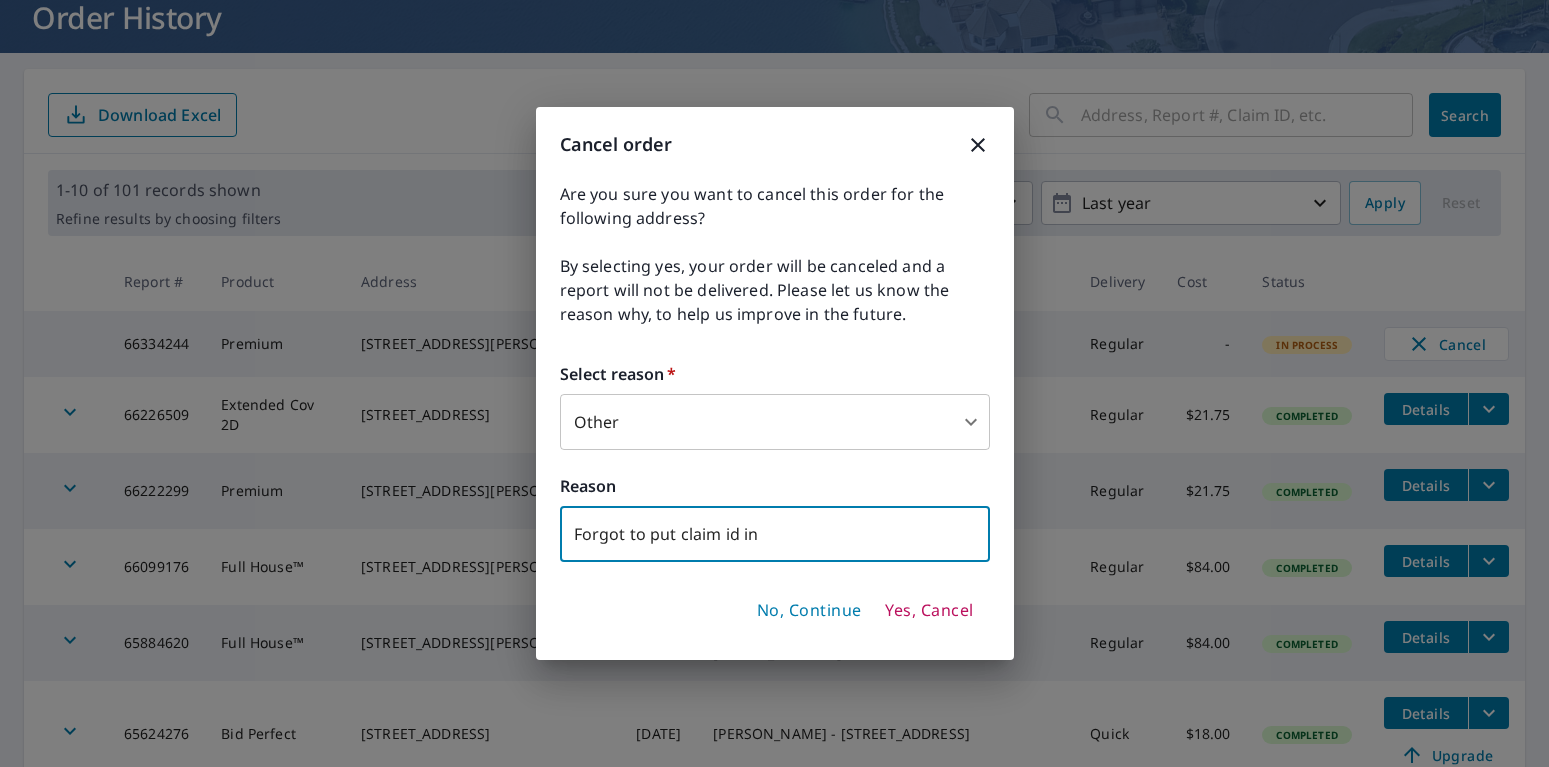 type on "Forgot to put claim id in" 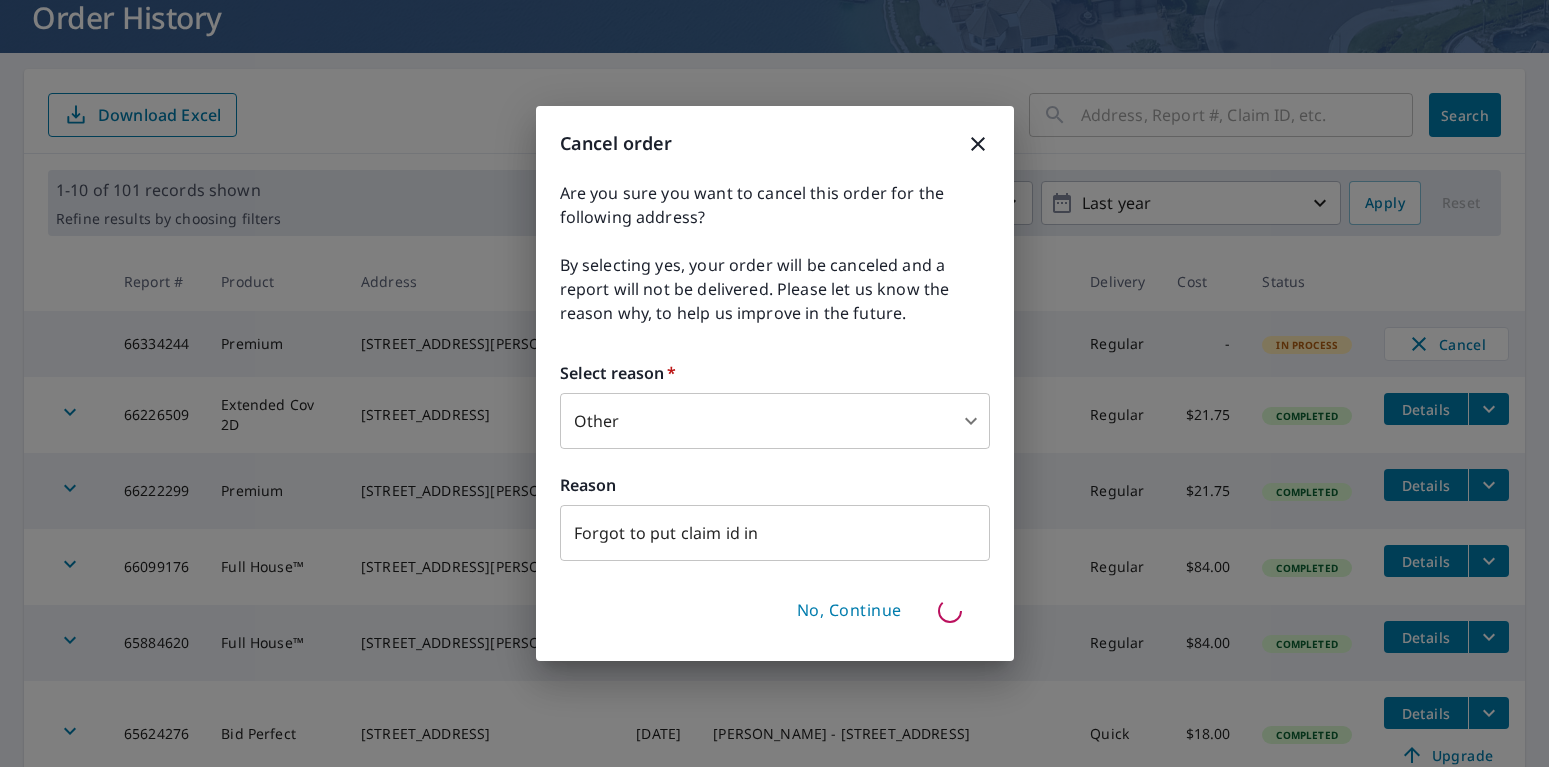 type 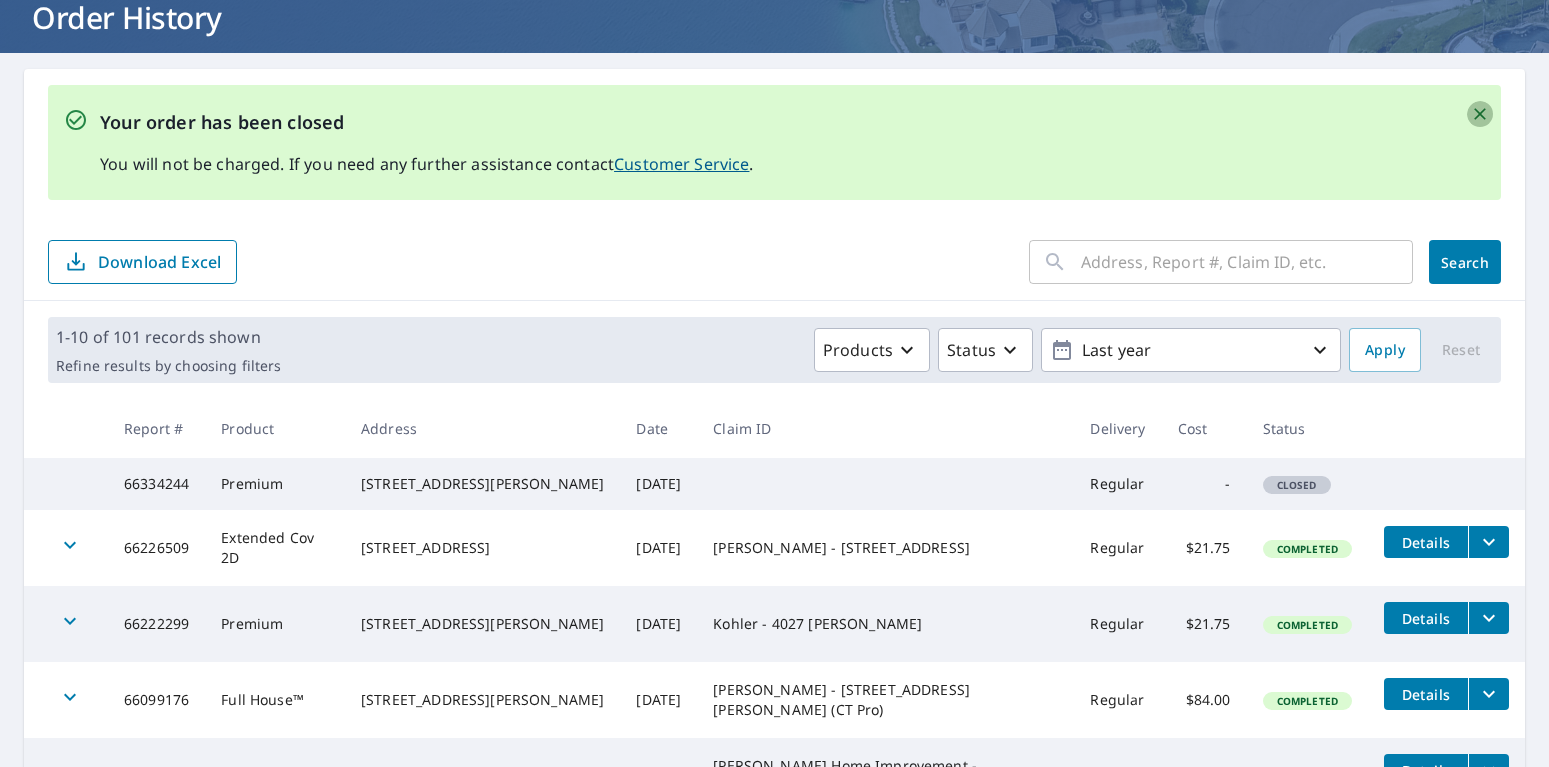 click 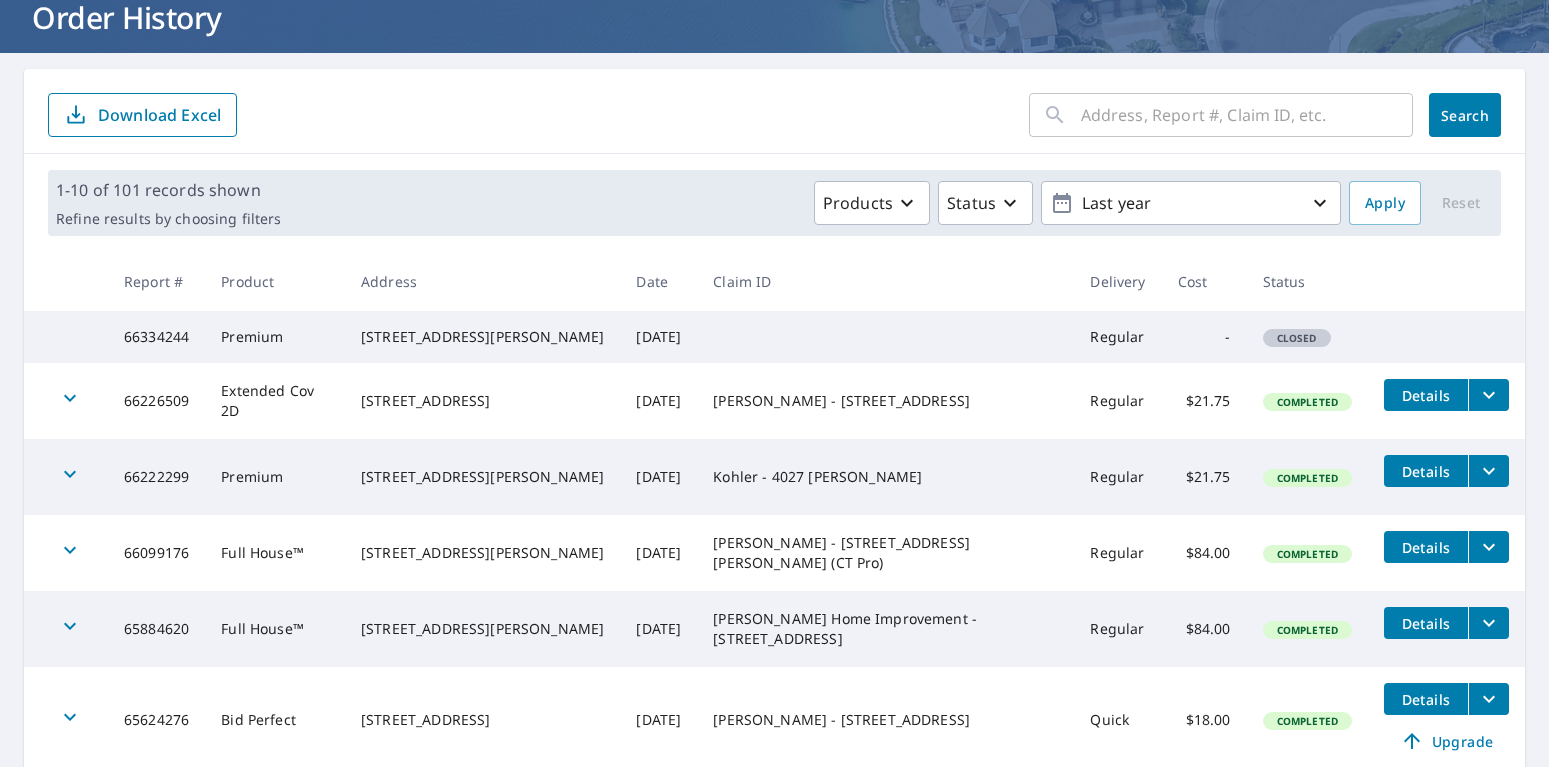 click at bounding box center [885, 337] 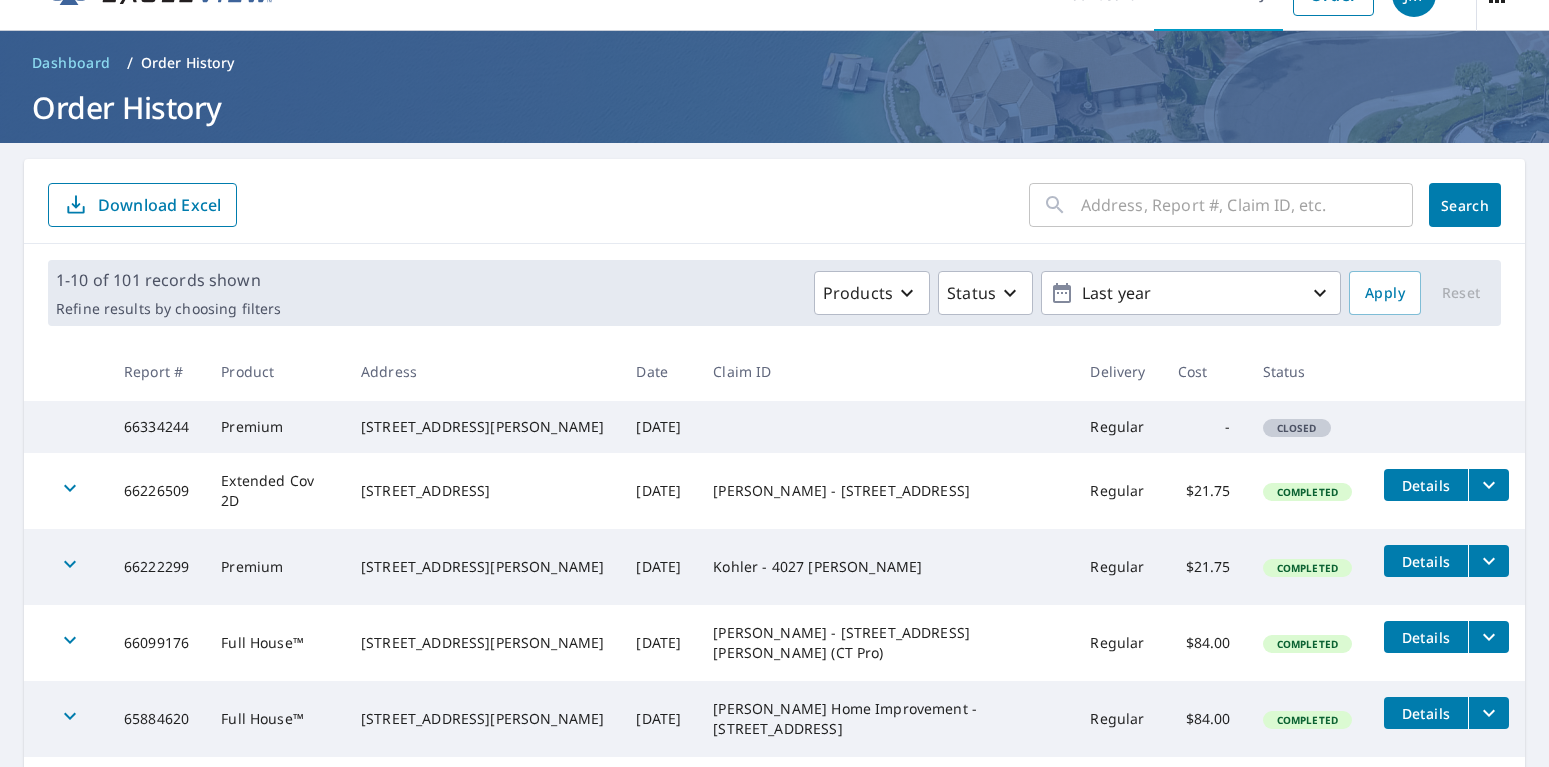 scroll, scrollTop: 0, scrollLeft: 0, axis: both 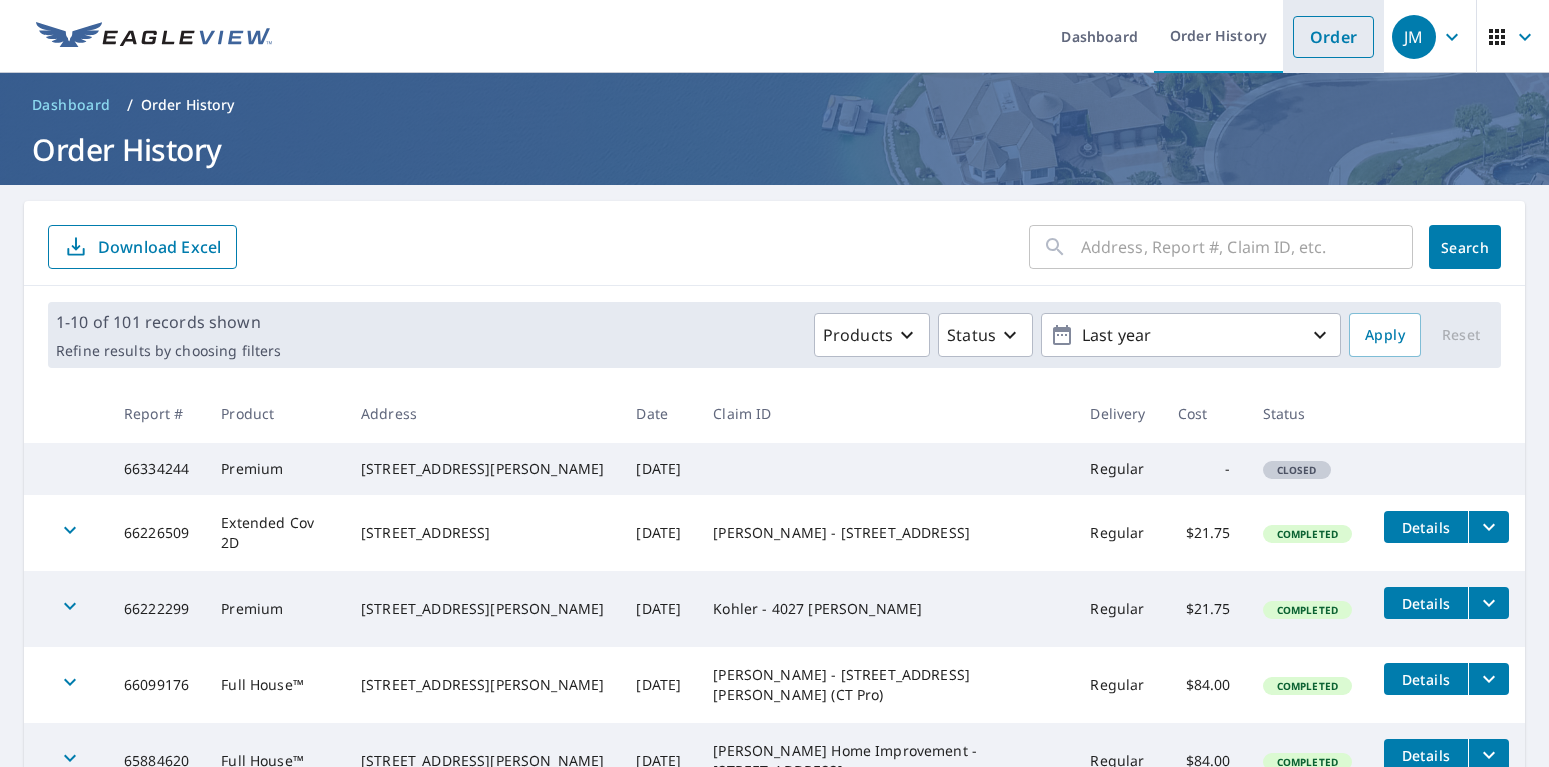 click on "Order" at bounding box center [1333, 37] 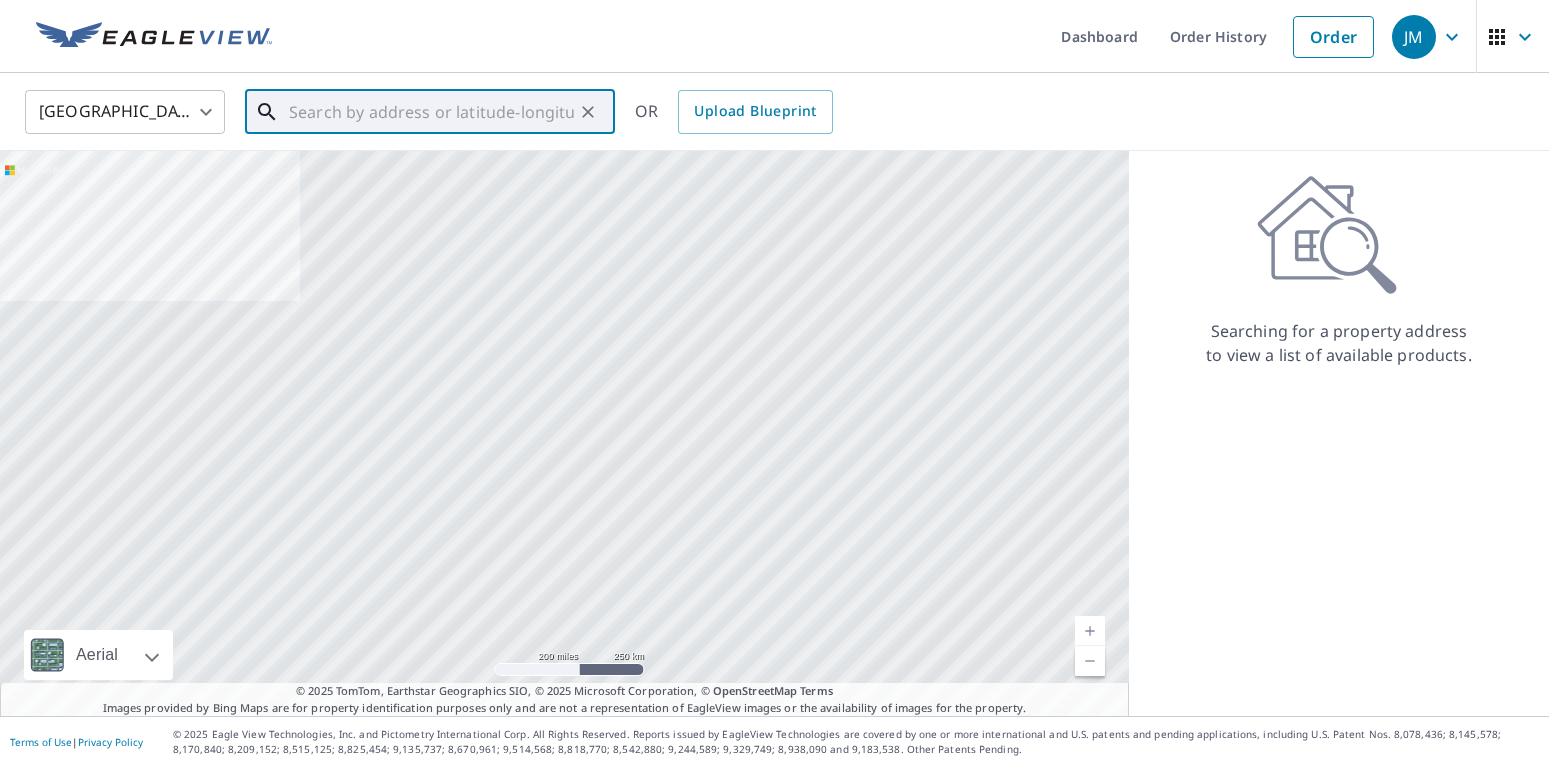 click at bounding box center (431, 112) 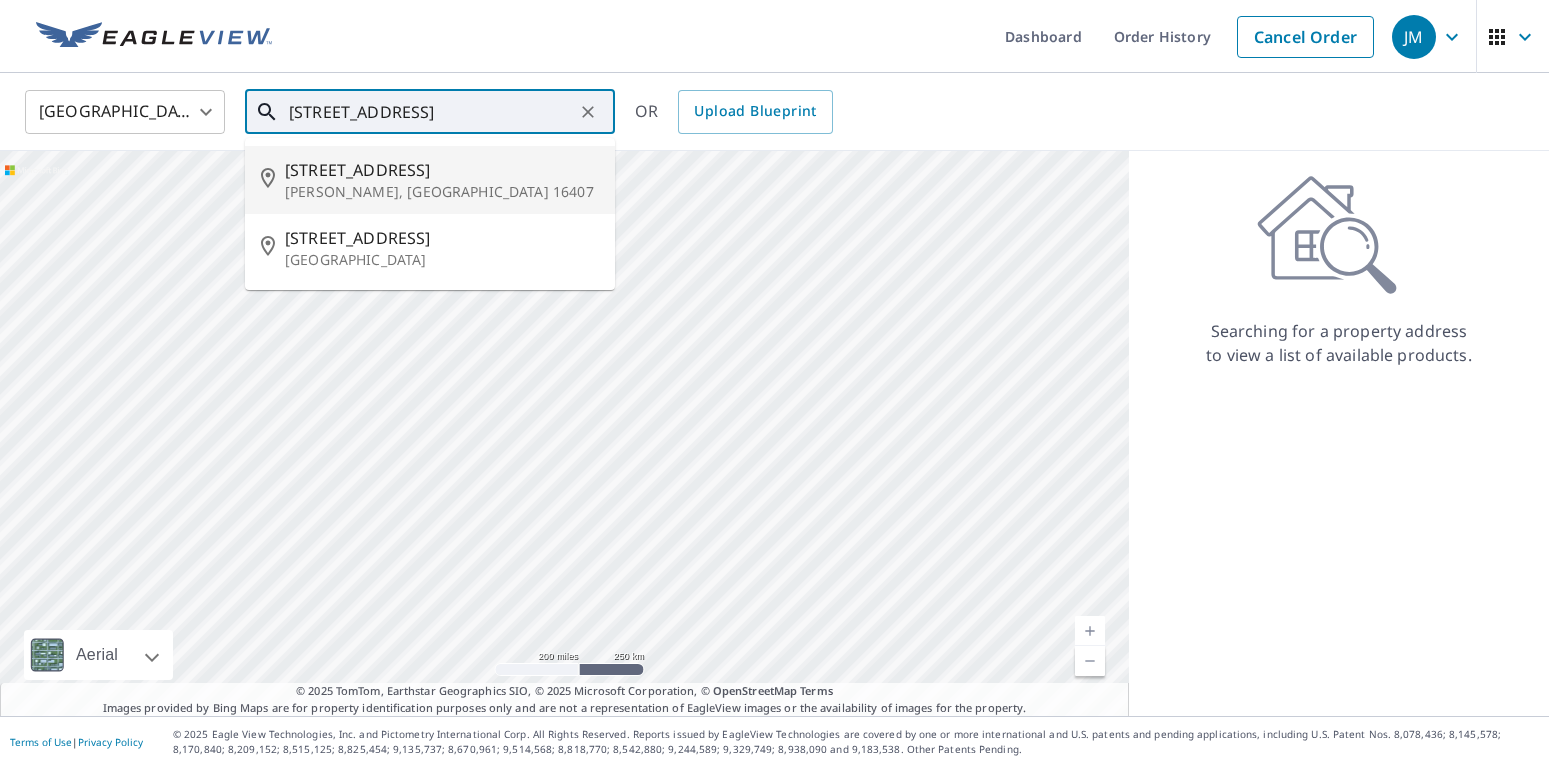 click on "[STREET_ADDRESS]" at bounding box center [442, 170] 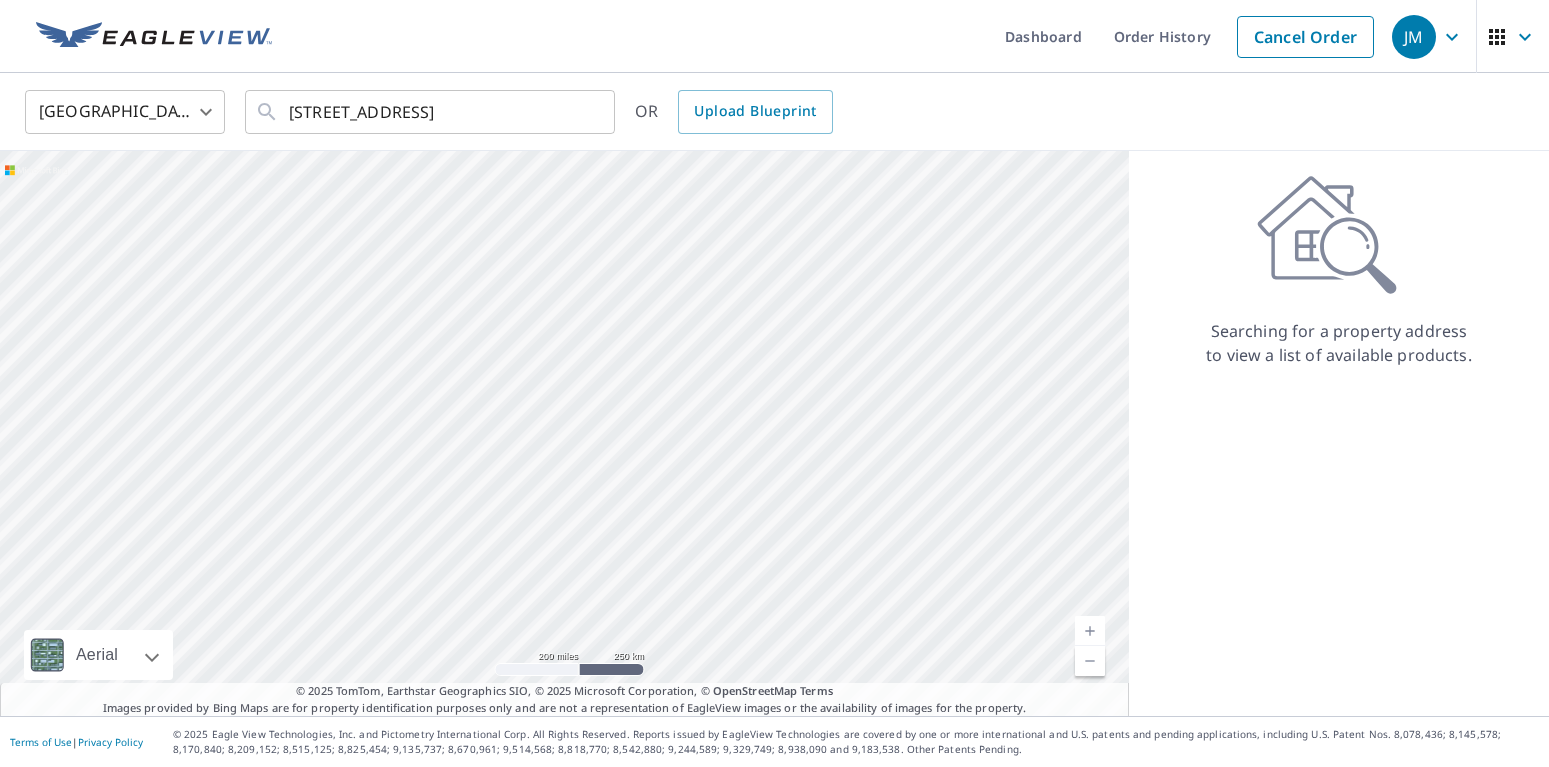 type on "[STREET_ADDRESS][PERSON_NAME]" 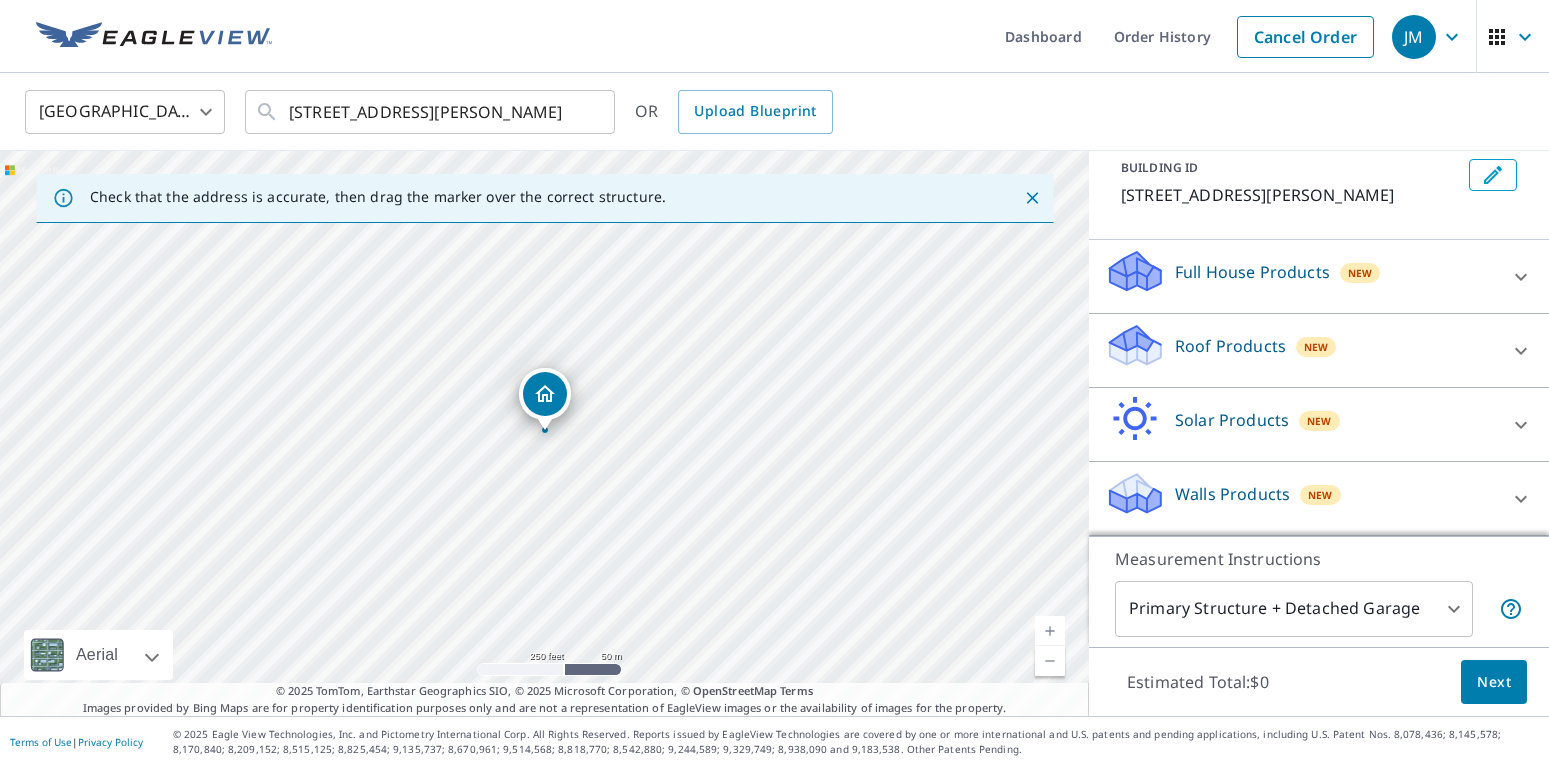 click on "Roof Products New" at bounding box center (1301, 350) 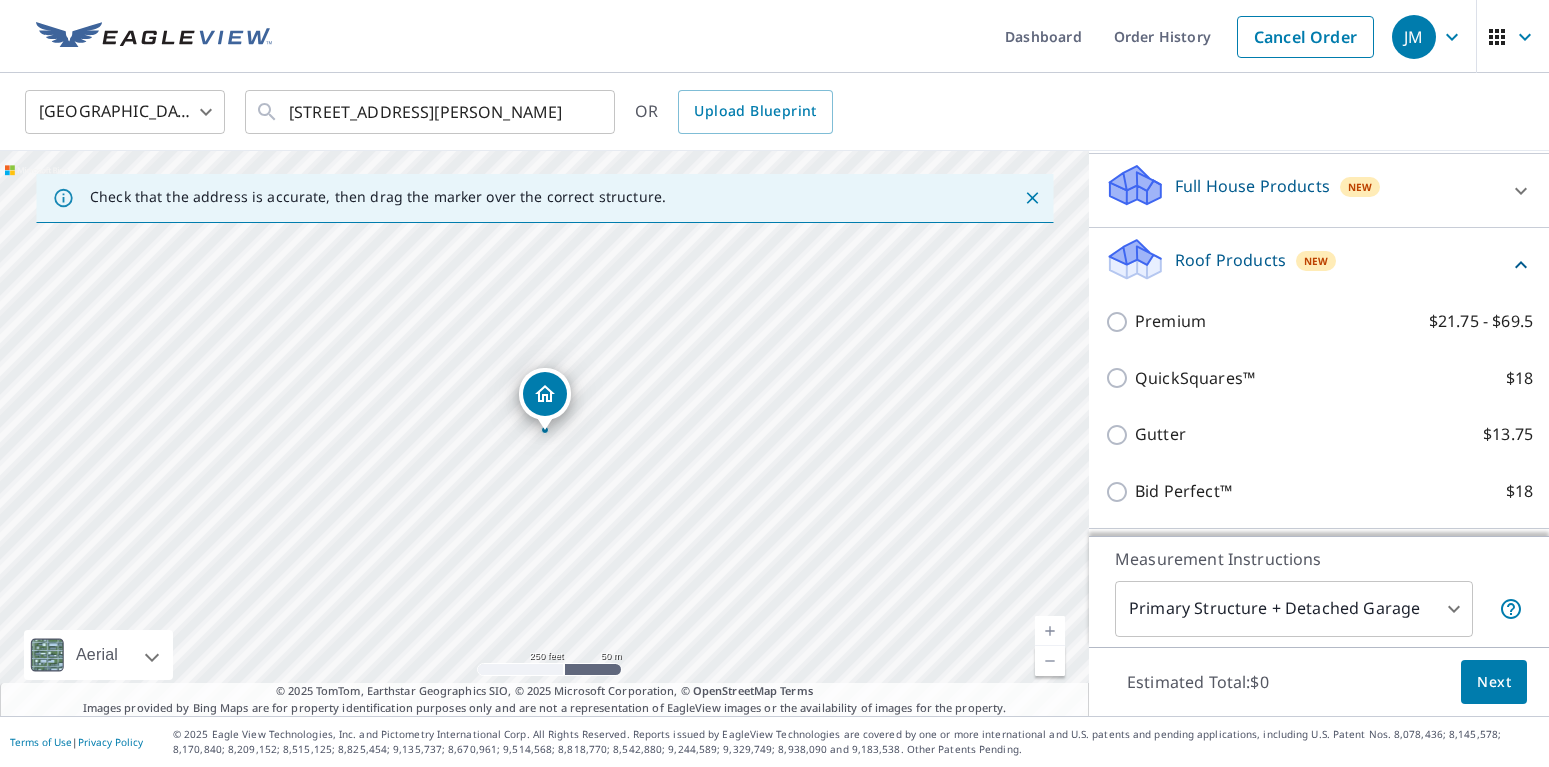 scroll, scrollTop: 250, scrollLeft: 0, axis: vertical 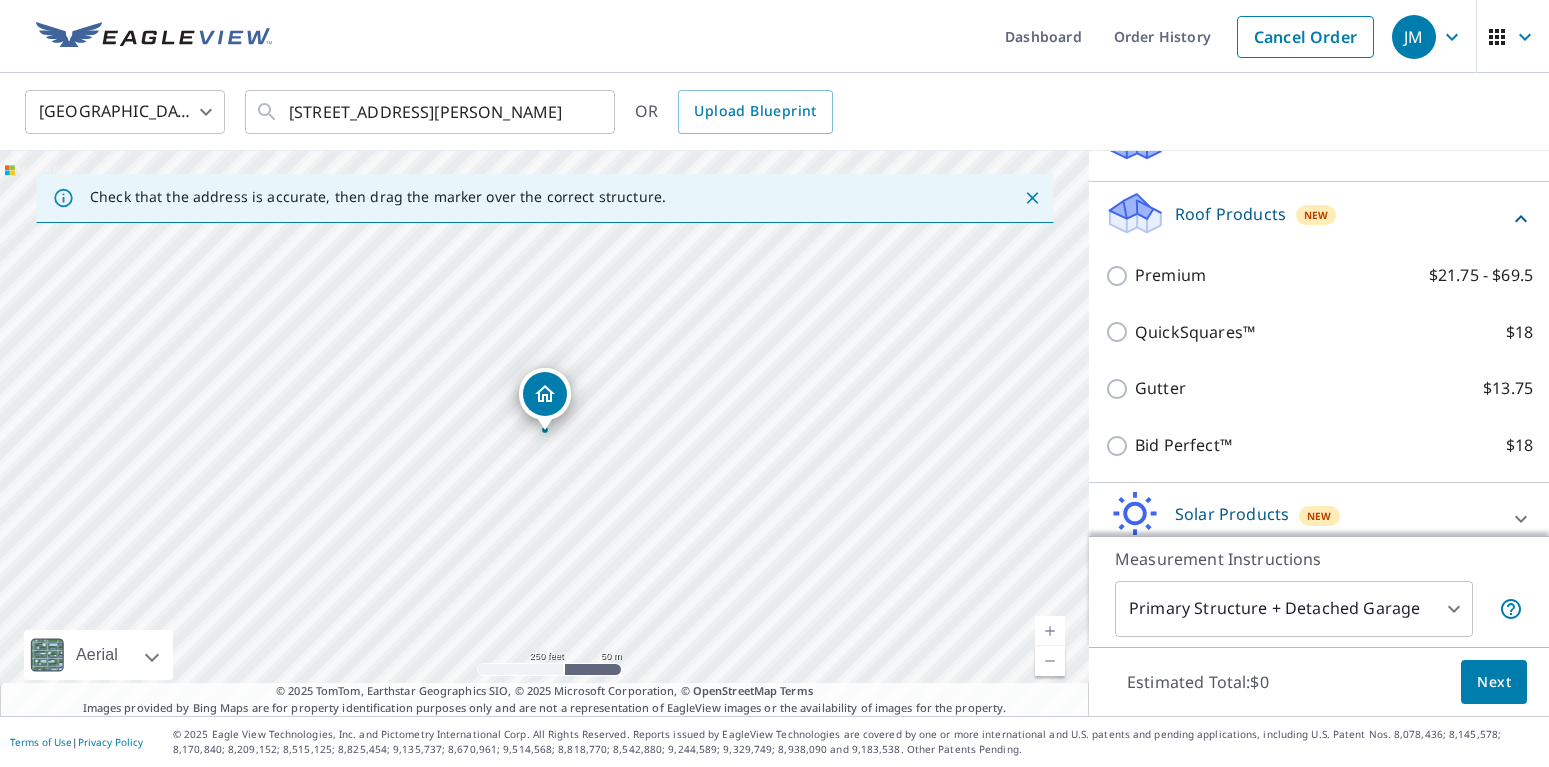 click on "Premium $21.75 - $69.5" at bounding box center [1334, 275] 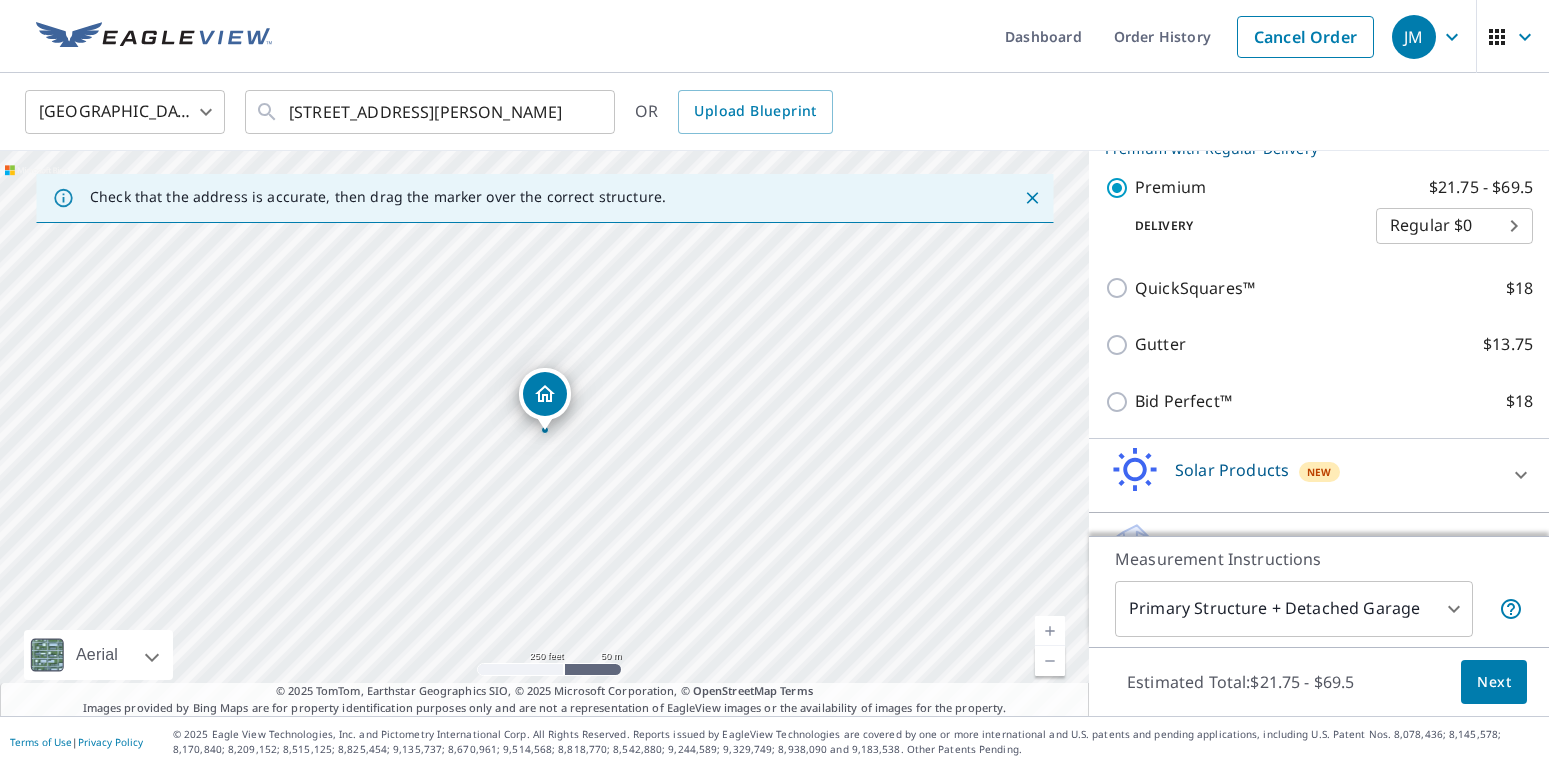scroll, scrollTop: 412, scrollLeft: 0, axis: vertical 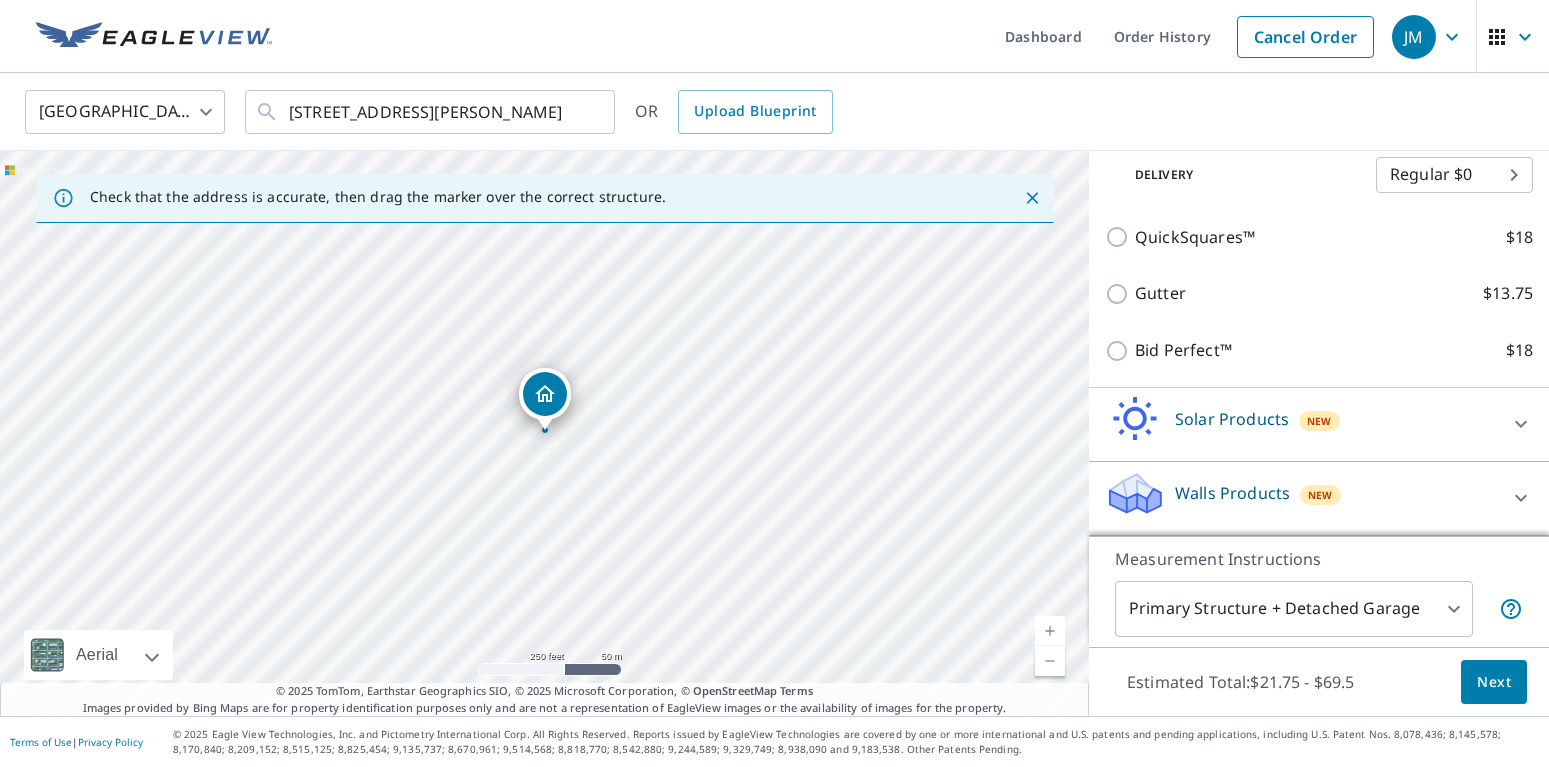 click on "Next" at bounding box center [1494, 682] 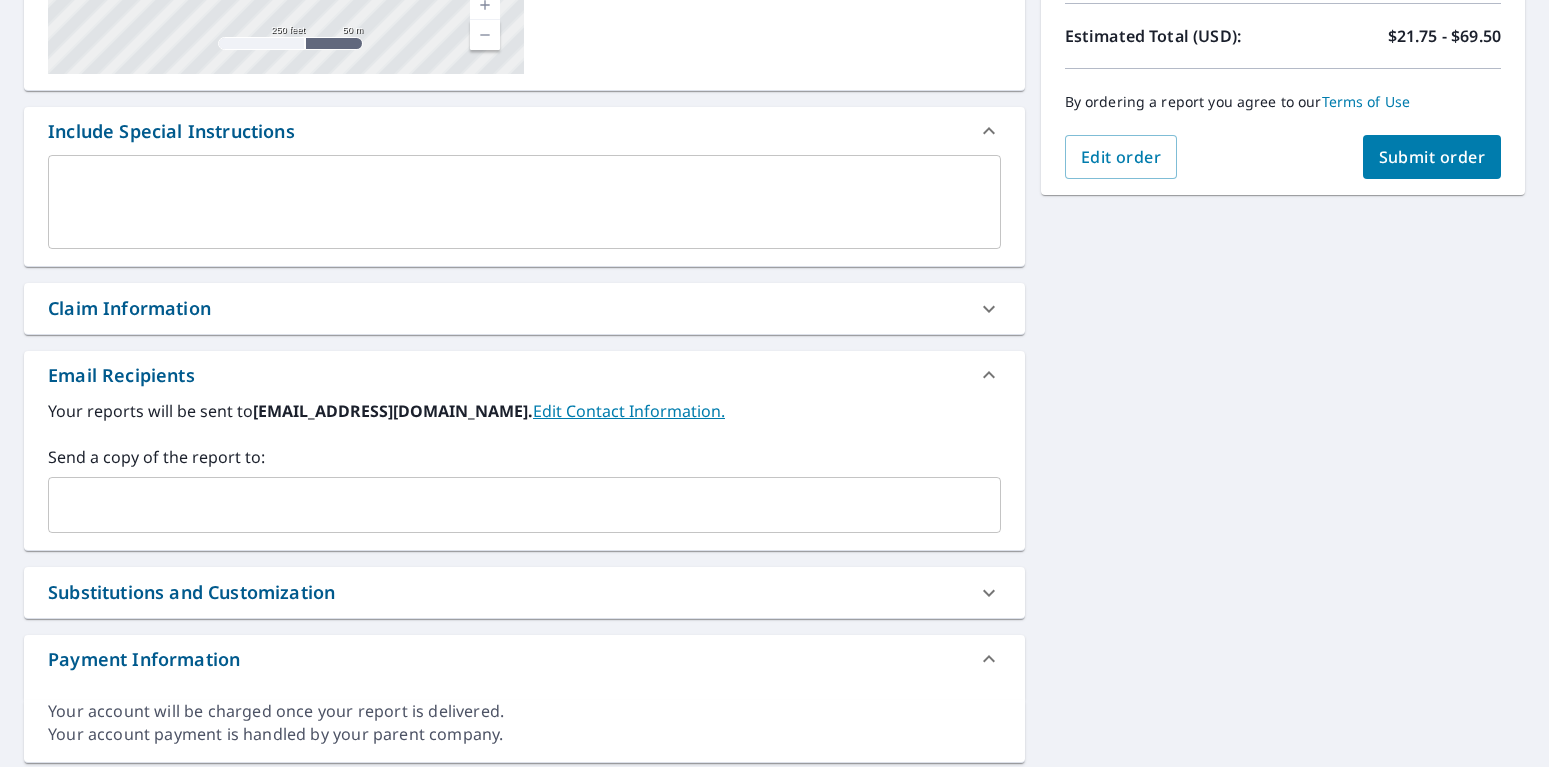 scroll, scrollTop: 506, scrollLeft: 0, axis: vertical 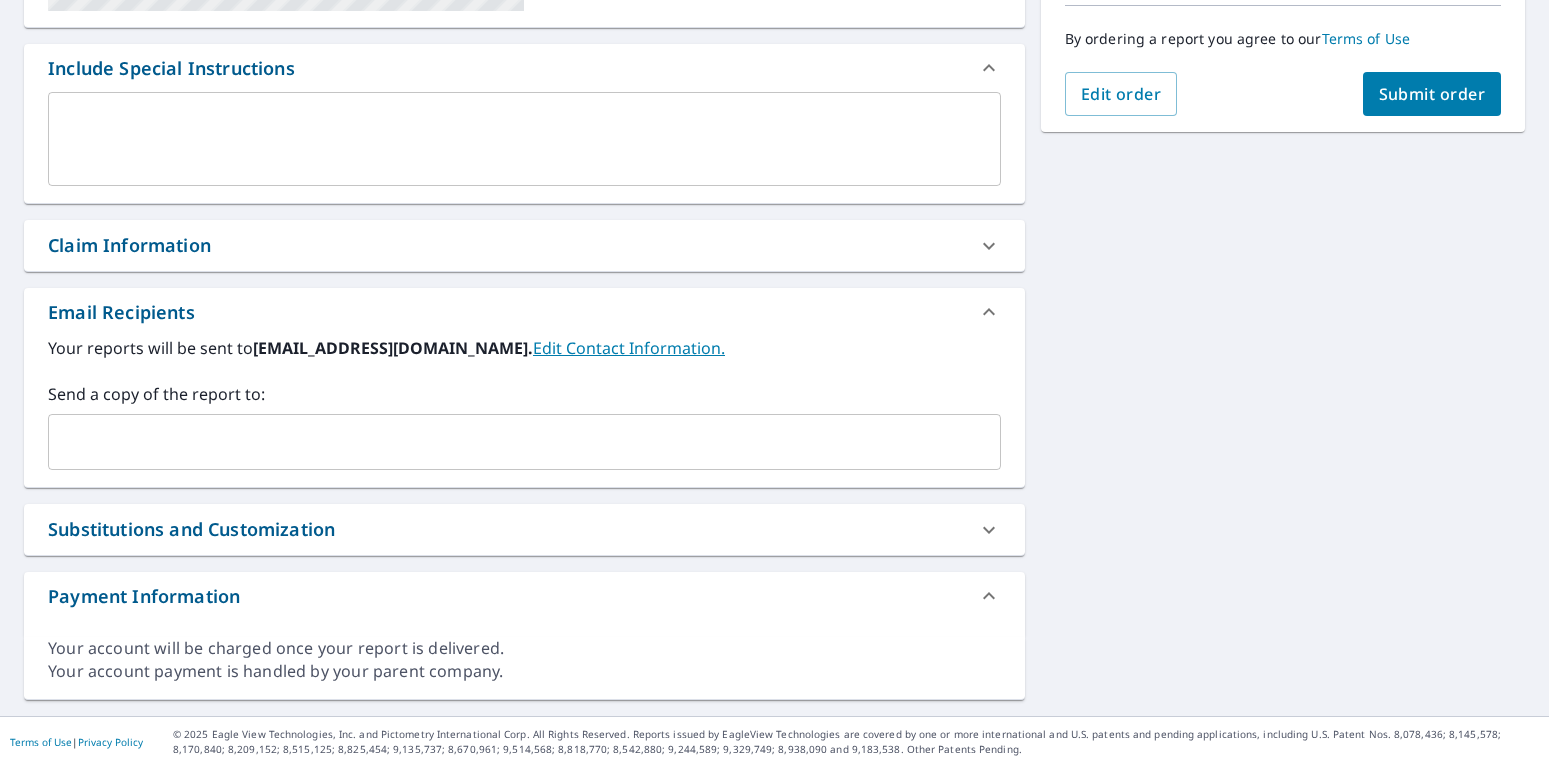 click on "Claim Information" at bounding box center [506, 245] 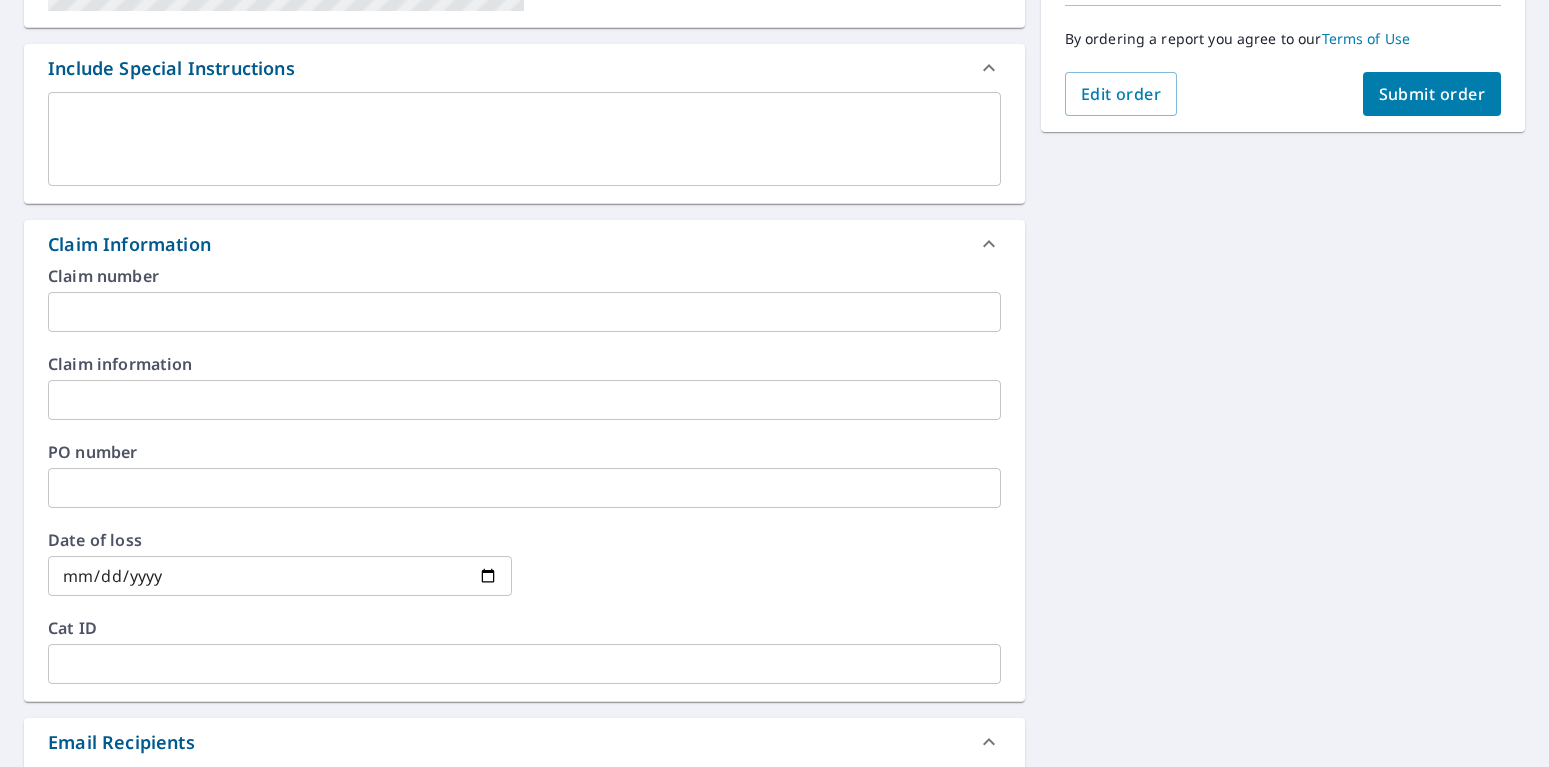 checkbox on "true" 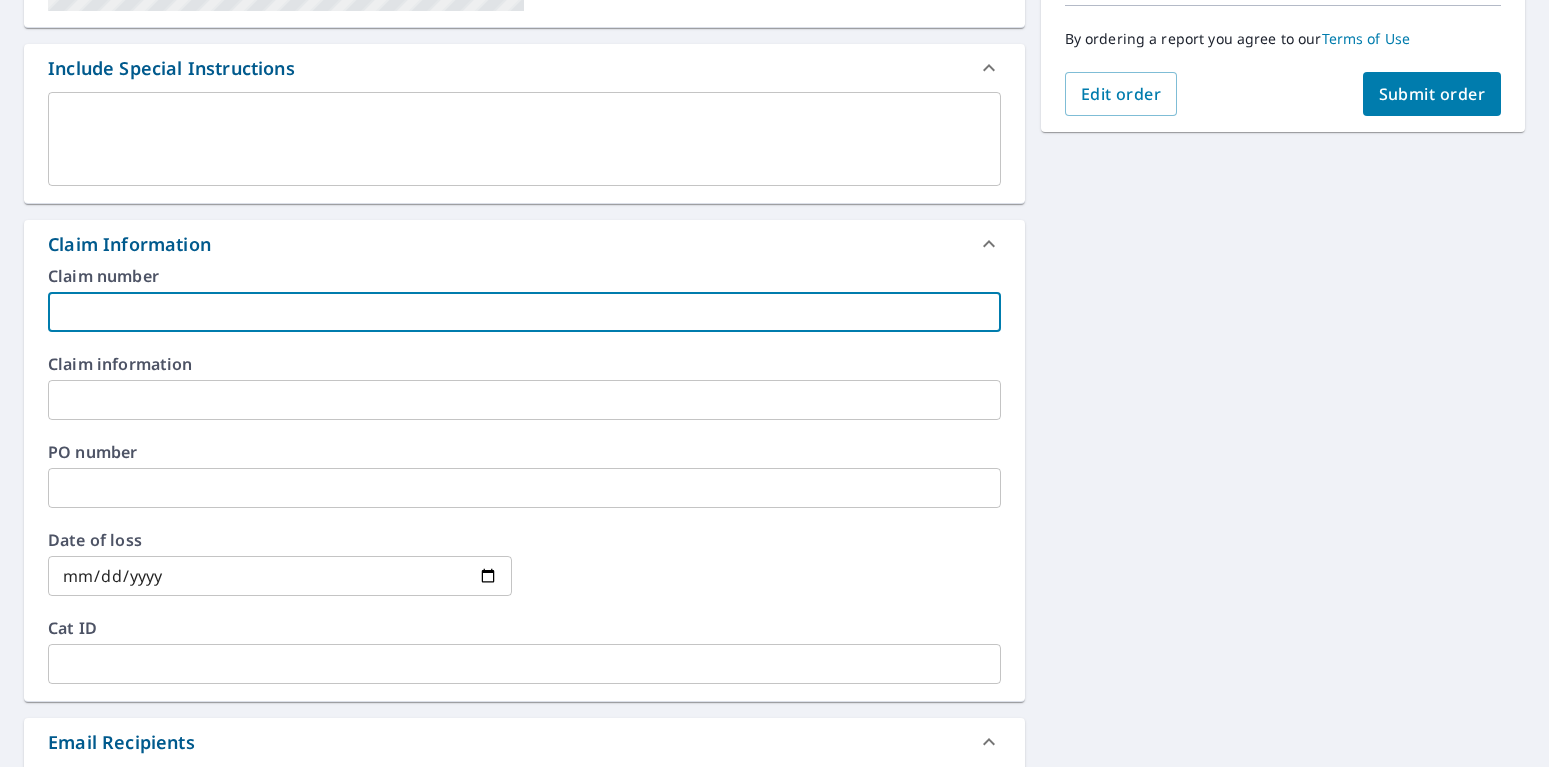 click at bounding box center [524, 312] 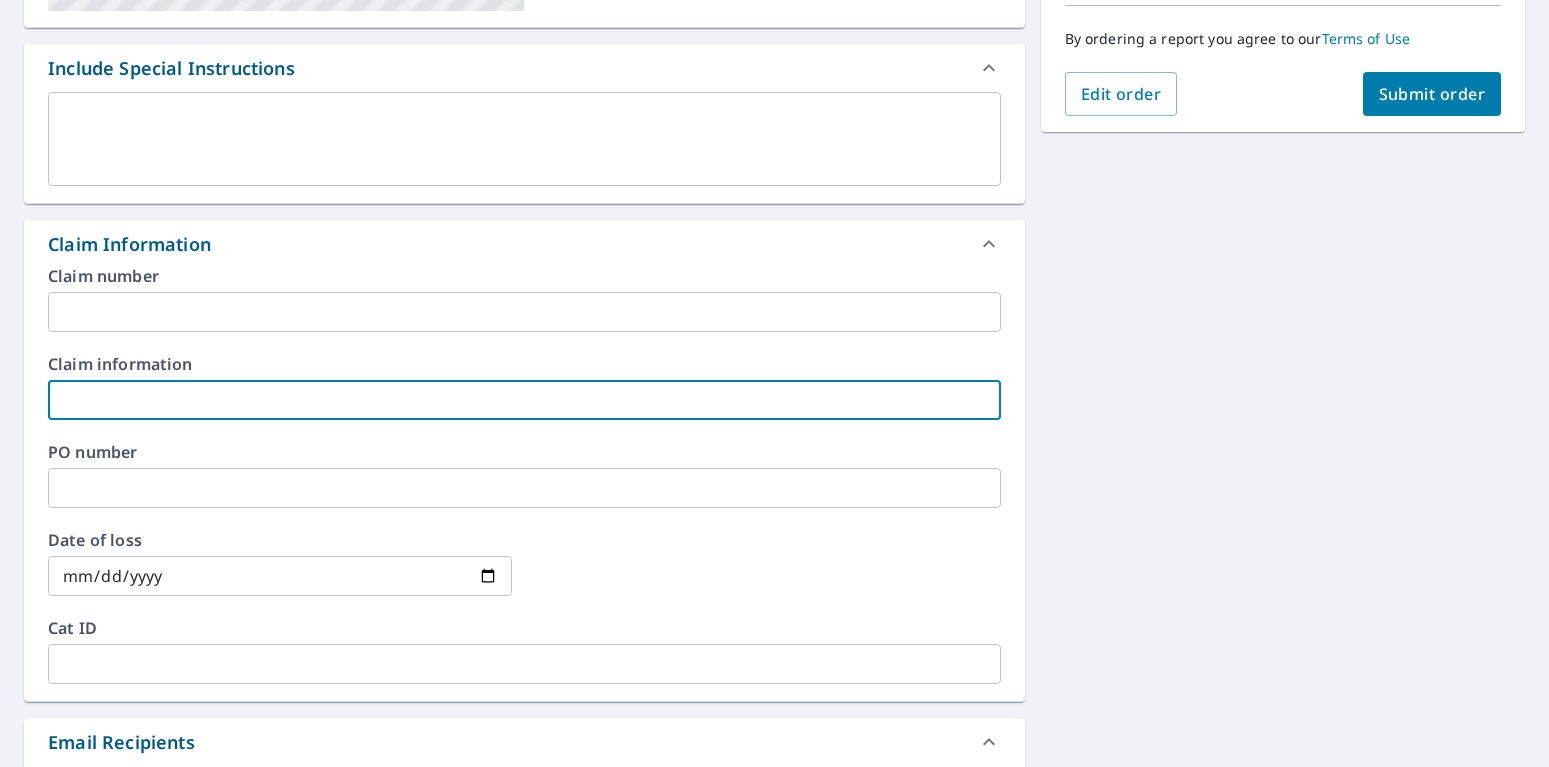 type on "D" 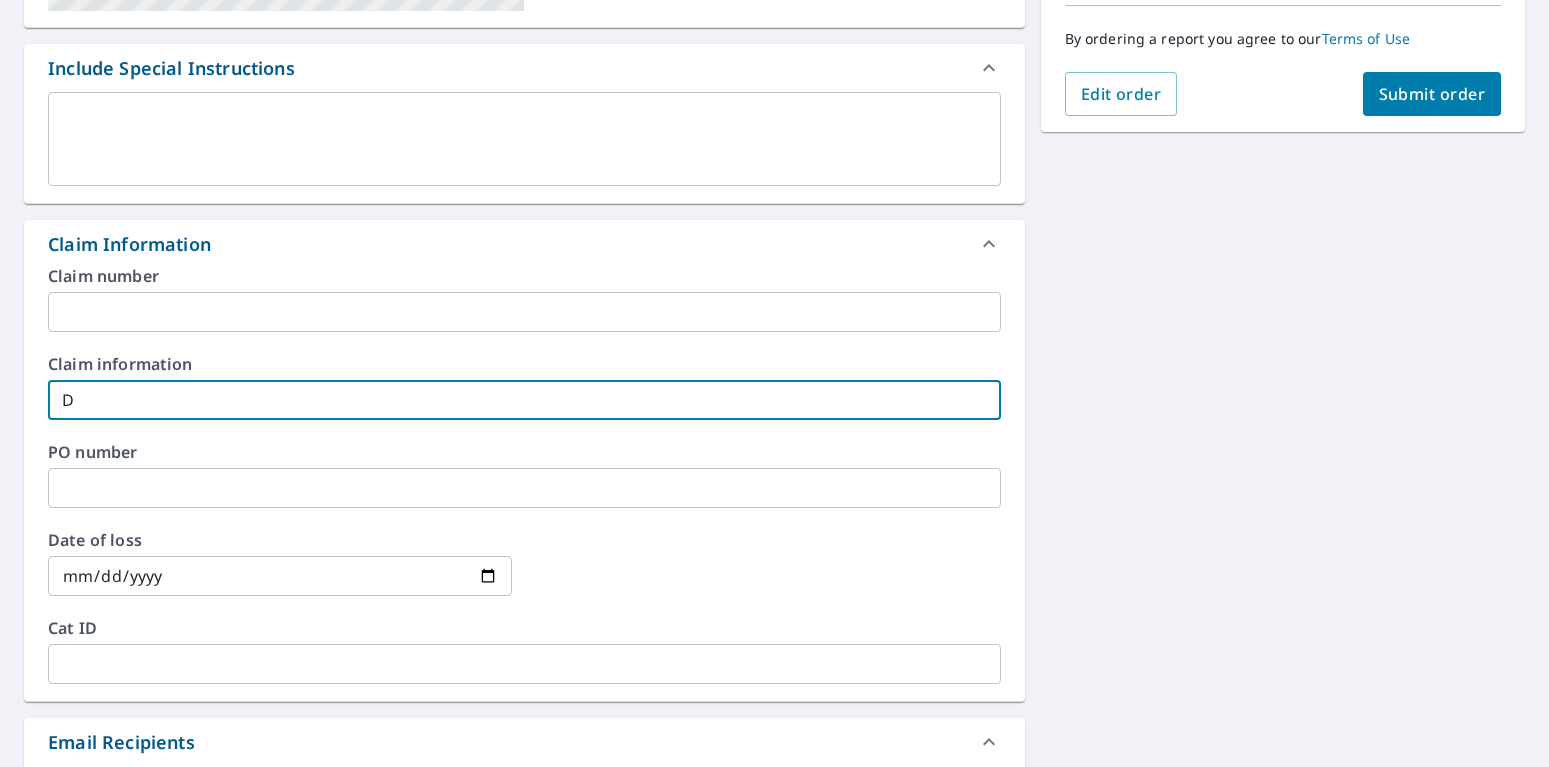type on "Dy" 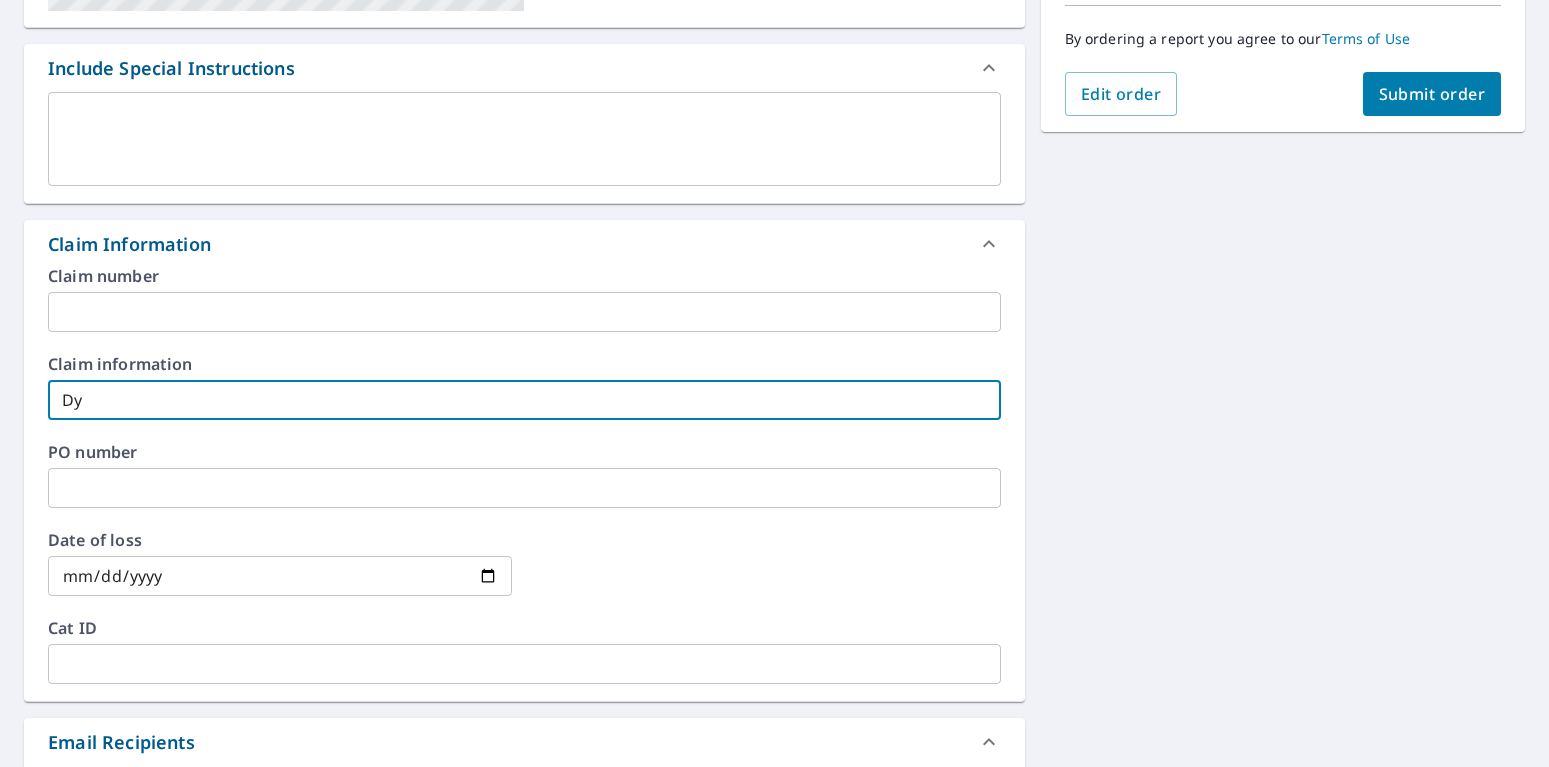 type on "Dyn" 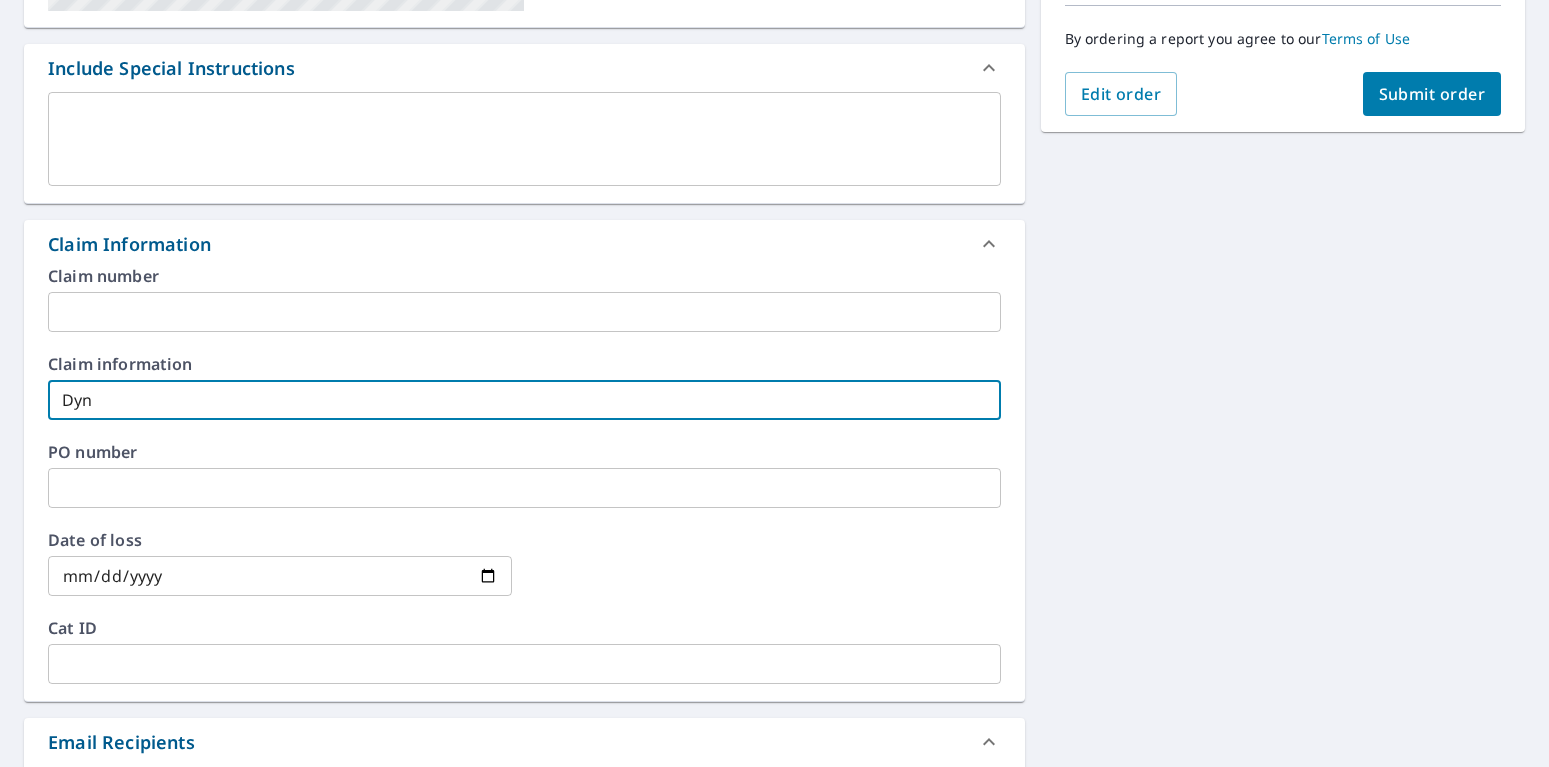 type on "Dyna" 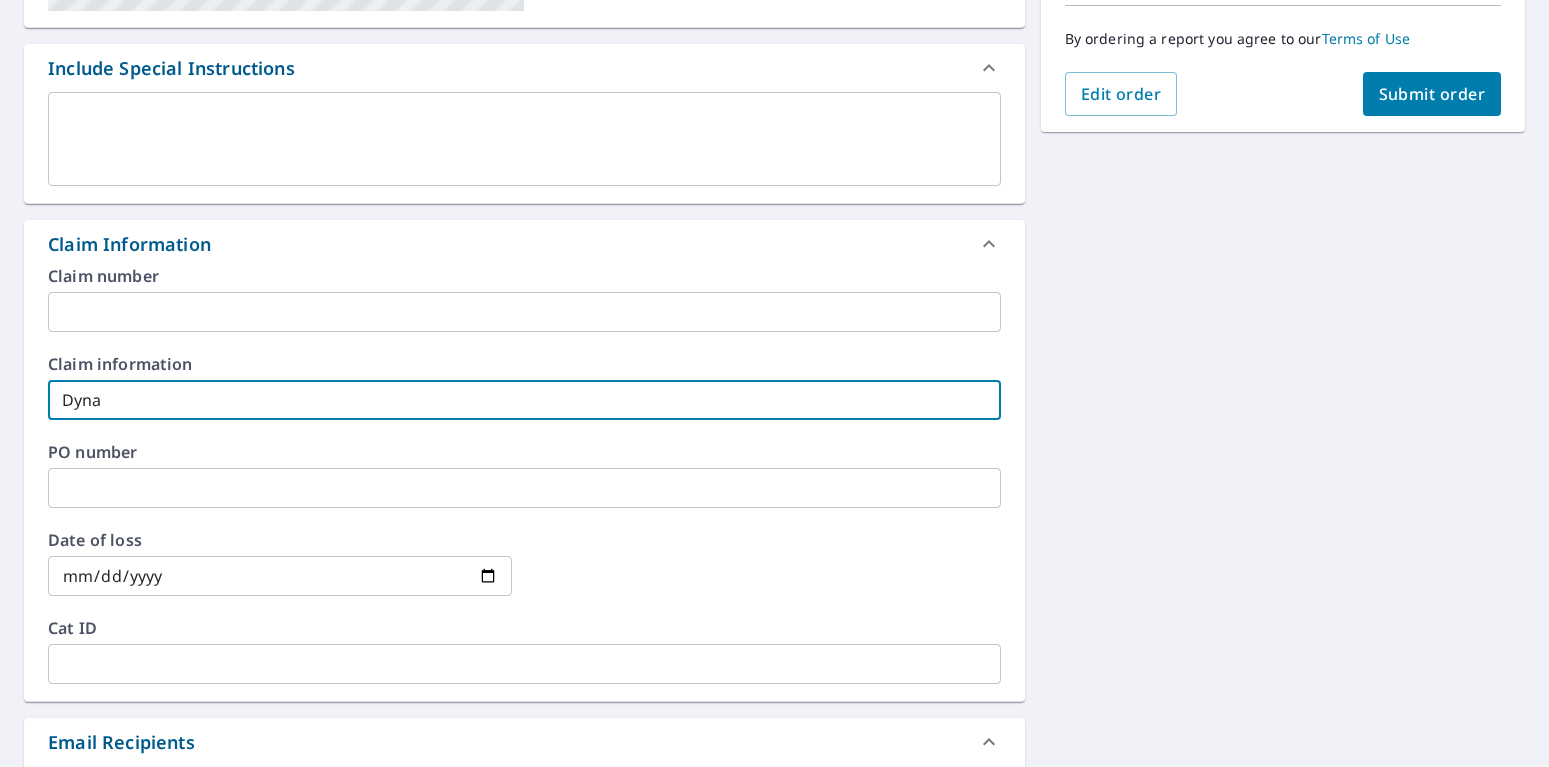 type on "Dynas" 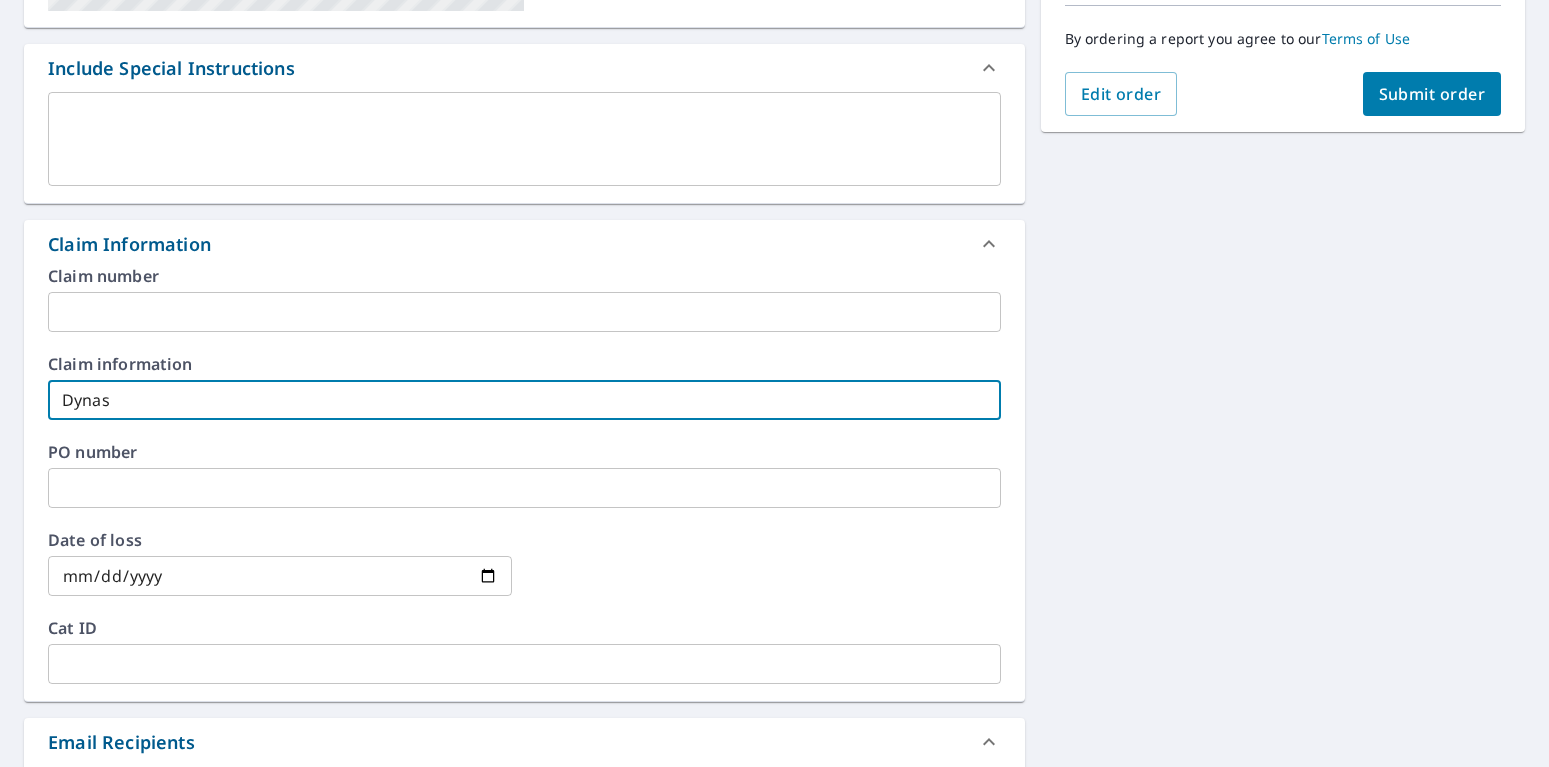 type on "Dynast" 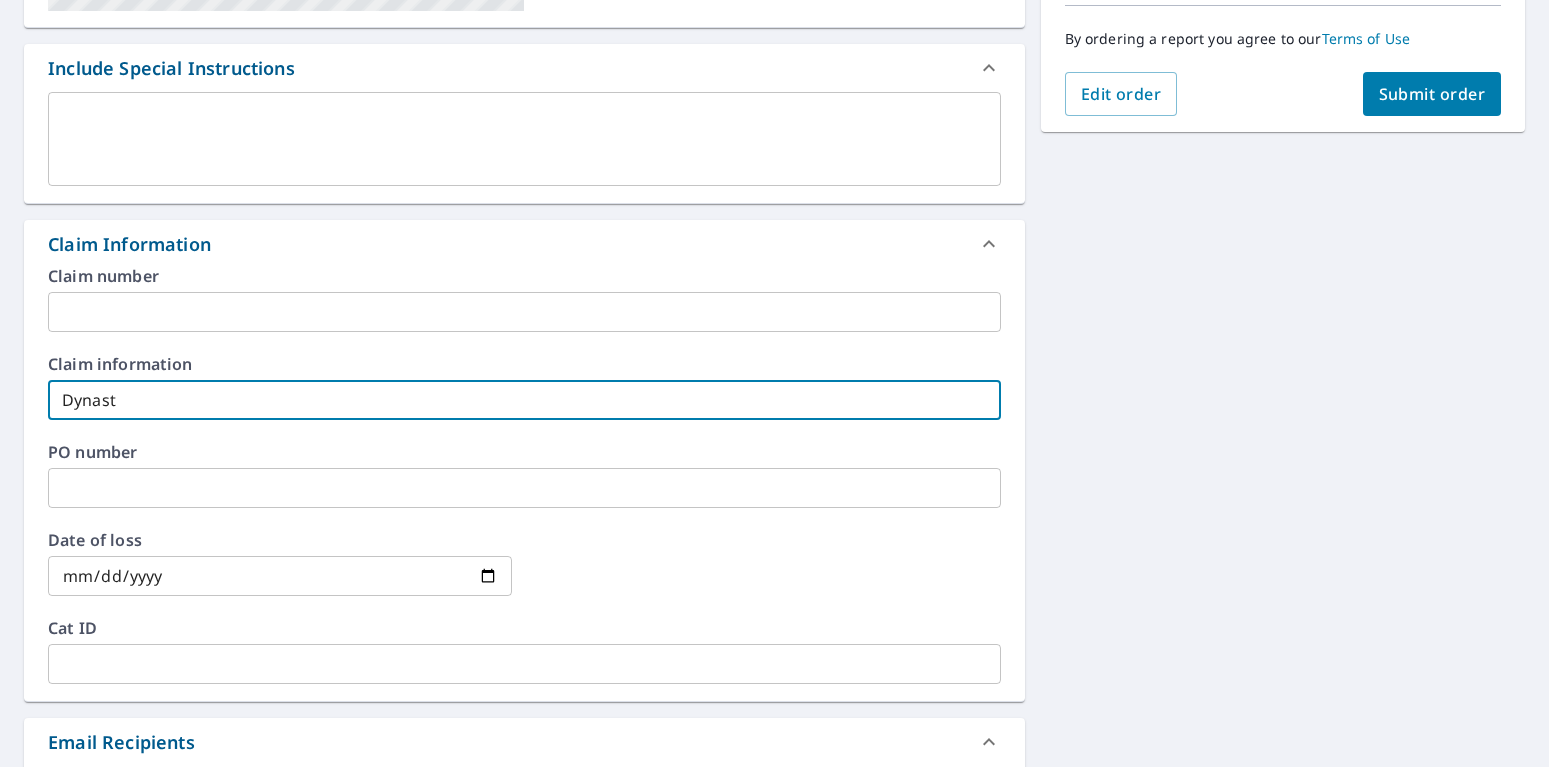 type on "Dynasty" 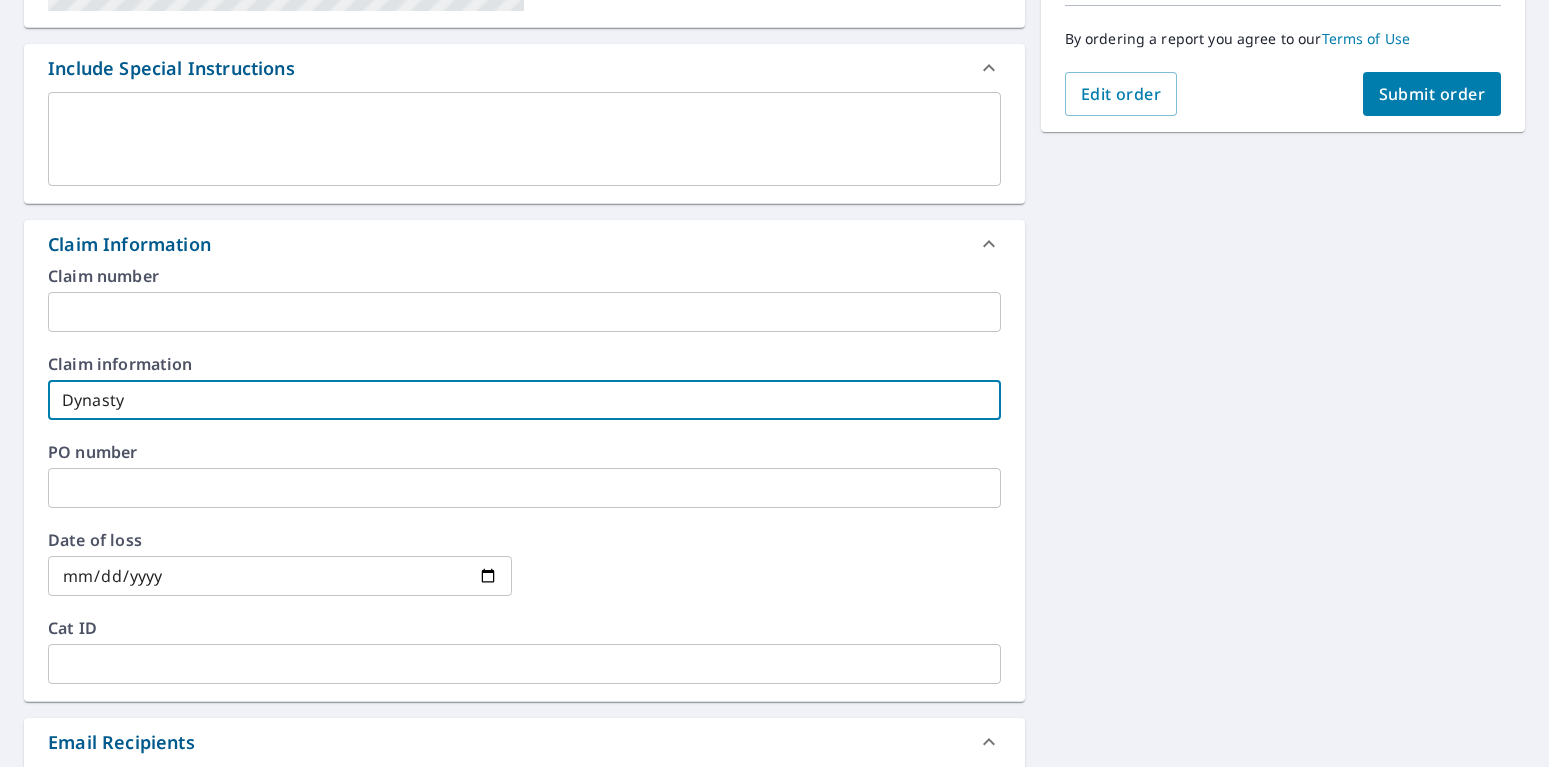 type on "Dynasty" 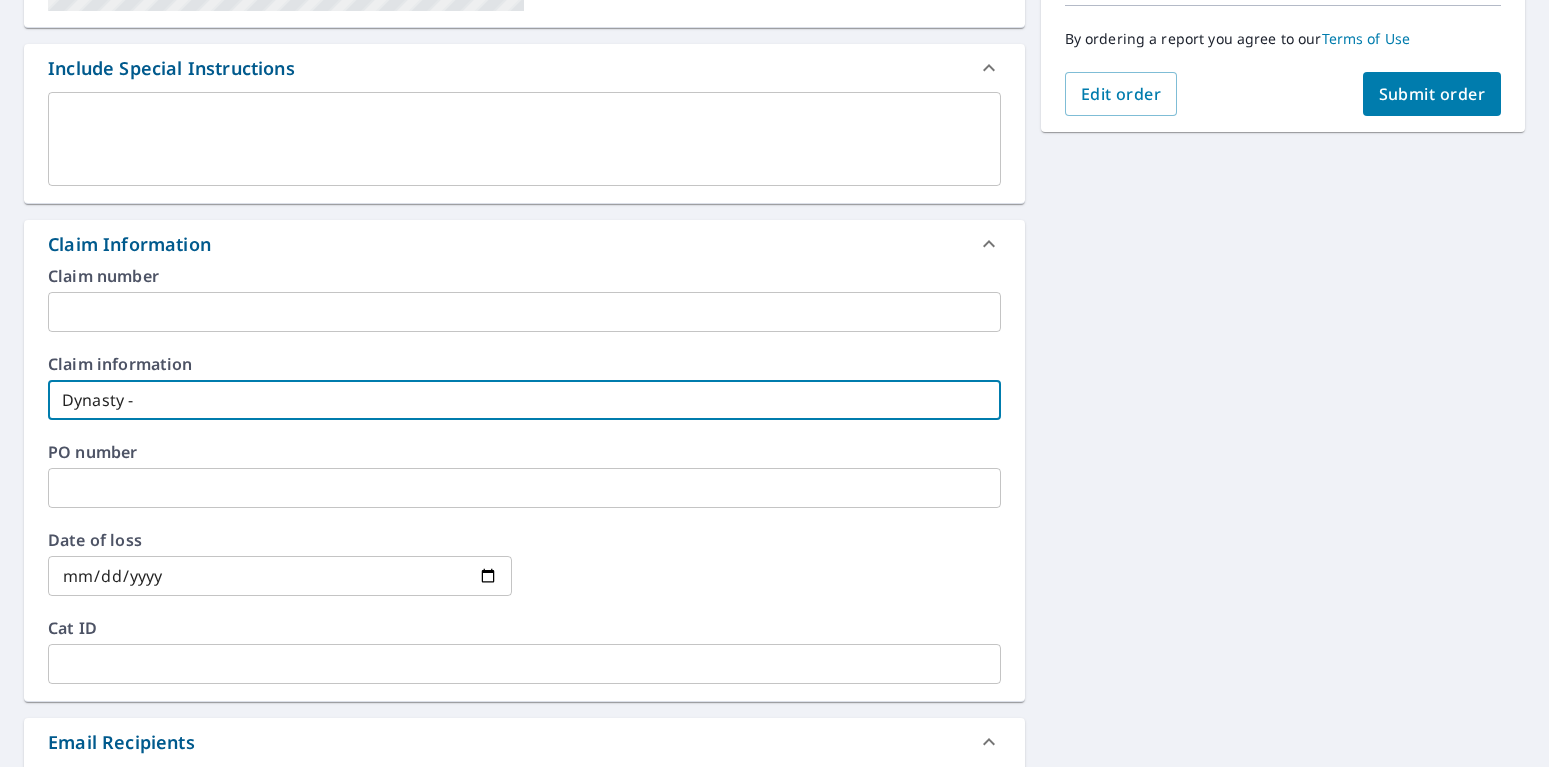type on "Dynasty -" 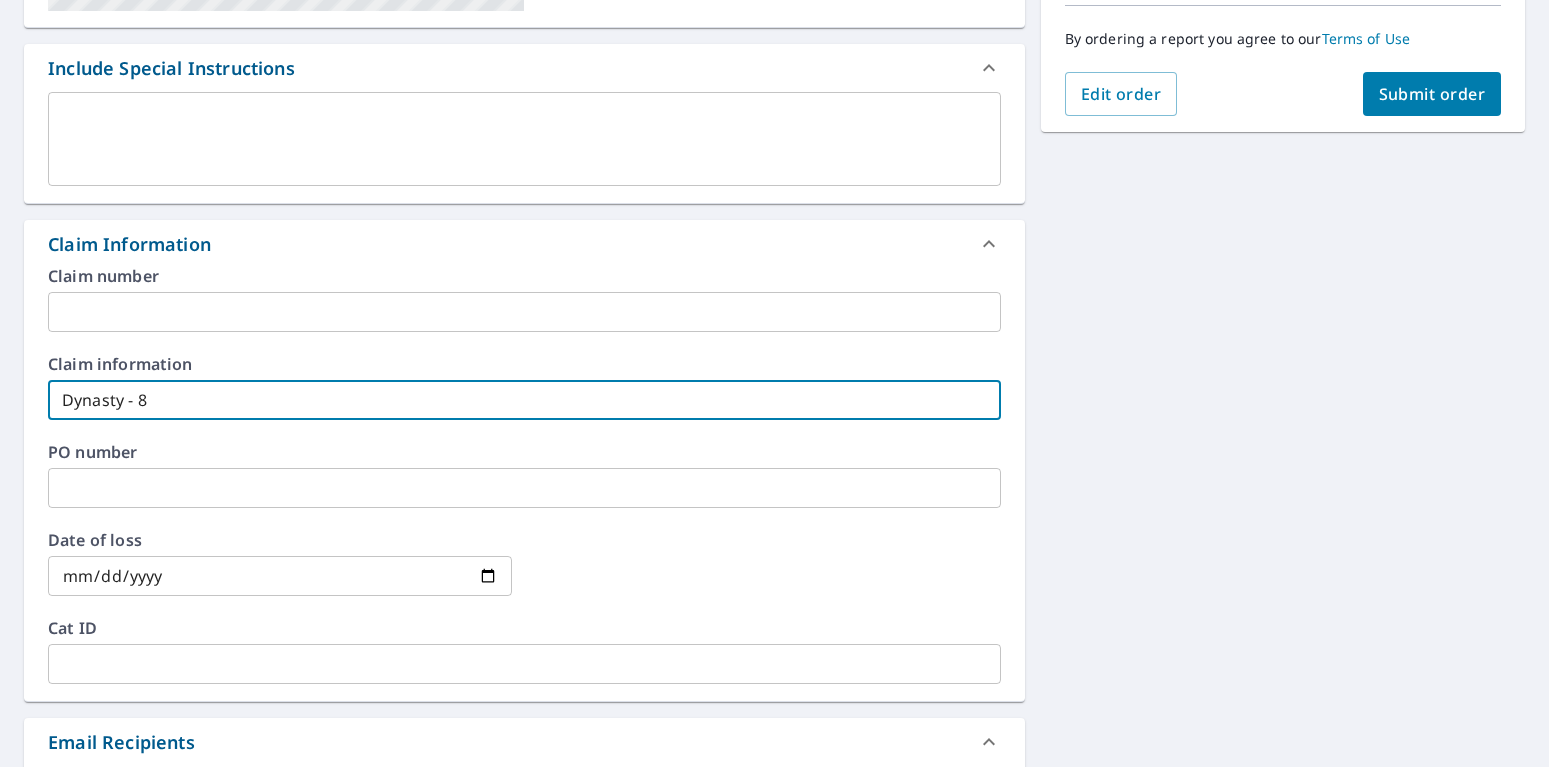 checkbox on "true" 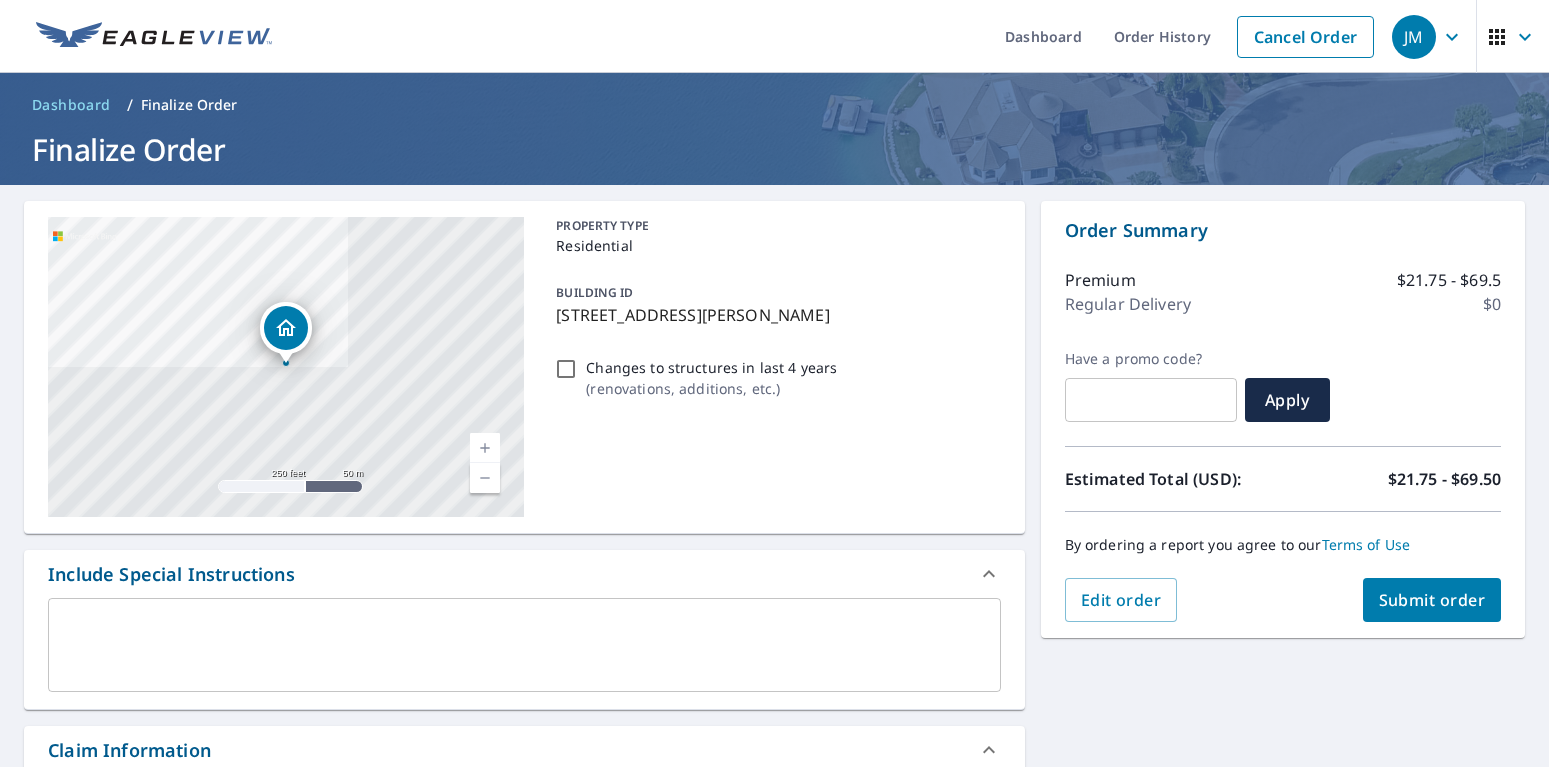 scroll, scrollTop: 528, scrollLeft: 0, axis: vertical 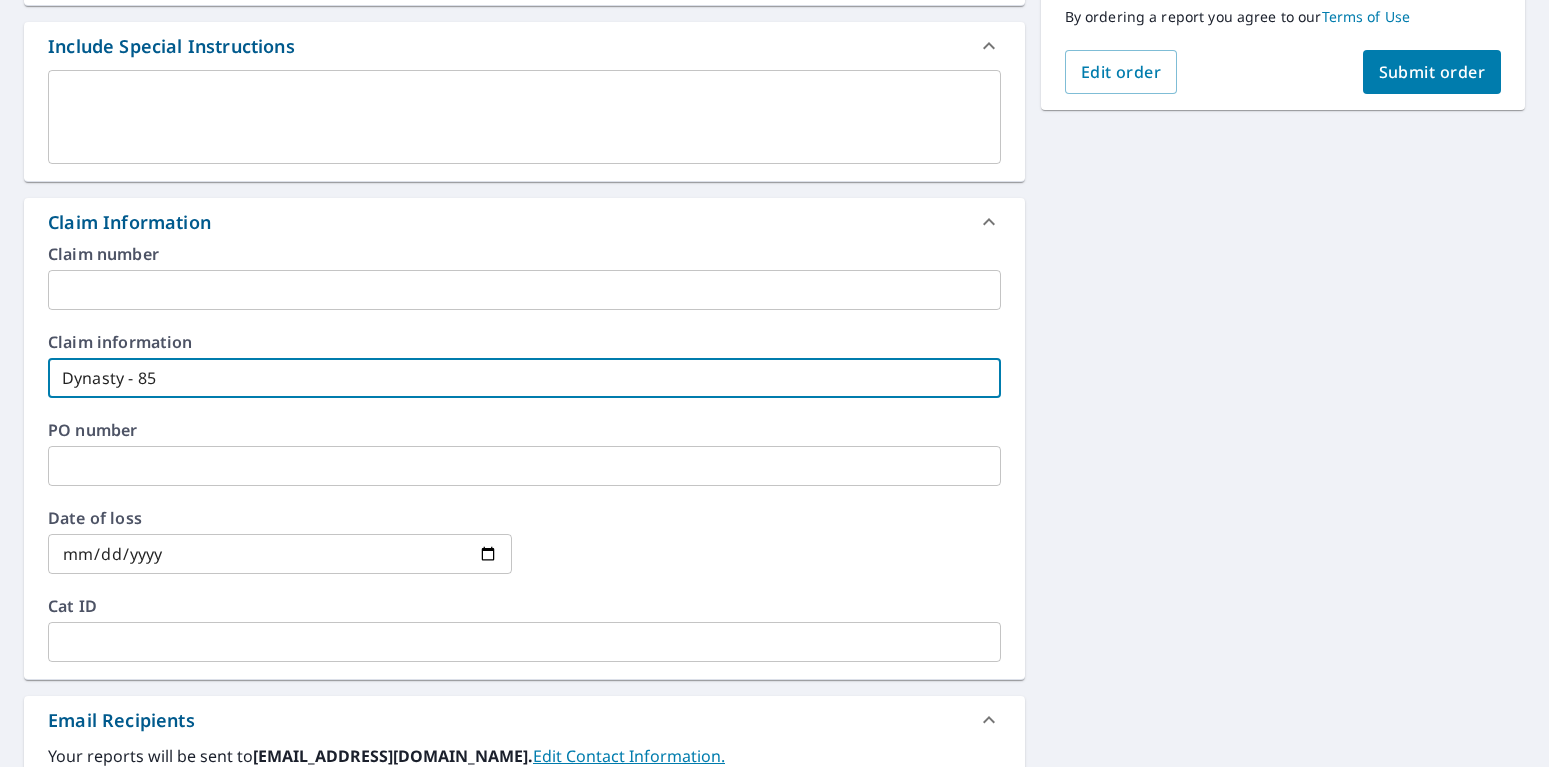 type on "Dynasty - 854" 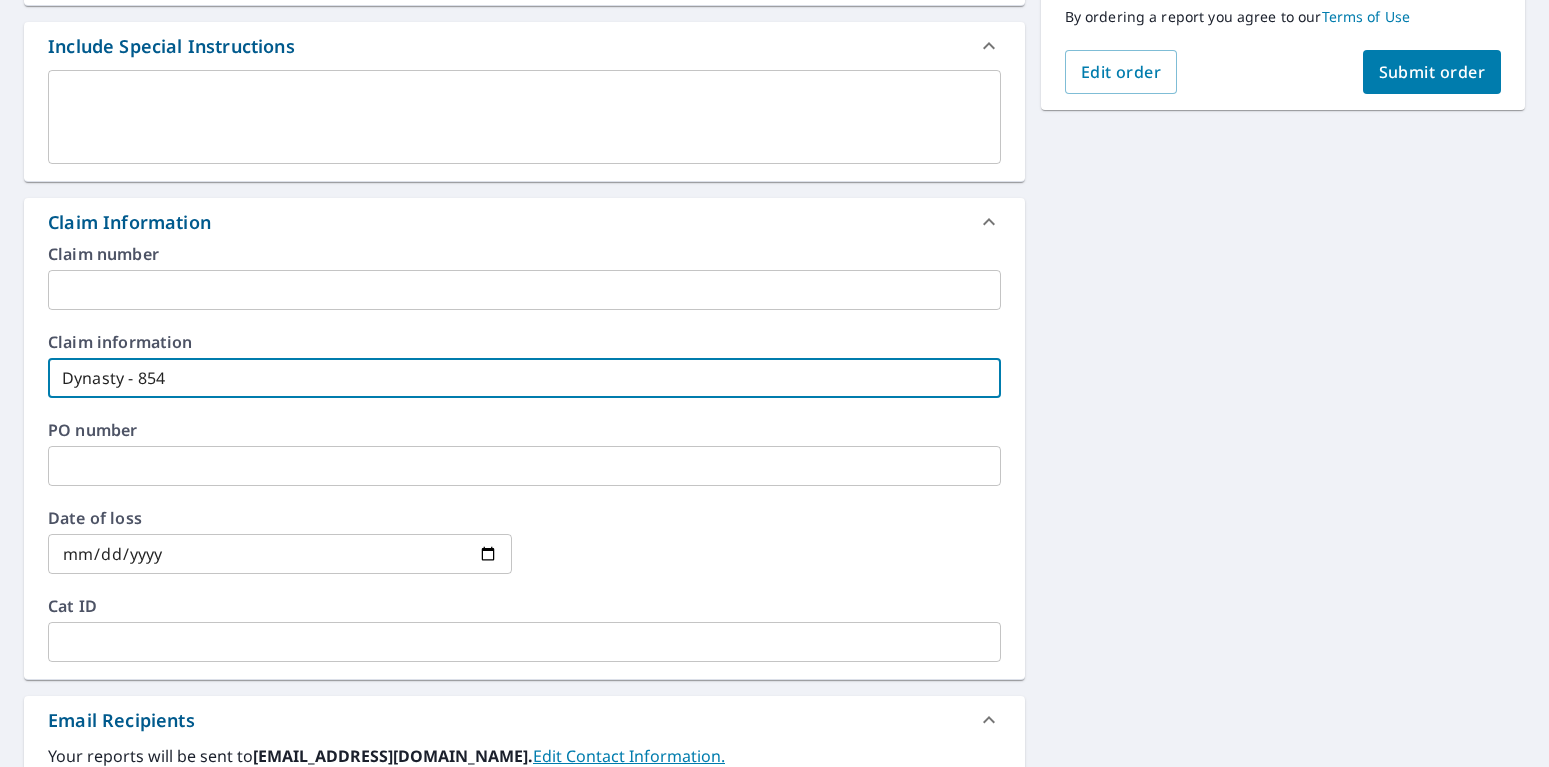 type on "Dynasty - 854" 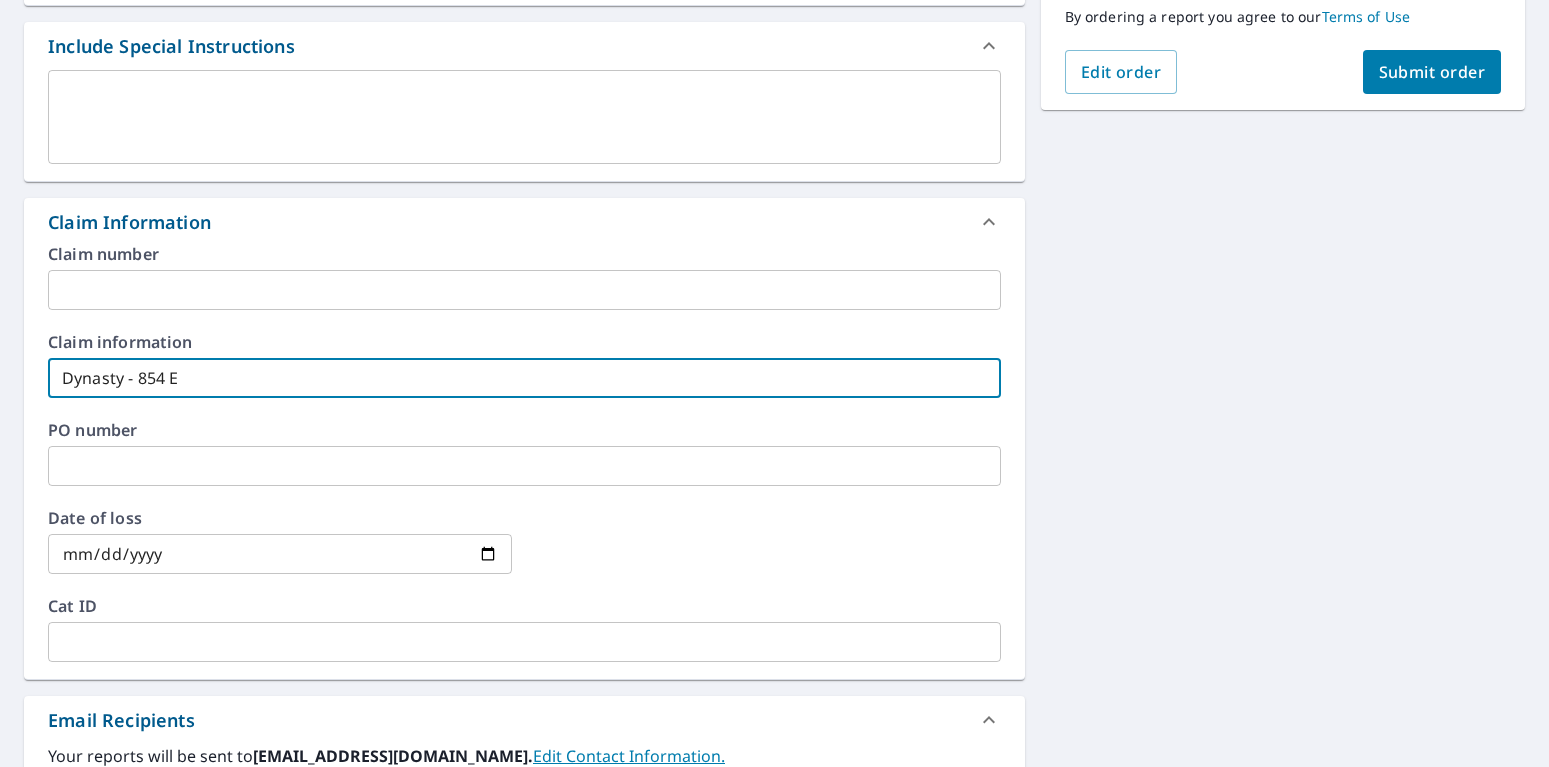 type on "Dynasty - 854 E" 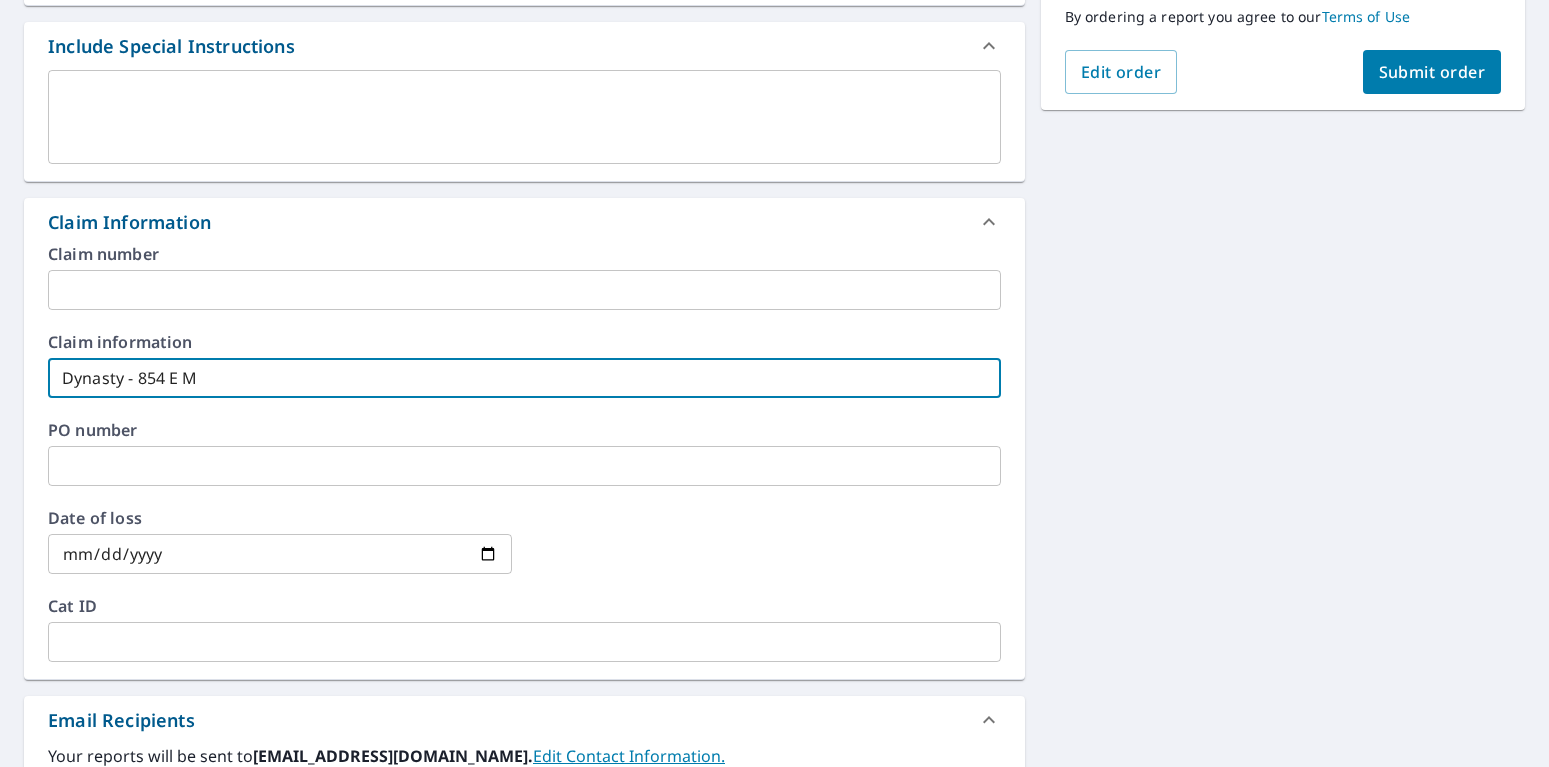 type on "Dynasty - 854 E Ma" 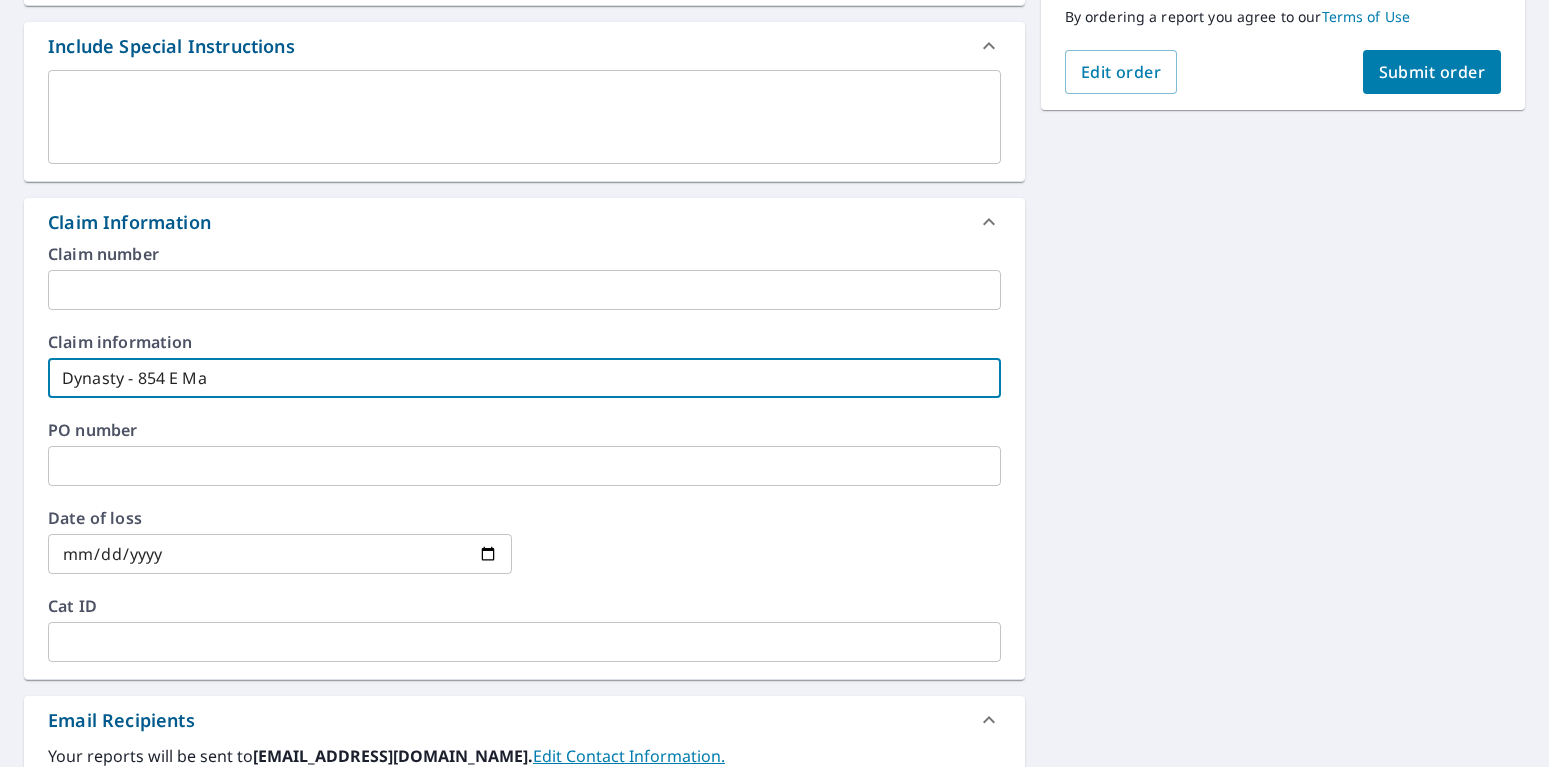 type on "Dynasty - 854 E Mai" 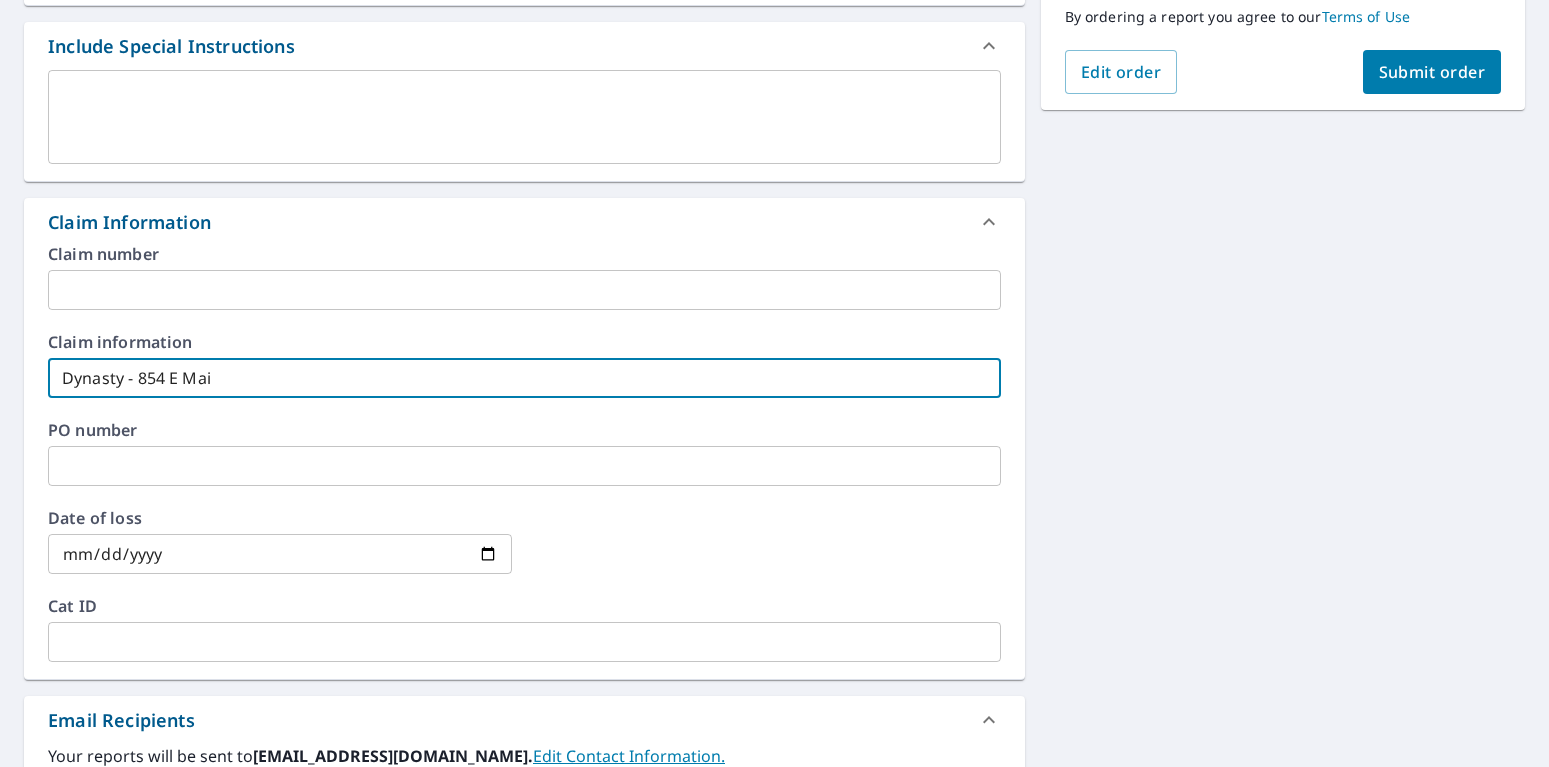 type on "Dynasty - 854 E Main" 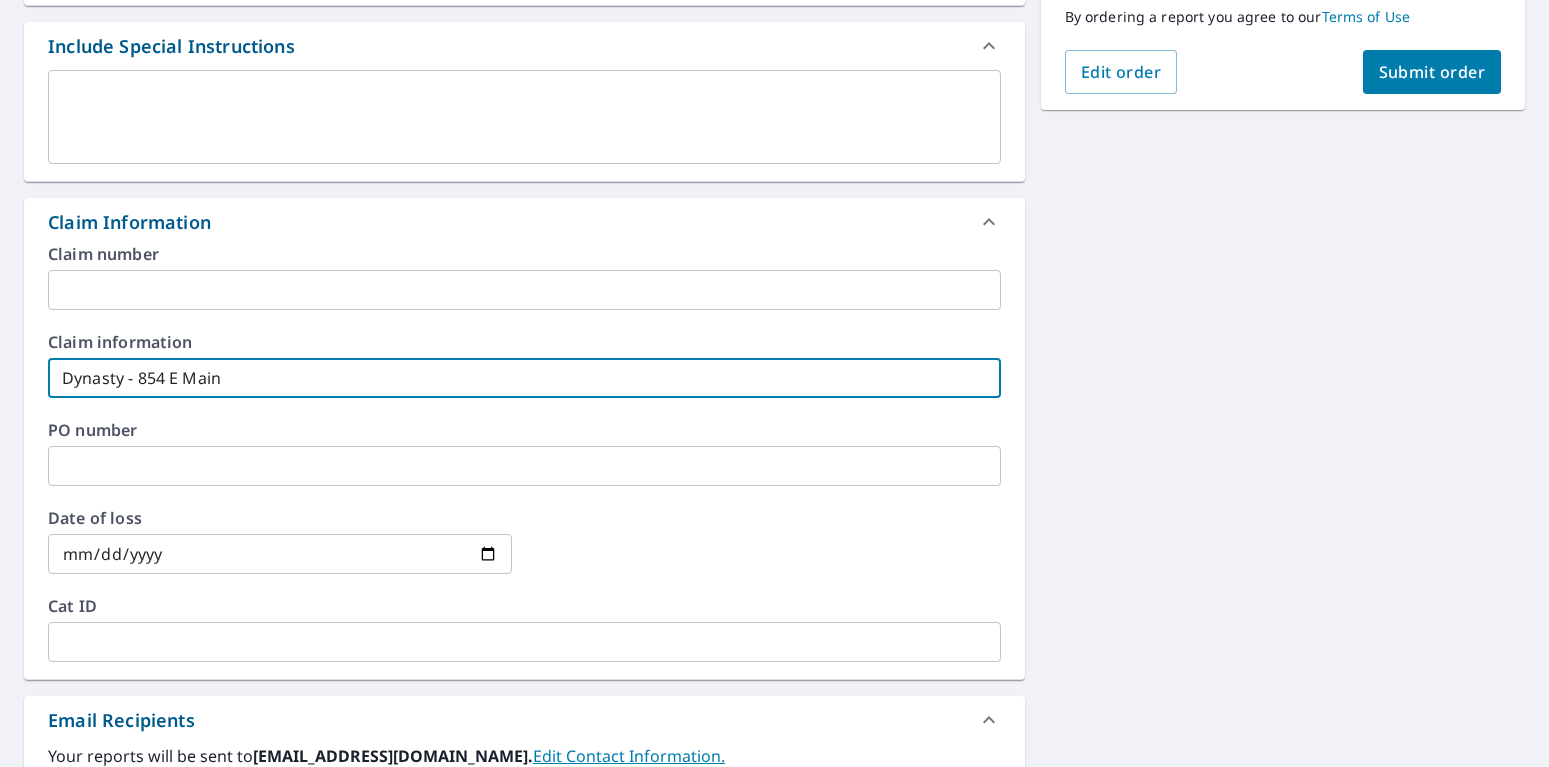 type on "Dynasty - 854 E Main" 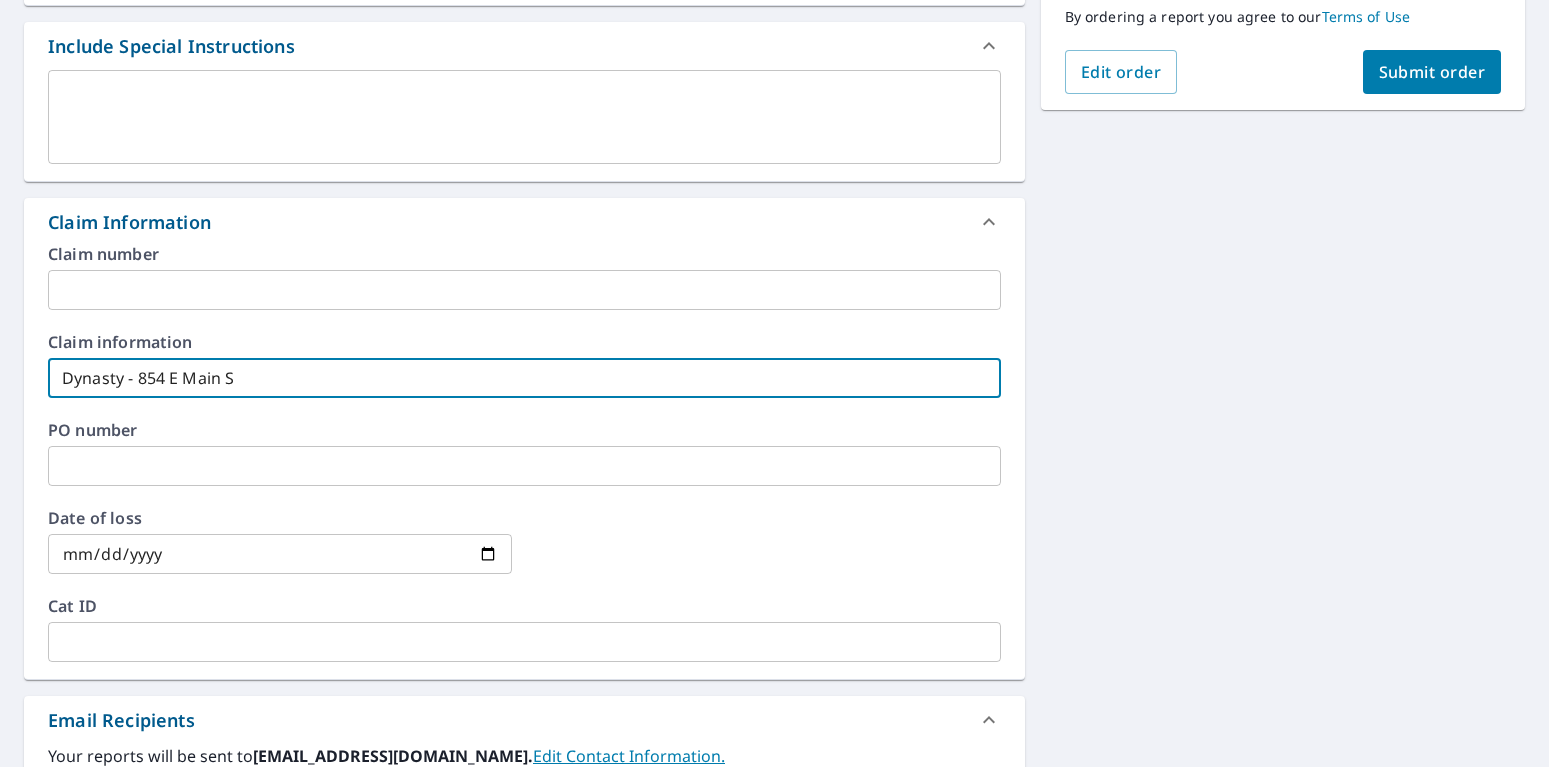 type on "Dynasty - [STREET_ADDRESS]" 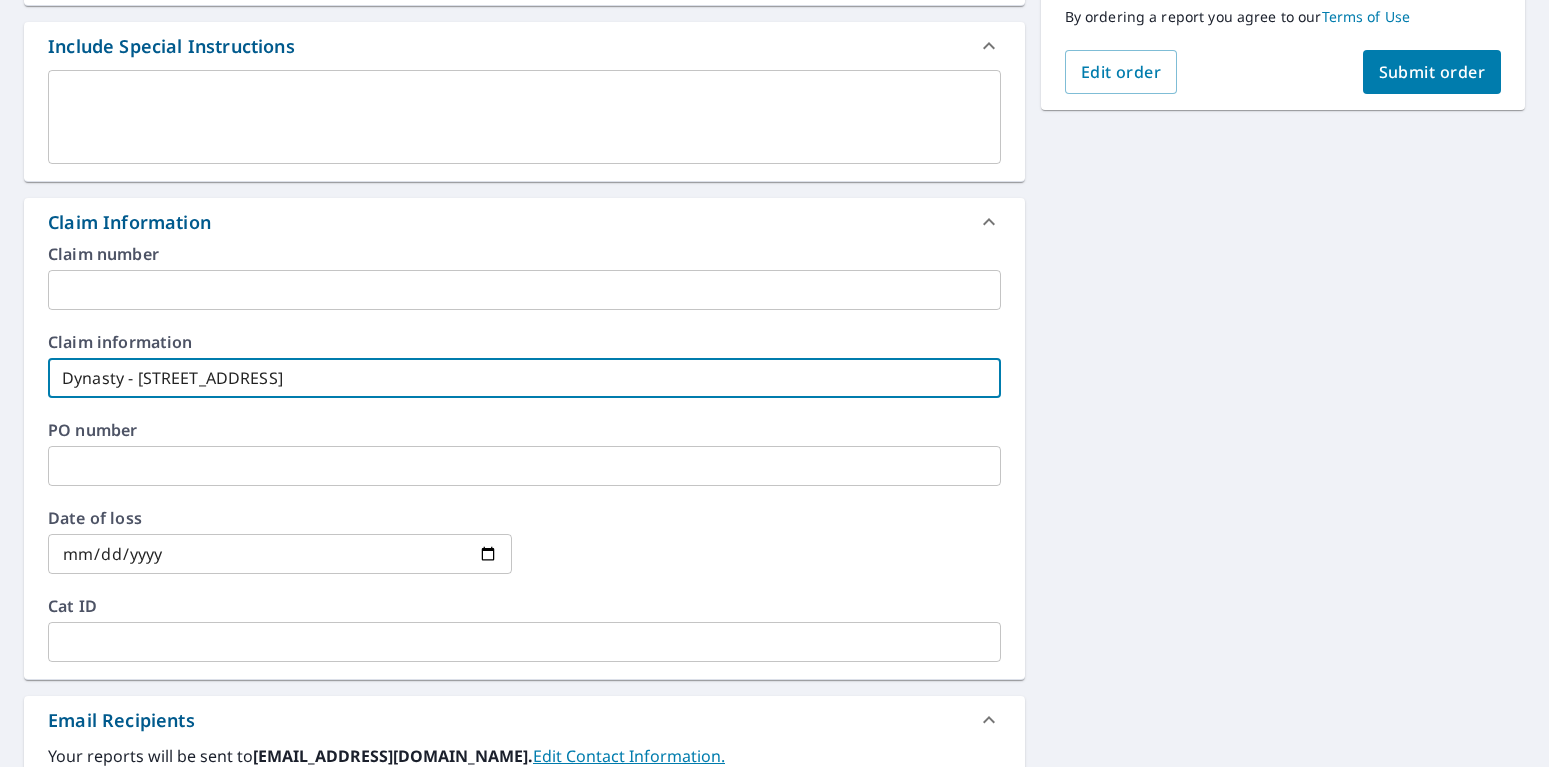 type on "Dynasty - [STREET_ADDRESS]" 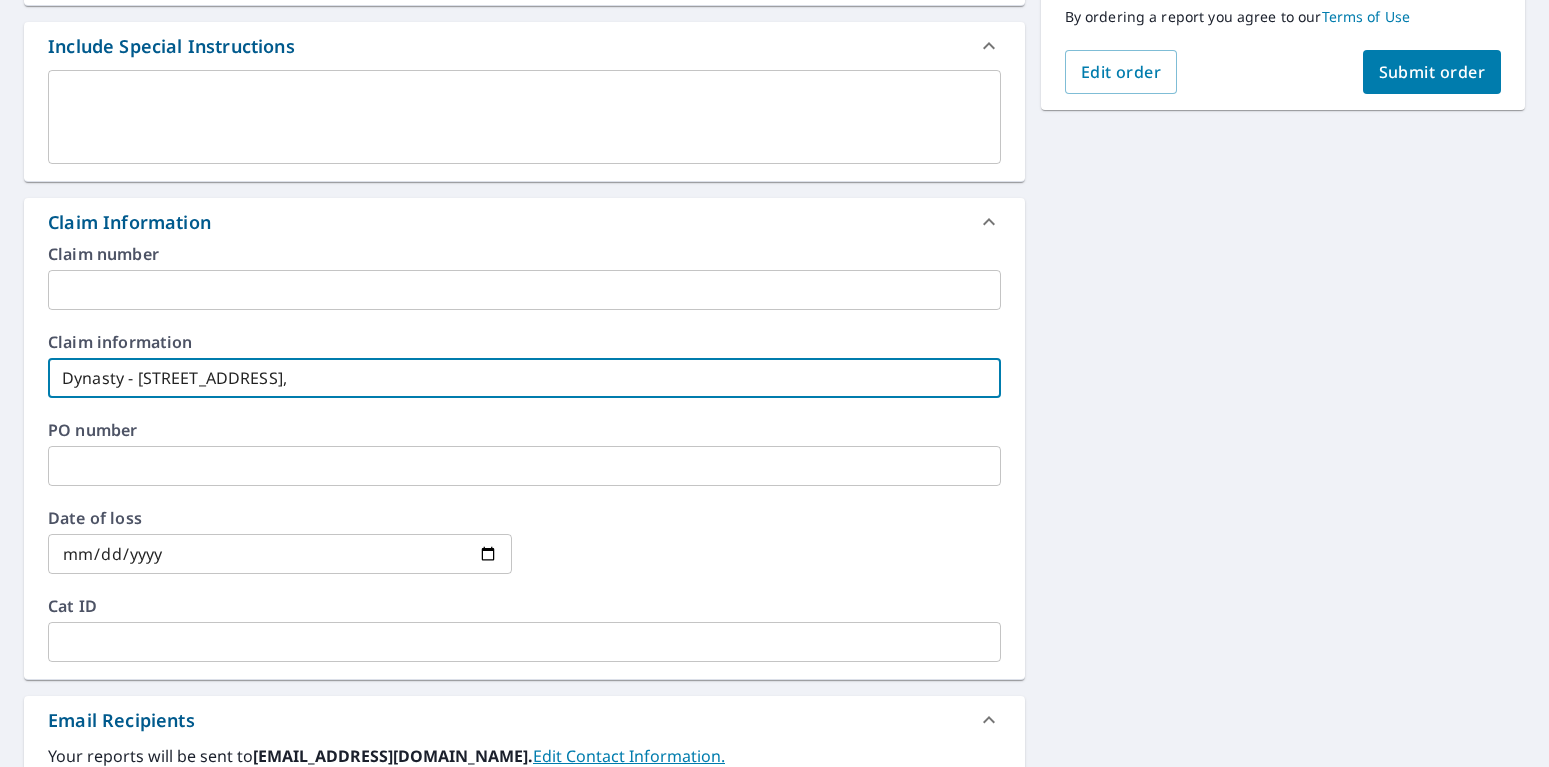 type on "Dynasty - [STREET_ADDRESS]," 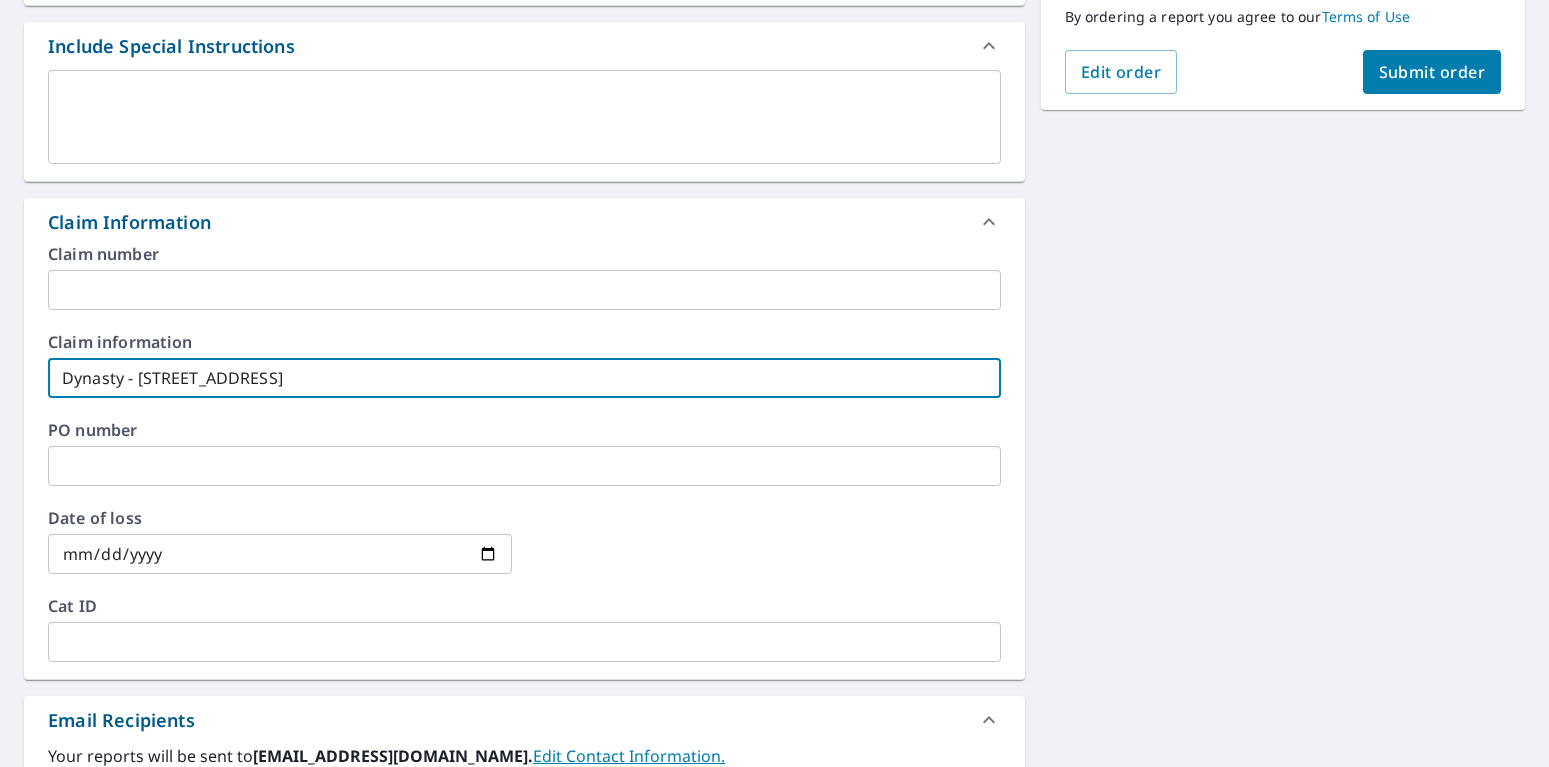 type on "Dynasty - [STREET_ADDRESS]" 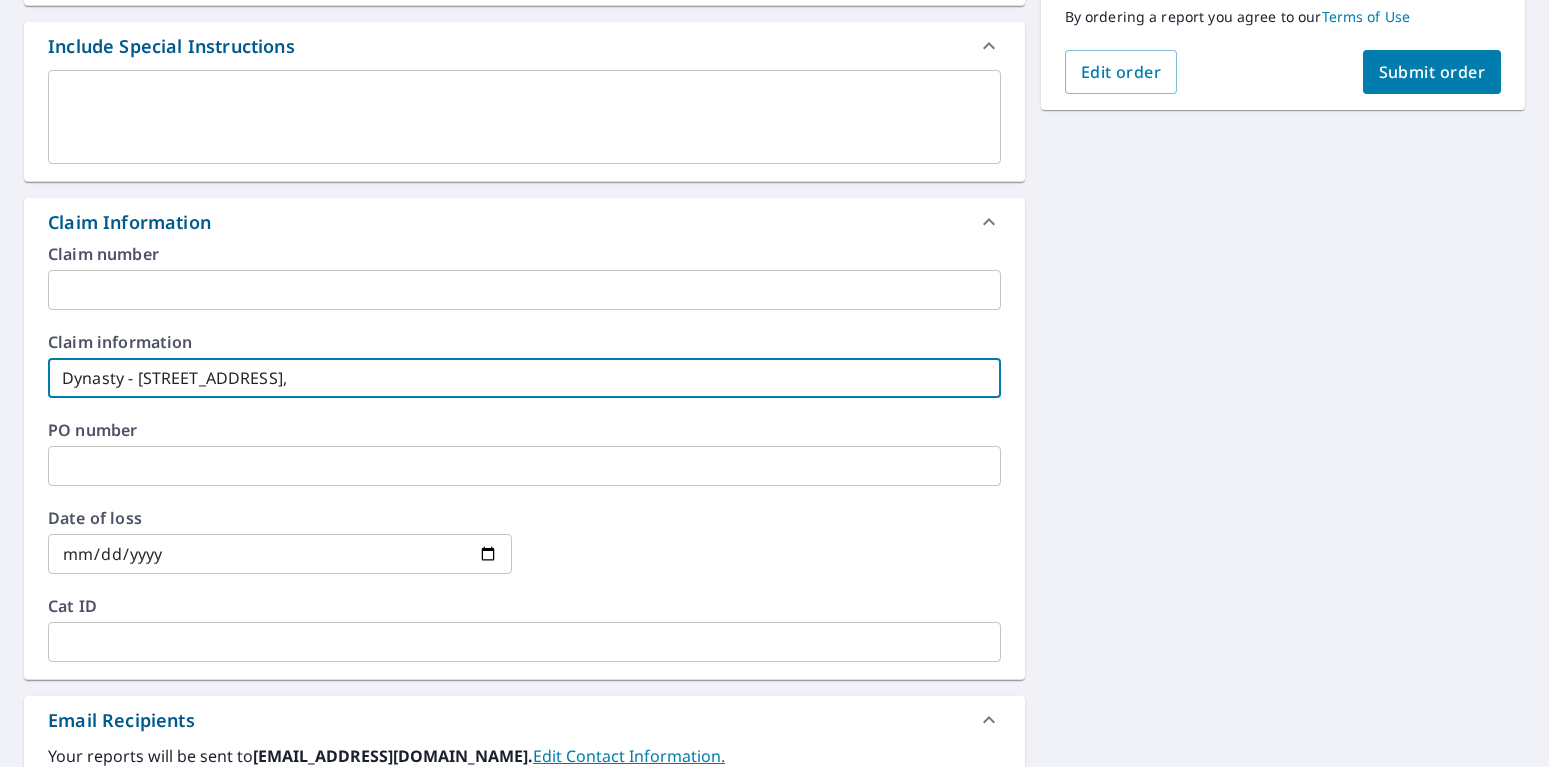 type on "Dynasty - [STREET_ADDRESS]," 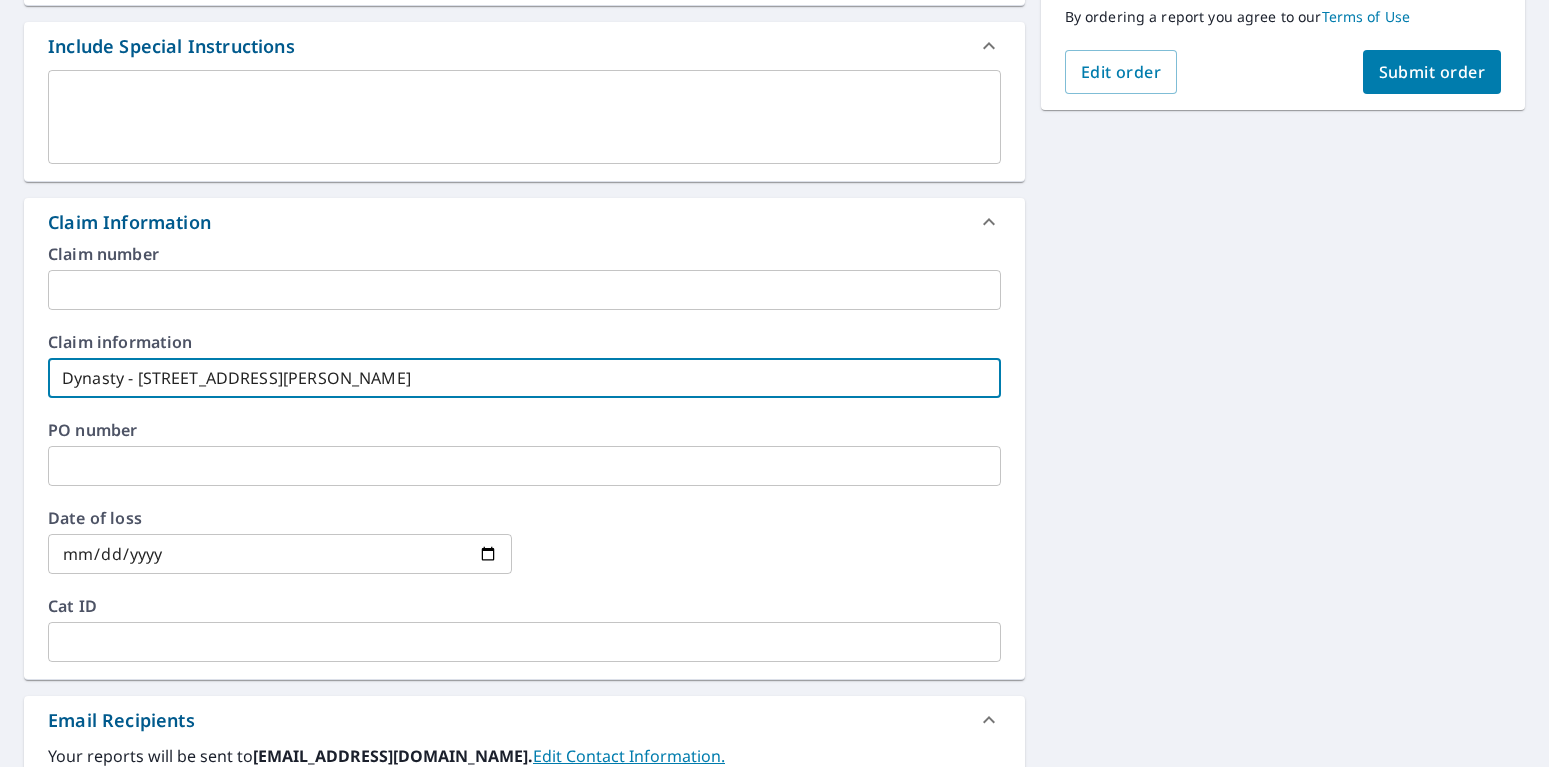 type on "Dynasty - [STREET_ADDRESS][PERSON_NAME]" 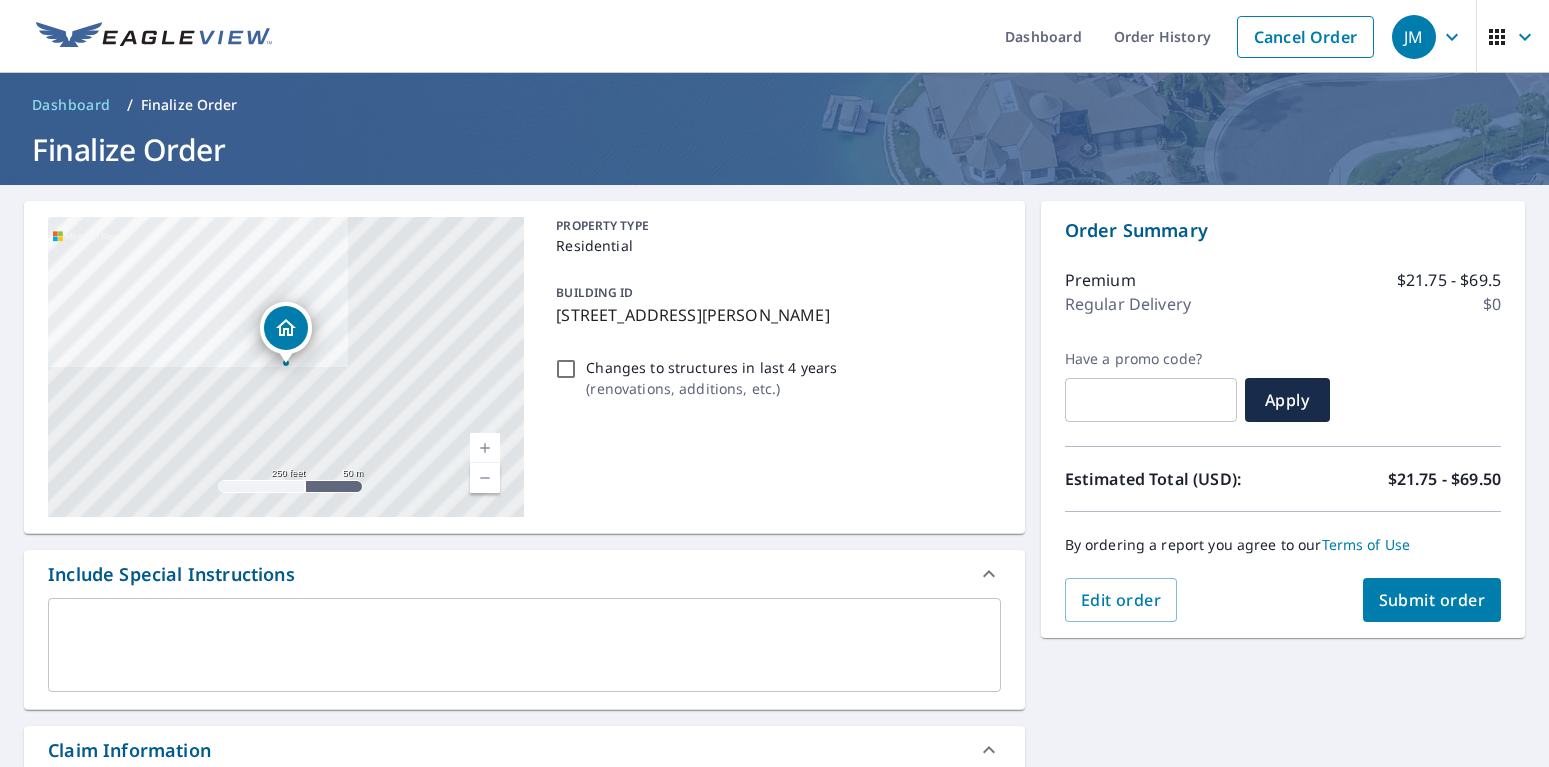 scroll, scrollTop: 396, scrollLeft: 0, axis: vertical 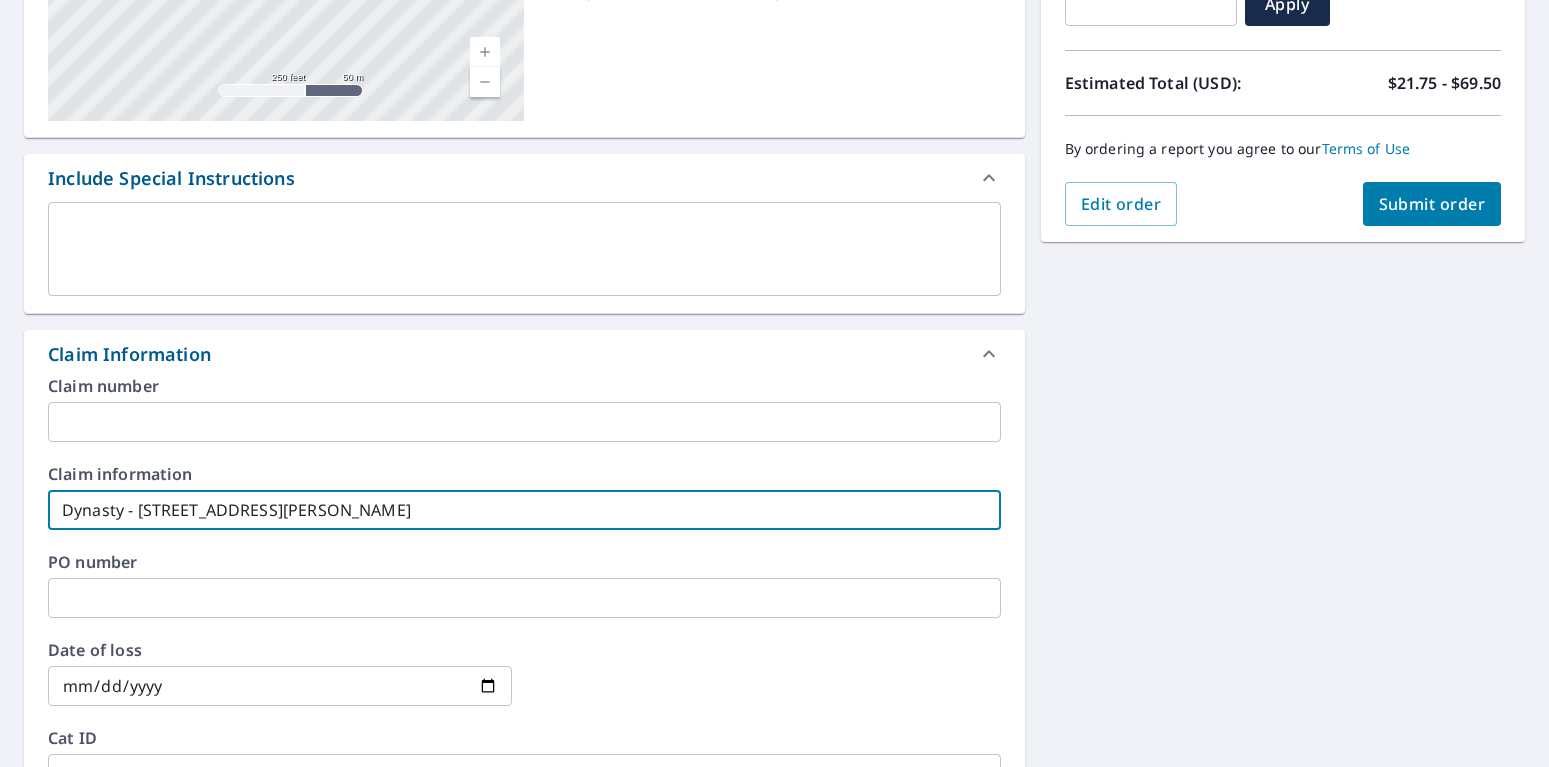 type on "Dynasty - [STREET_ADDRESS][PERSON_NAME]" 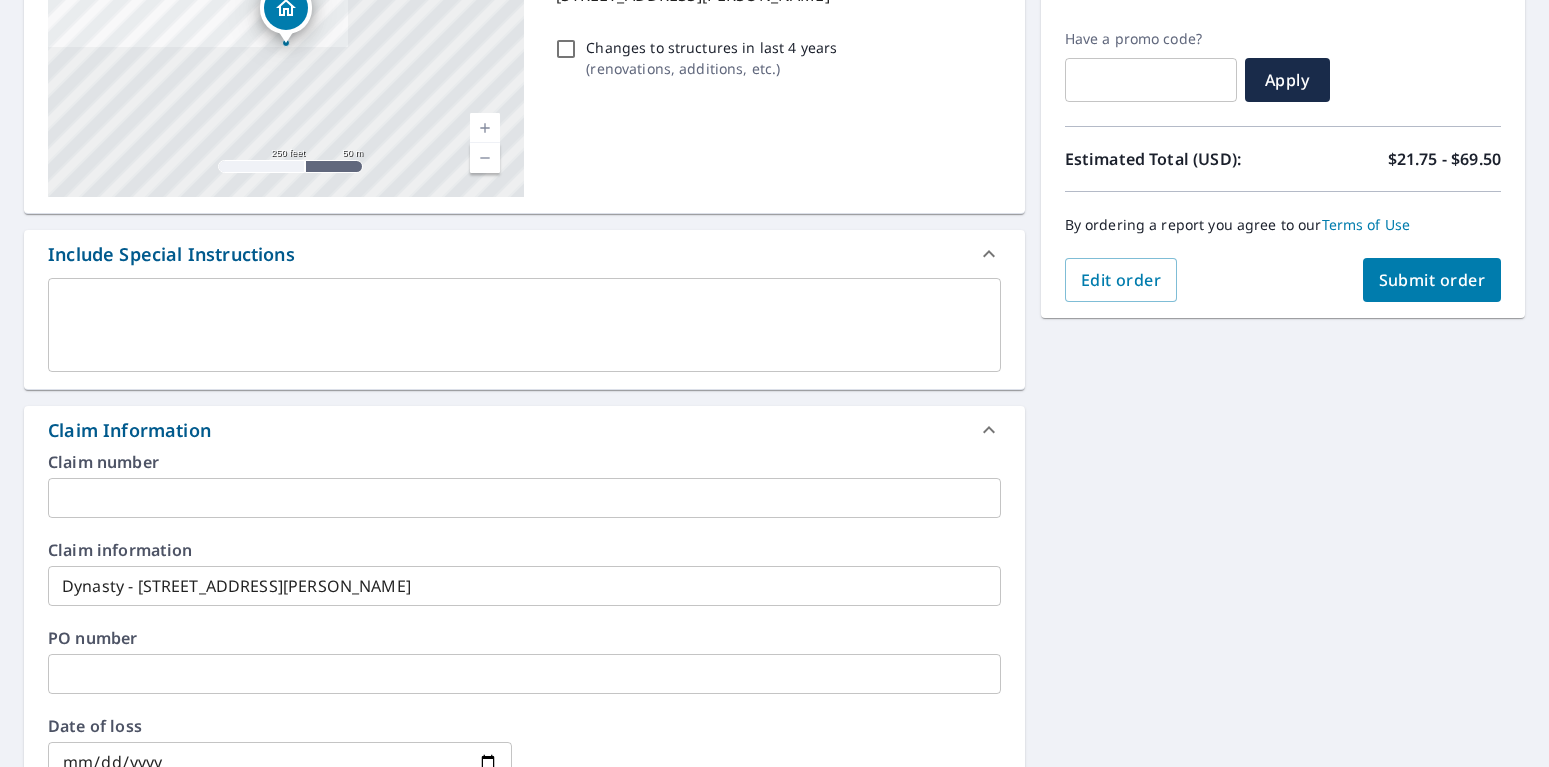 scroll, scrollTop: 264, scrollLeft: 0, axis: vertical 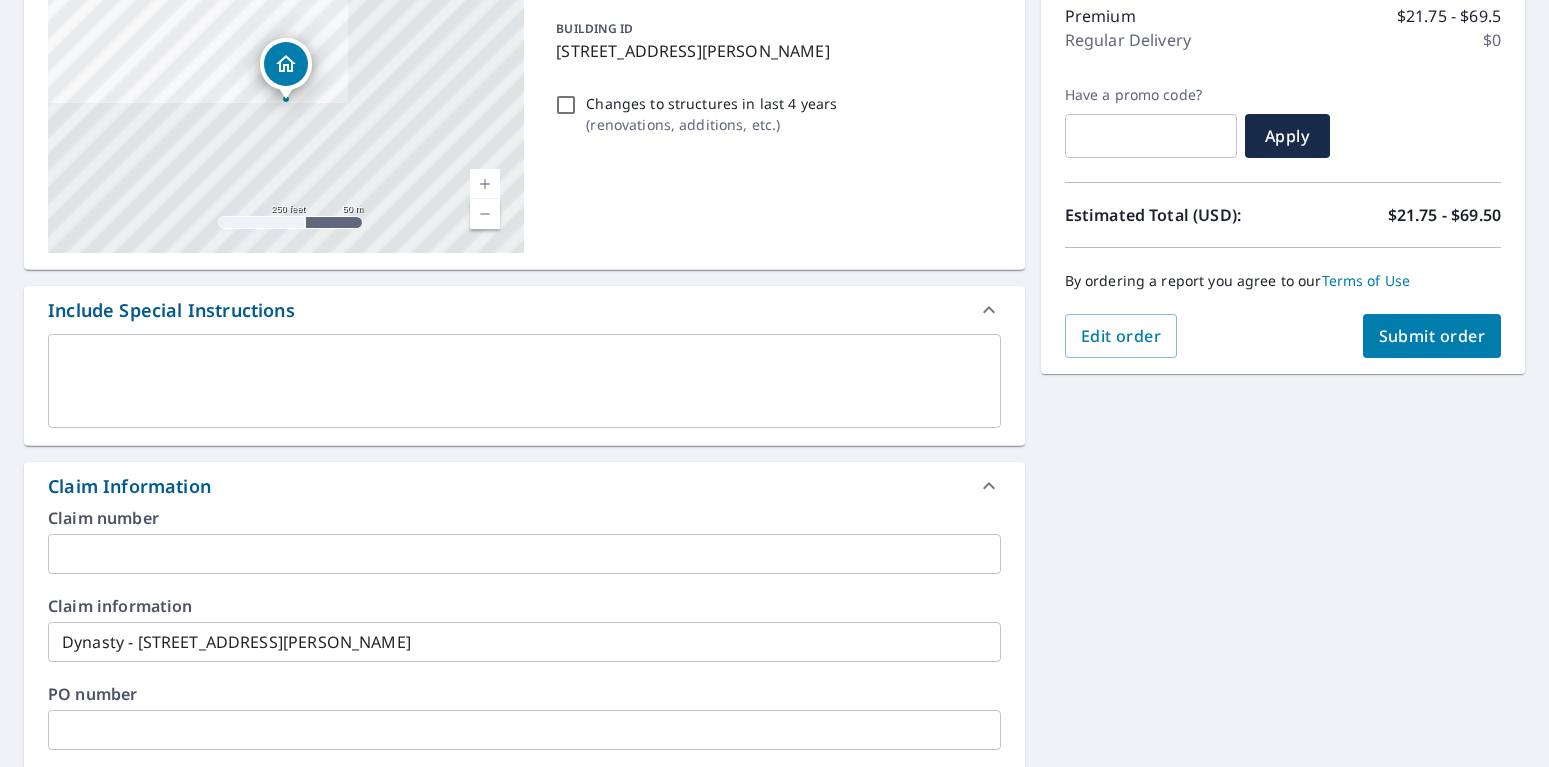 click on "Submit order" at bounding box center [1432, 336] 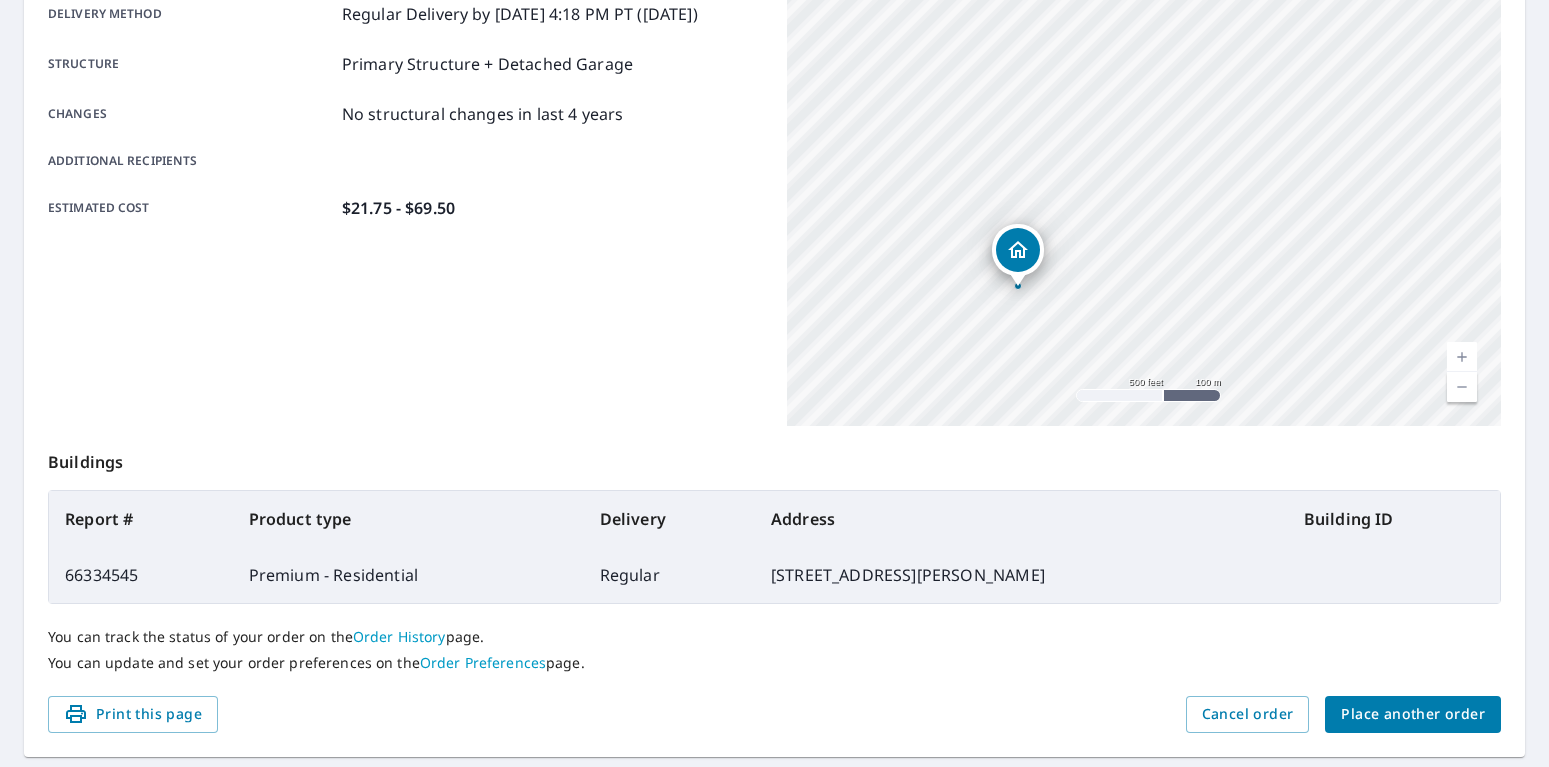 scroll, scrollTop: 410, scrollLeft: 0, axis: vertical 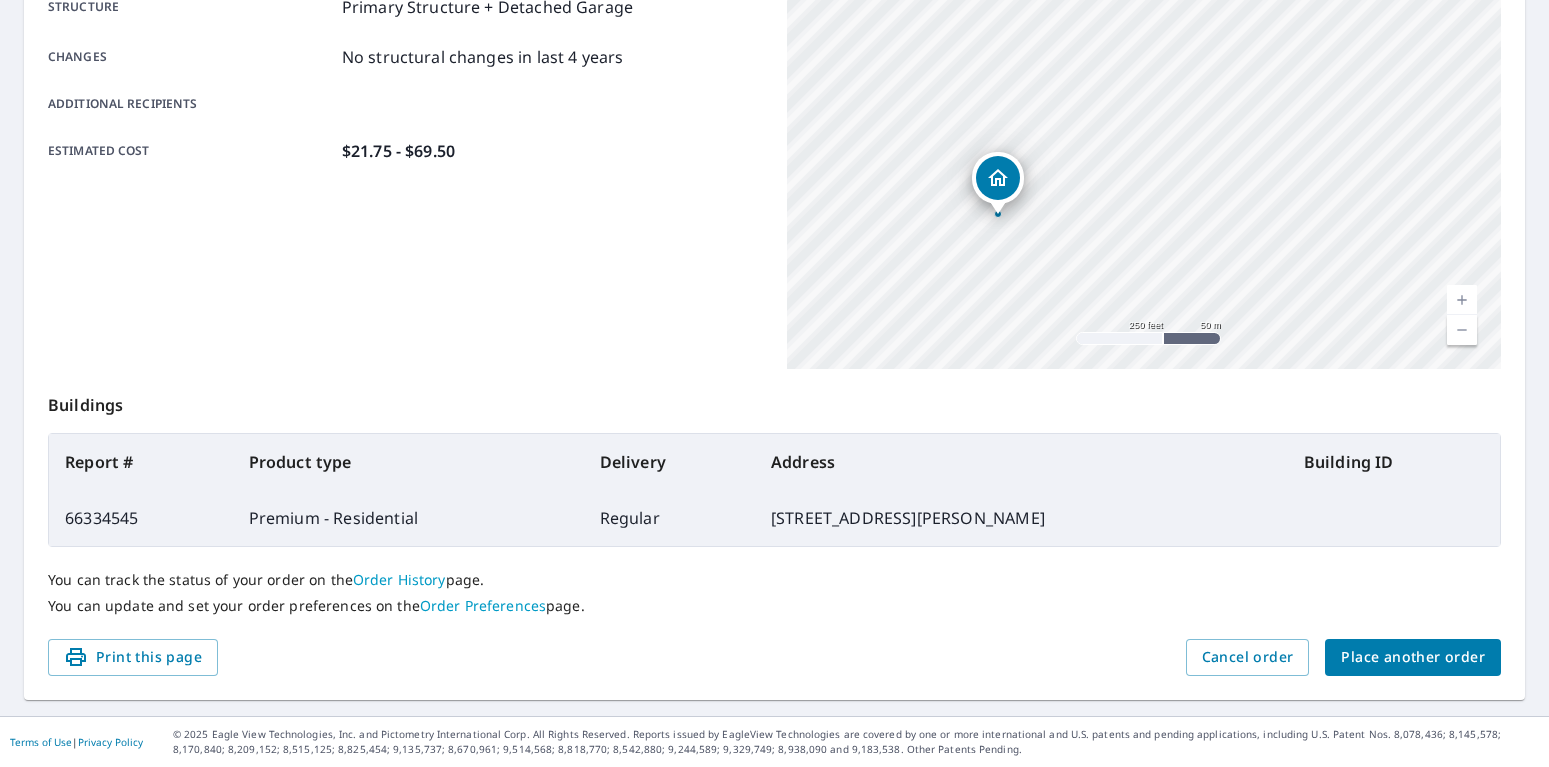 drag, startPoint x: 1104, startPoint y: 242, endPoint x: 1269, endPoint y: 213, distance: 167.5291 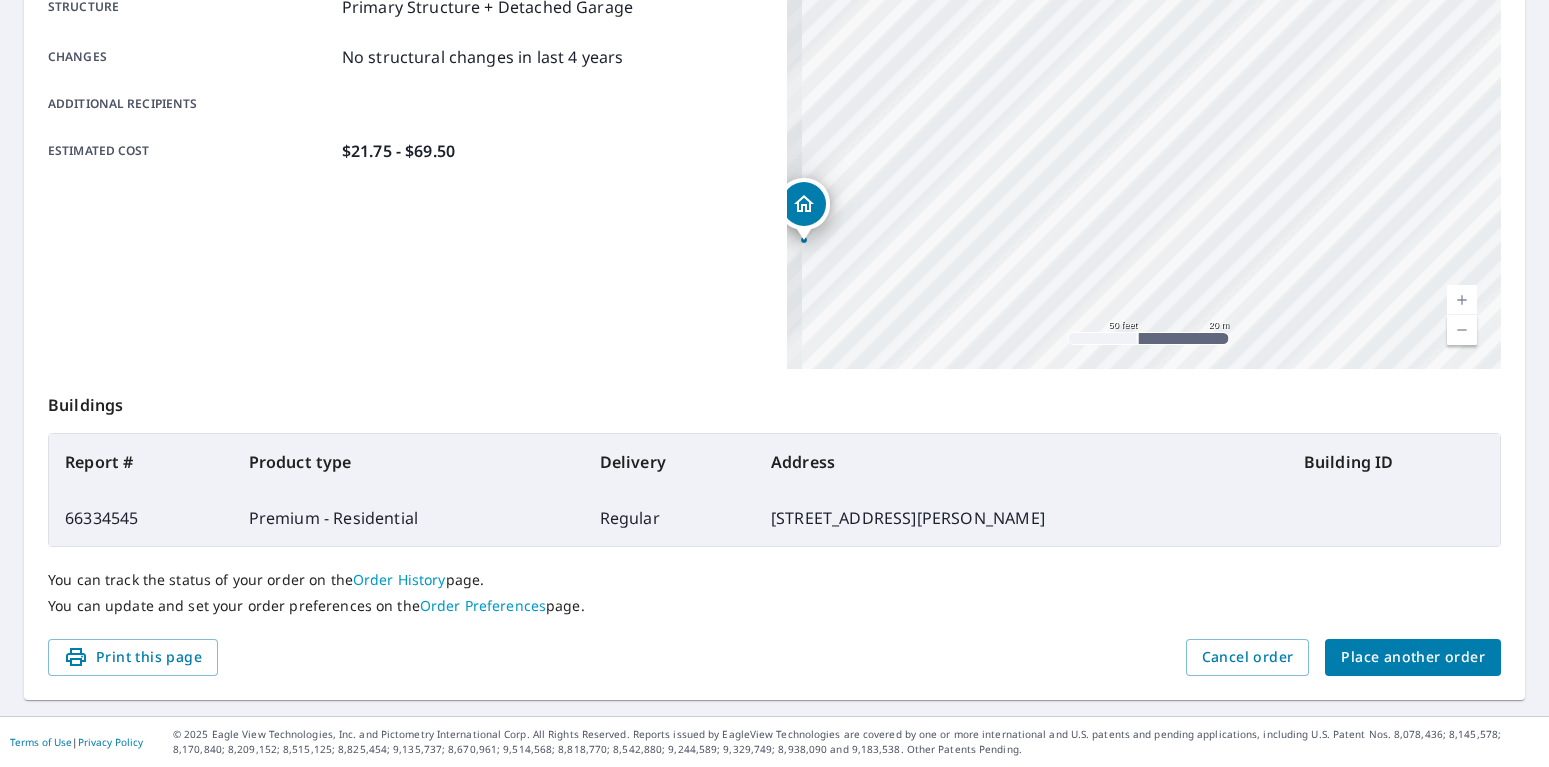 drag, startPoint x: 963, startPoint y: 251, endPoint x: 1472, endPoint y: 172, distance: 515.0942 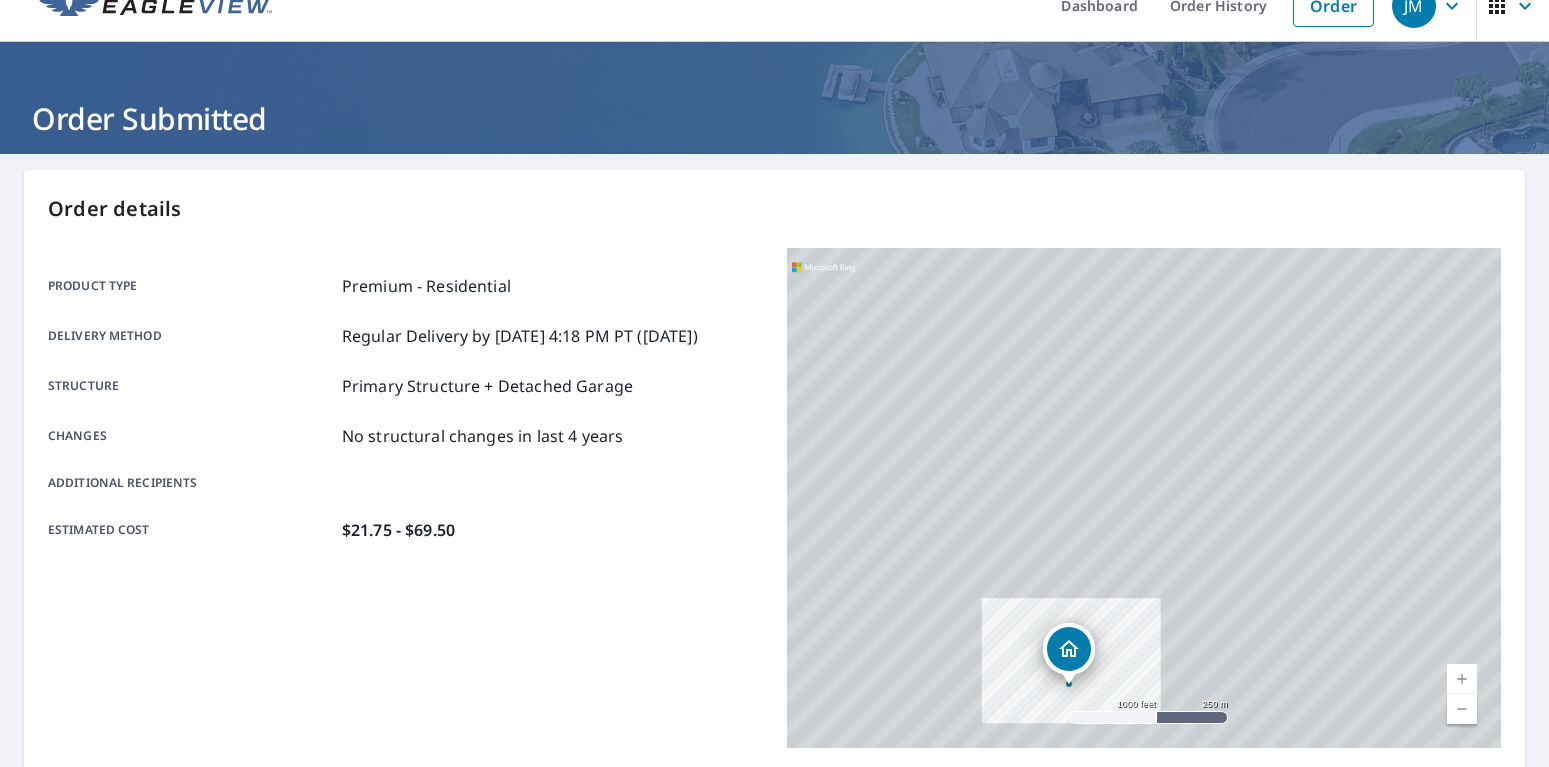 scroll, scrollTop: 0, scrollLeft: 0, axis: both 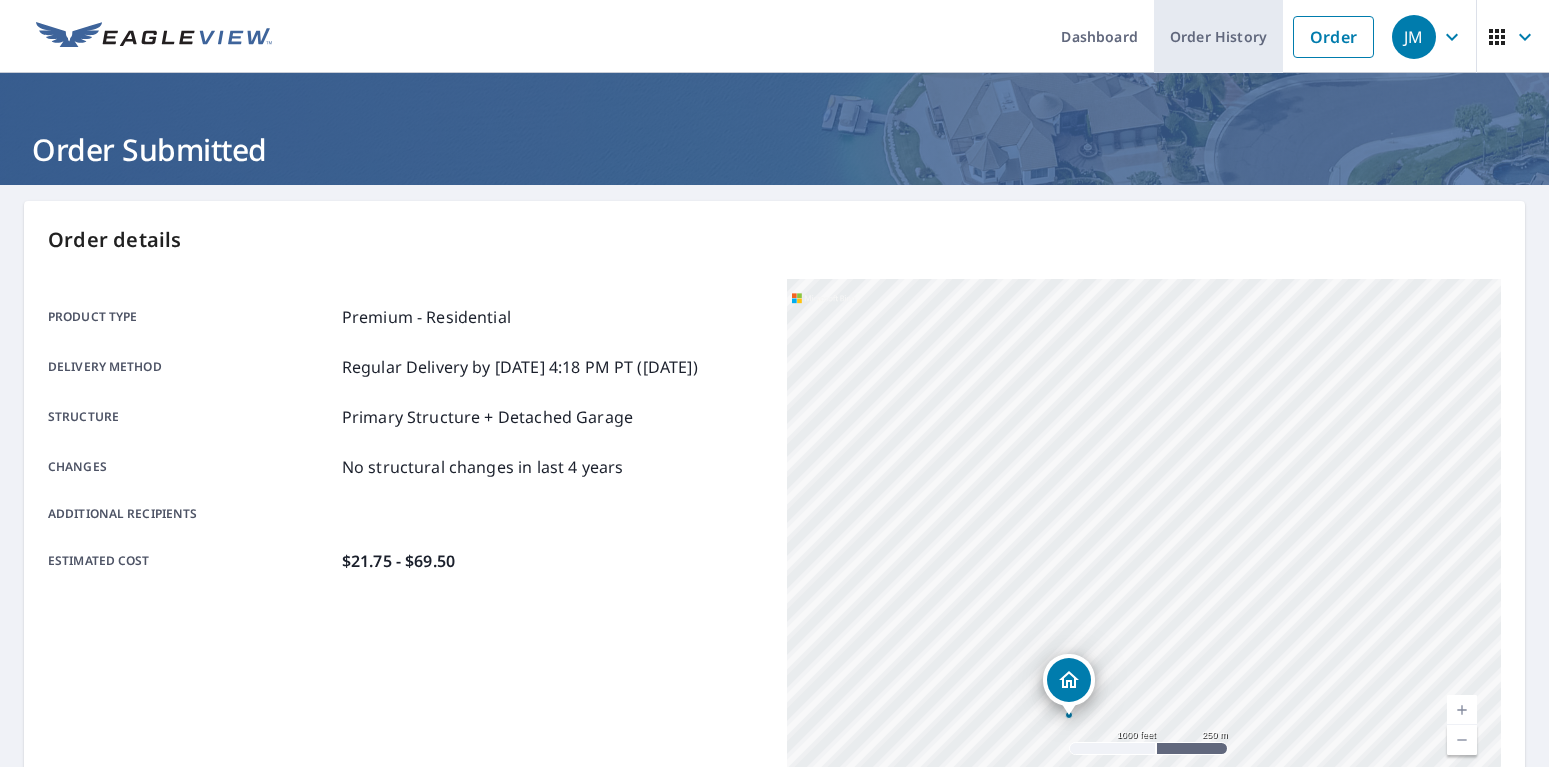 click on "Order History" at bounding box center (1218, 36) 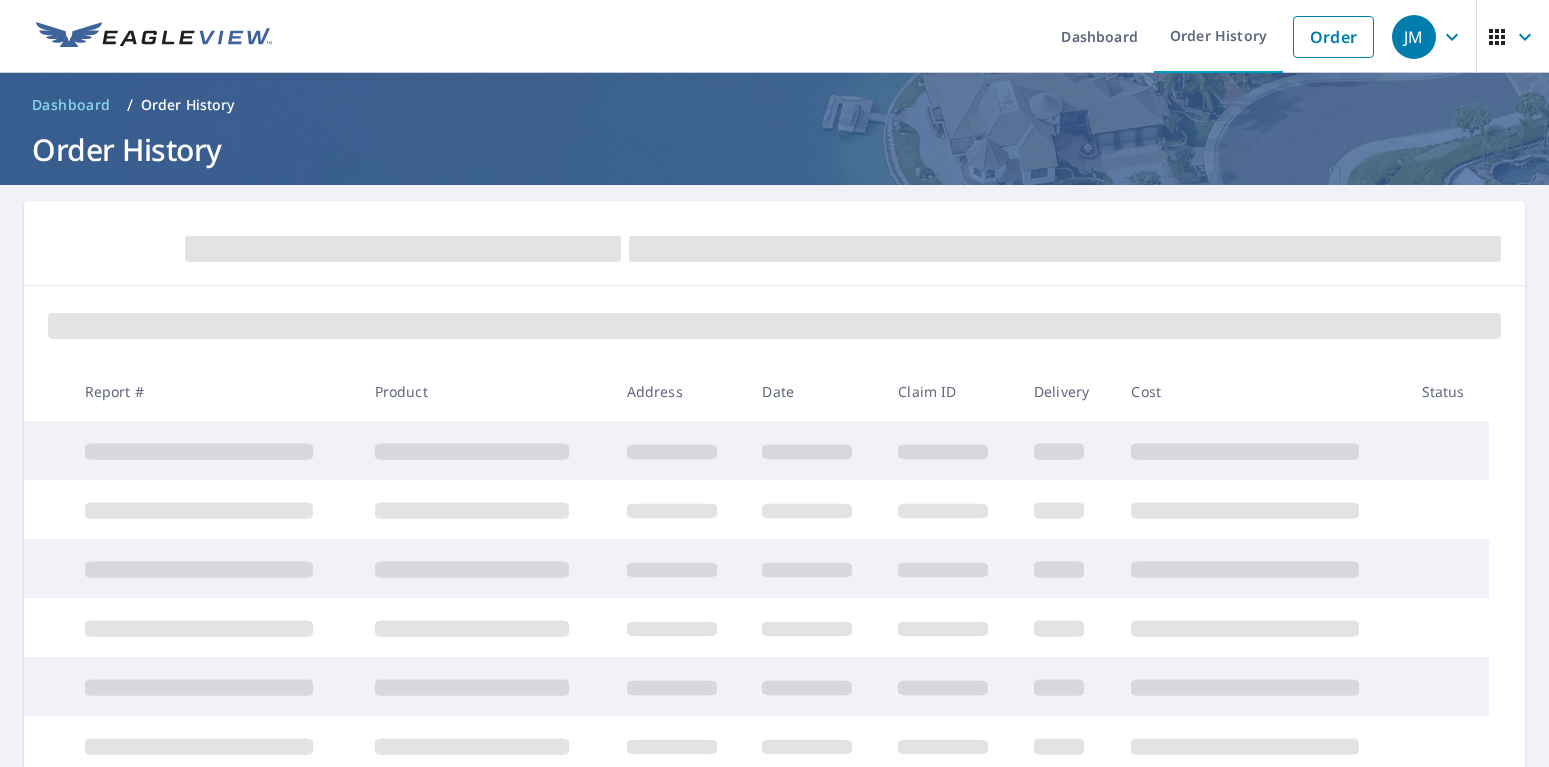 scroll, scrollTop: 132, scrollLeft: 0, axis: vertical 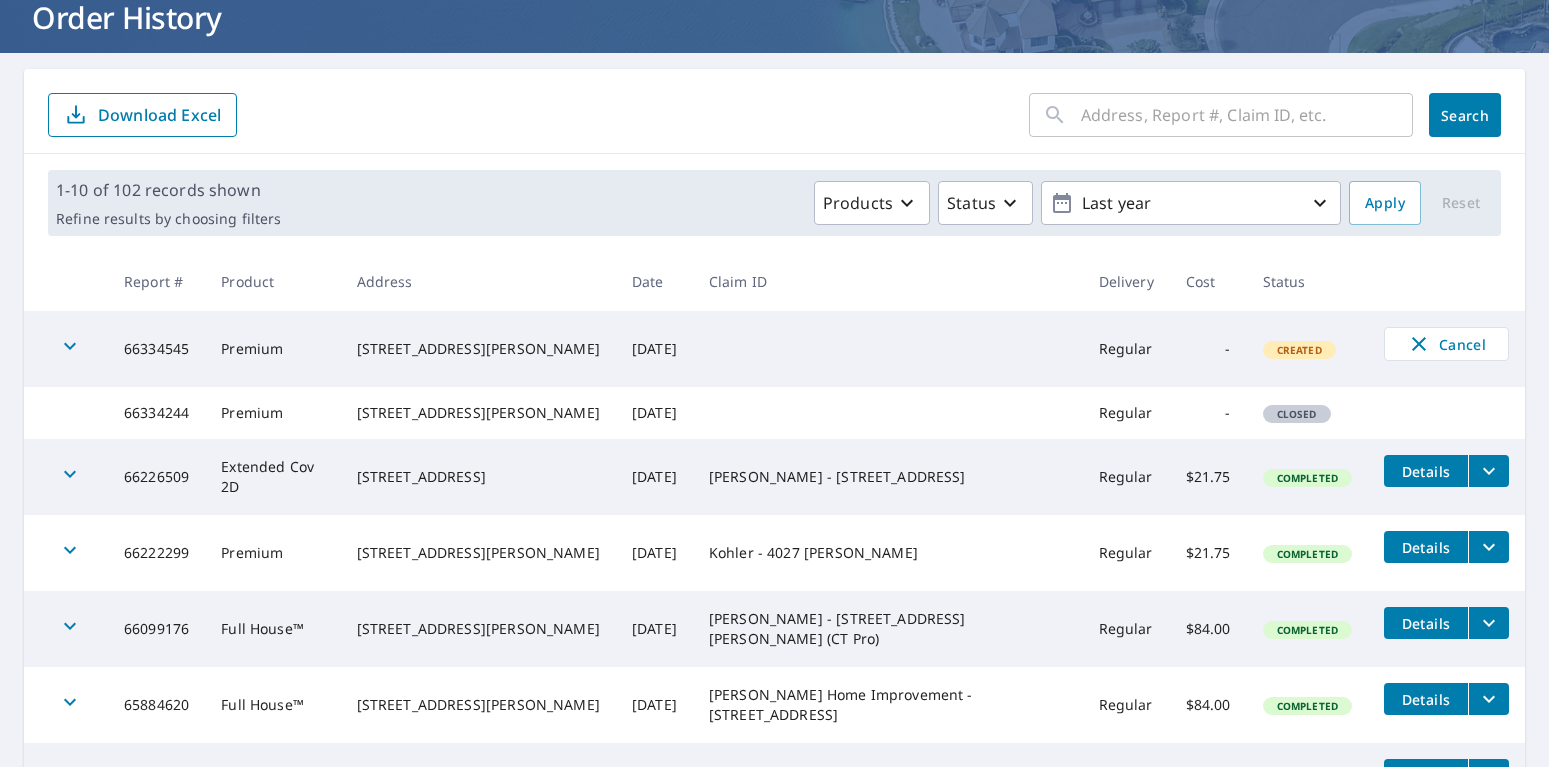 click at bounding box center (70, 349) 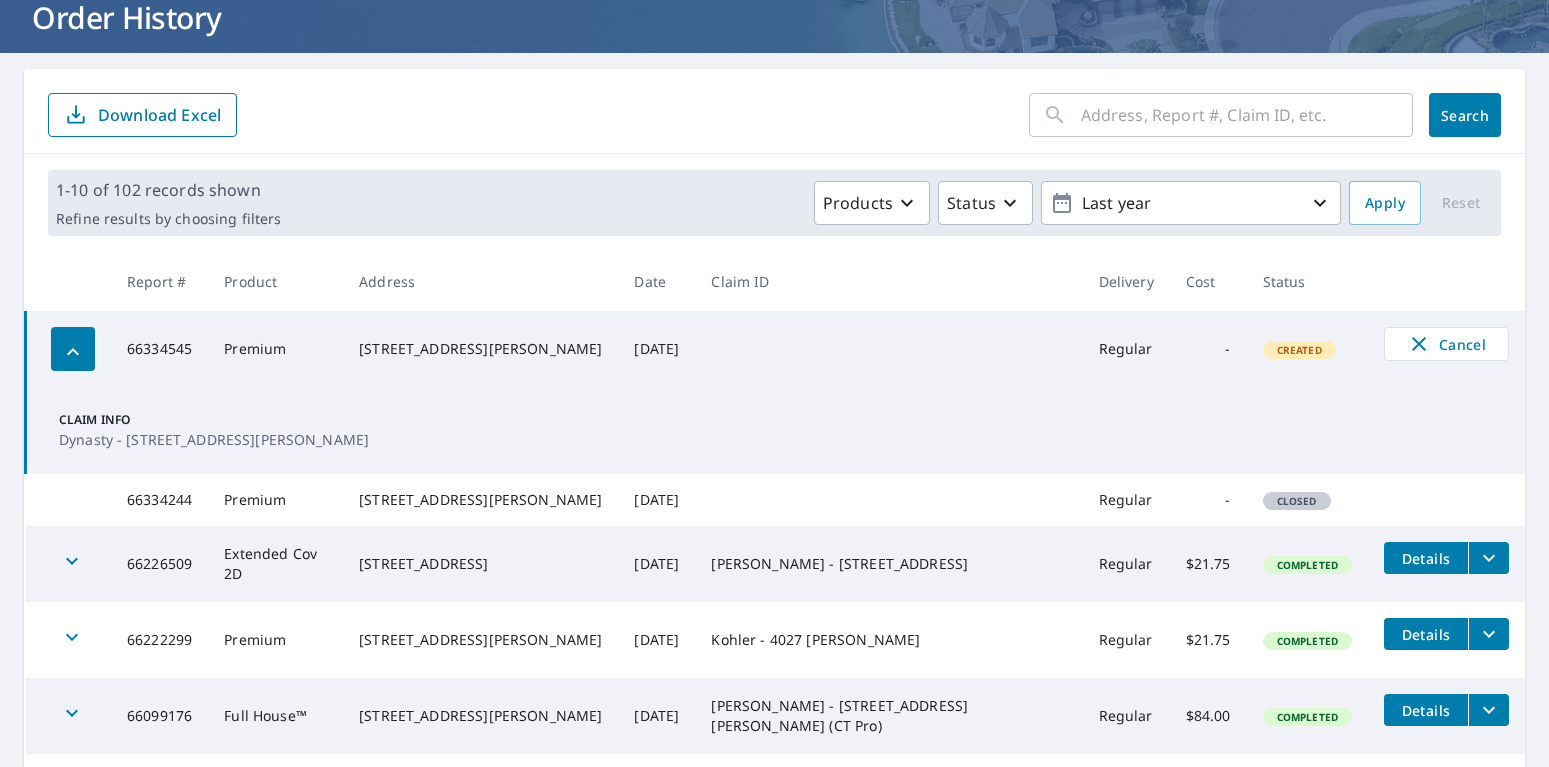 click at bounding box center [69, 564] 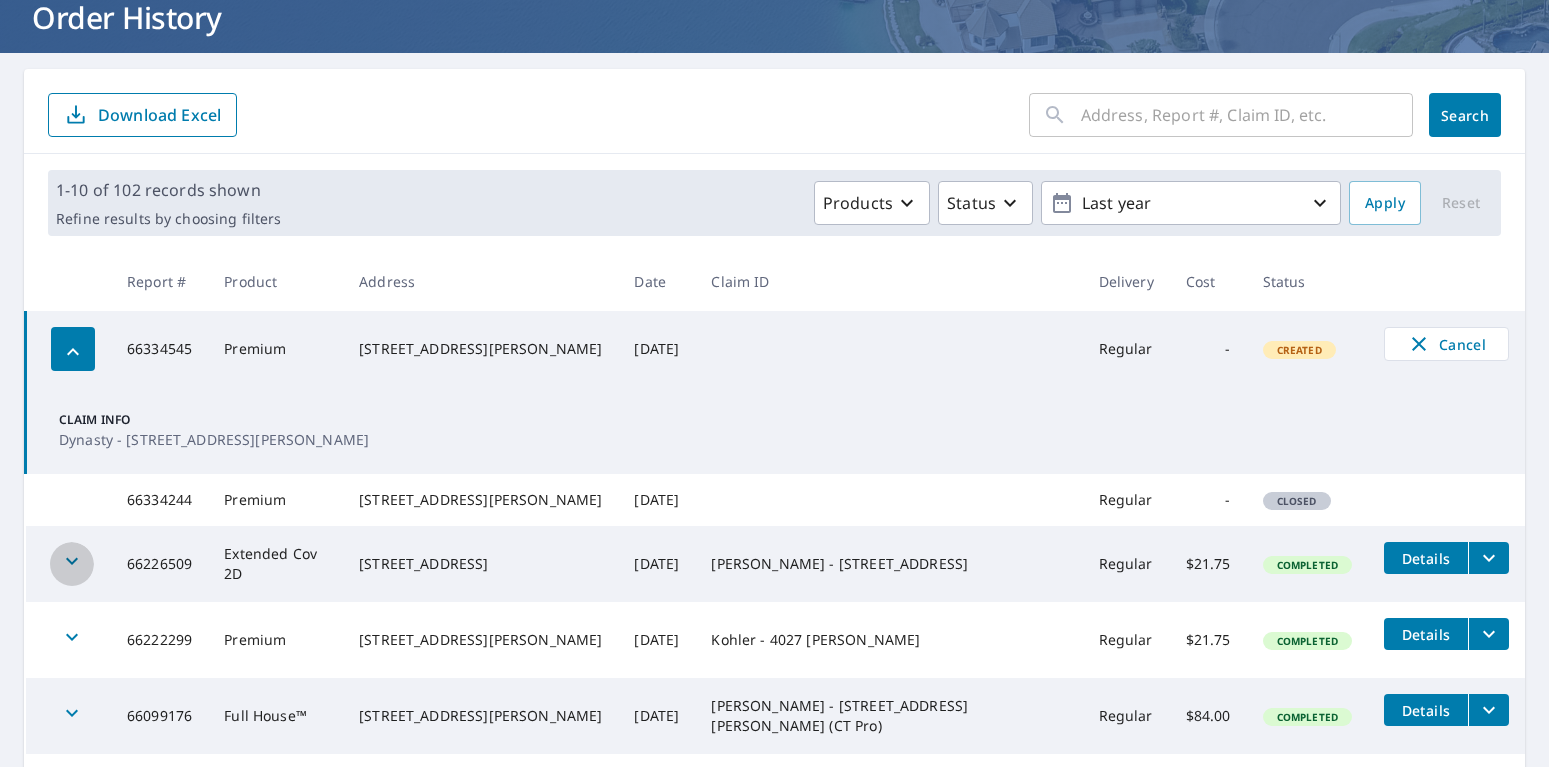 click 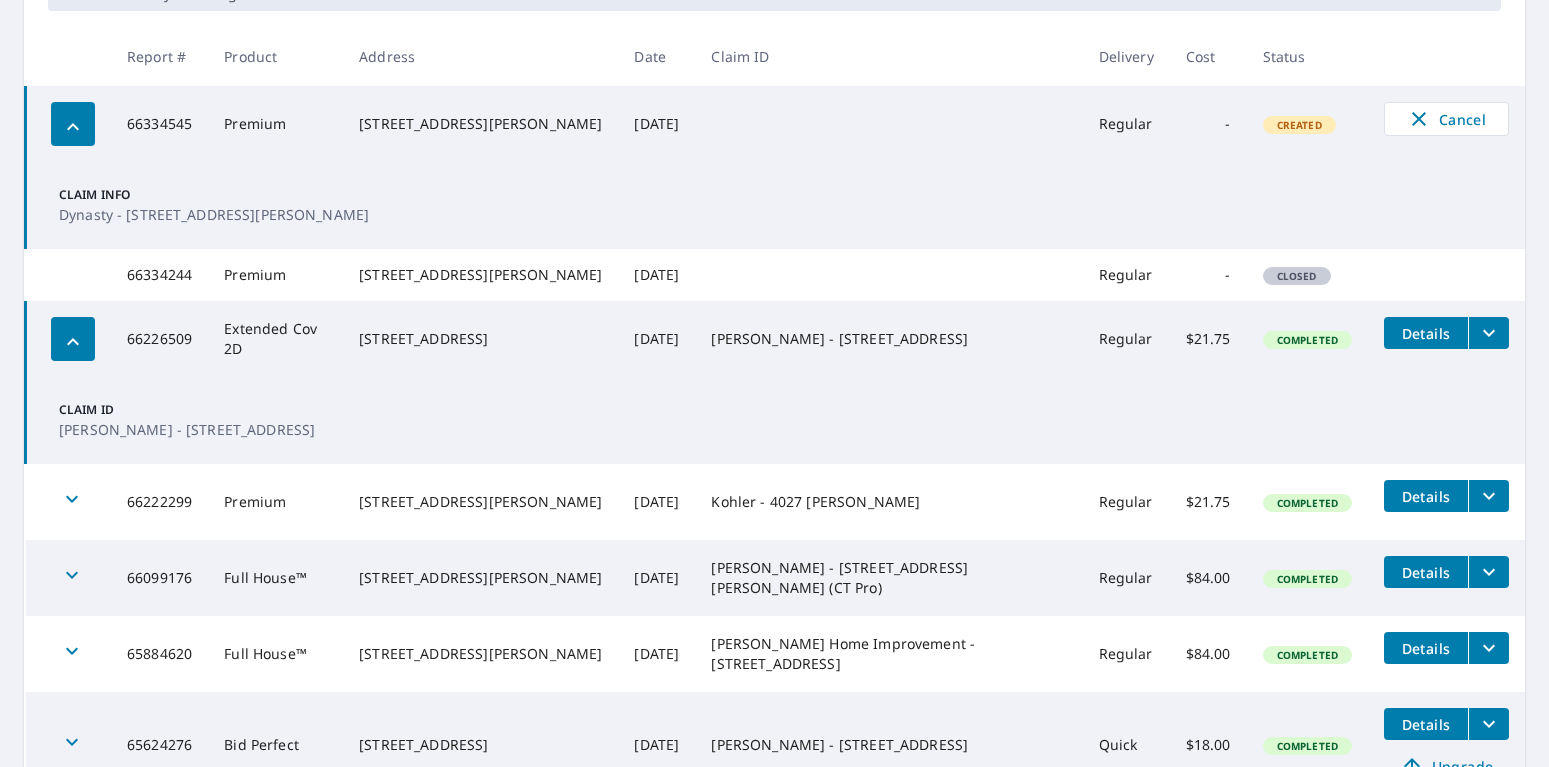 scroll, scrollTop: 396, scrollLeft: 0, axis: vertical 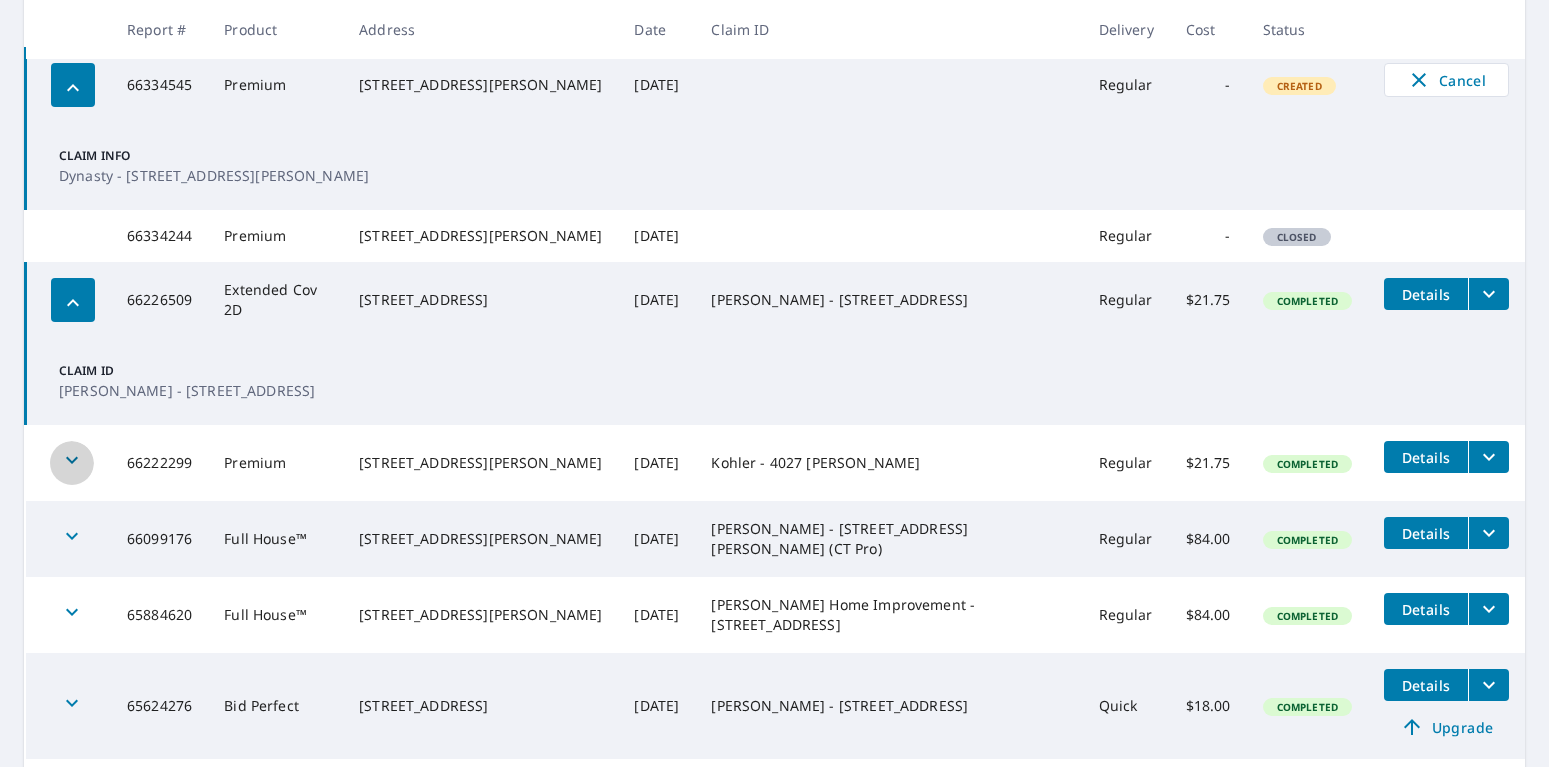 click at bounding box center [72, 463] 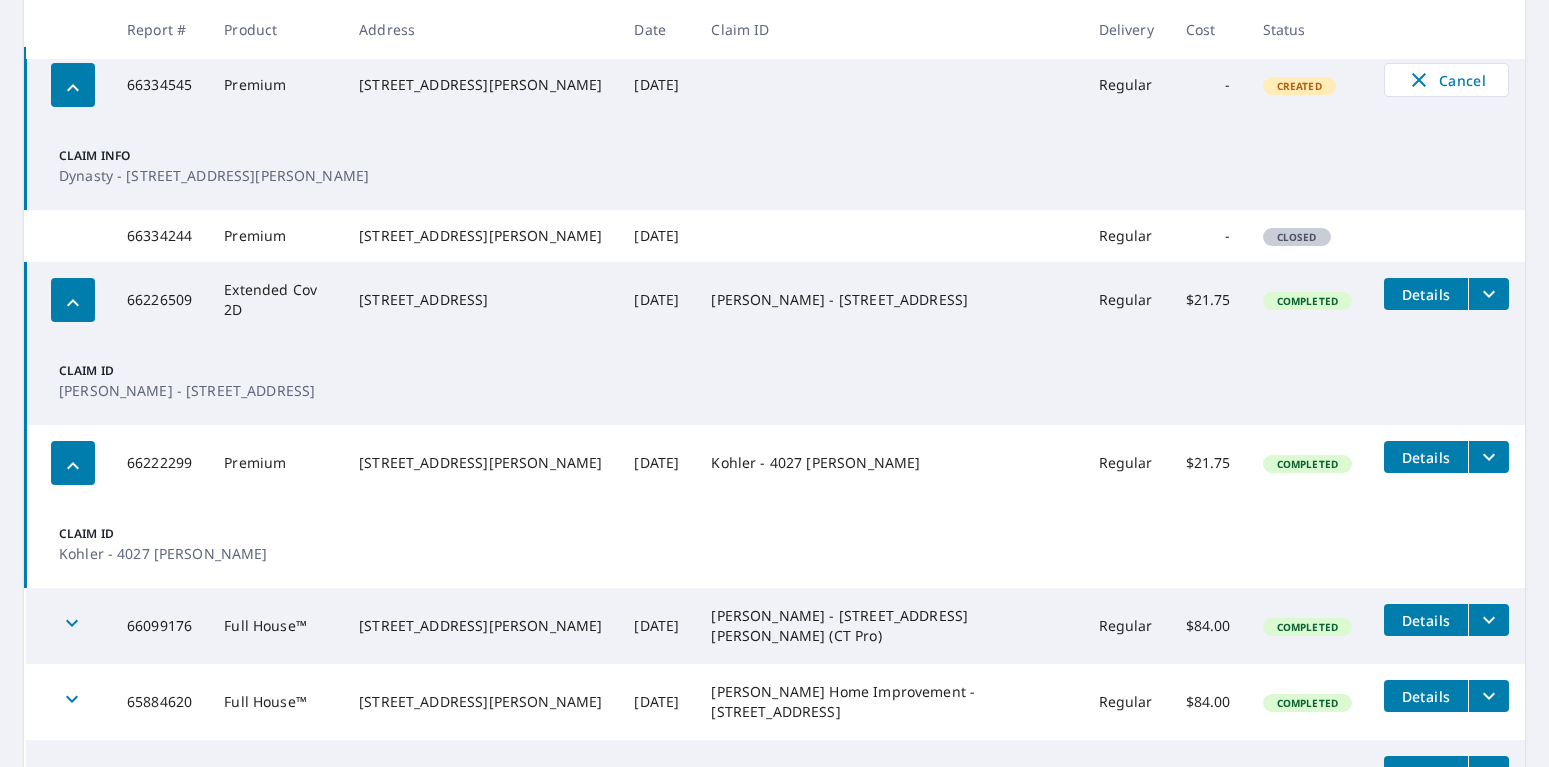 click at bounding box center (73, 463) 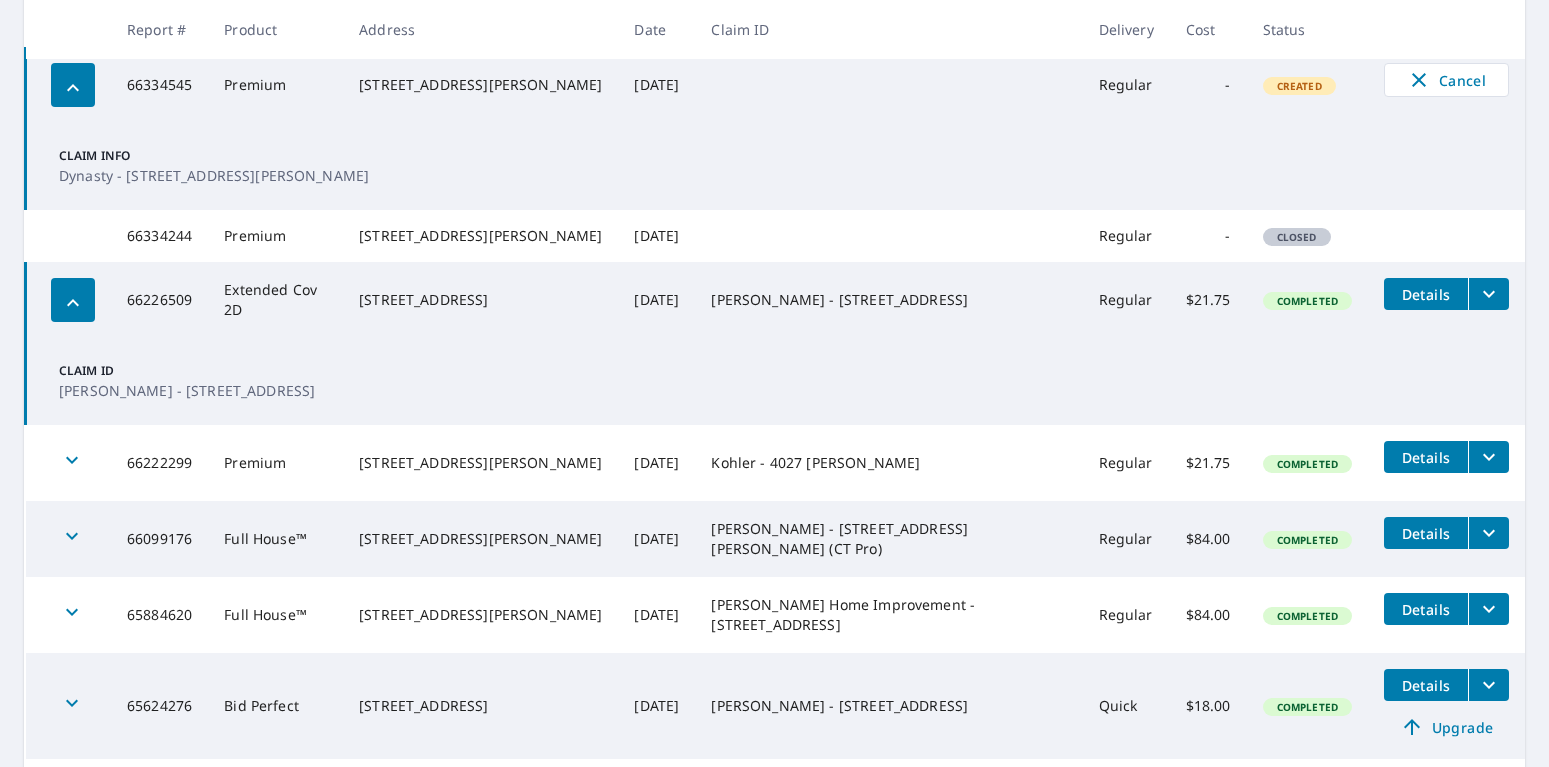 click at bounding box center (73, 300) 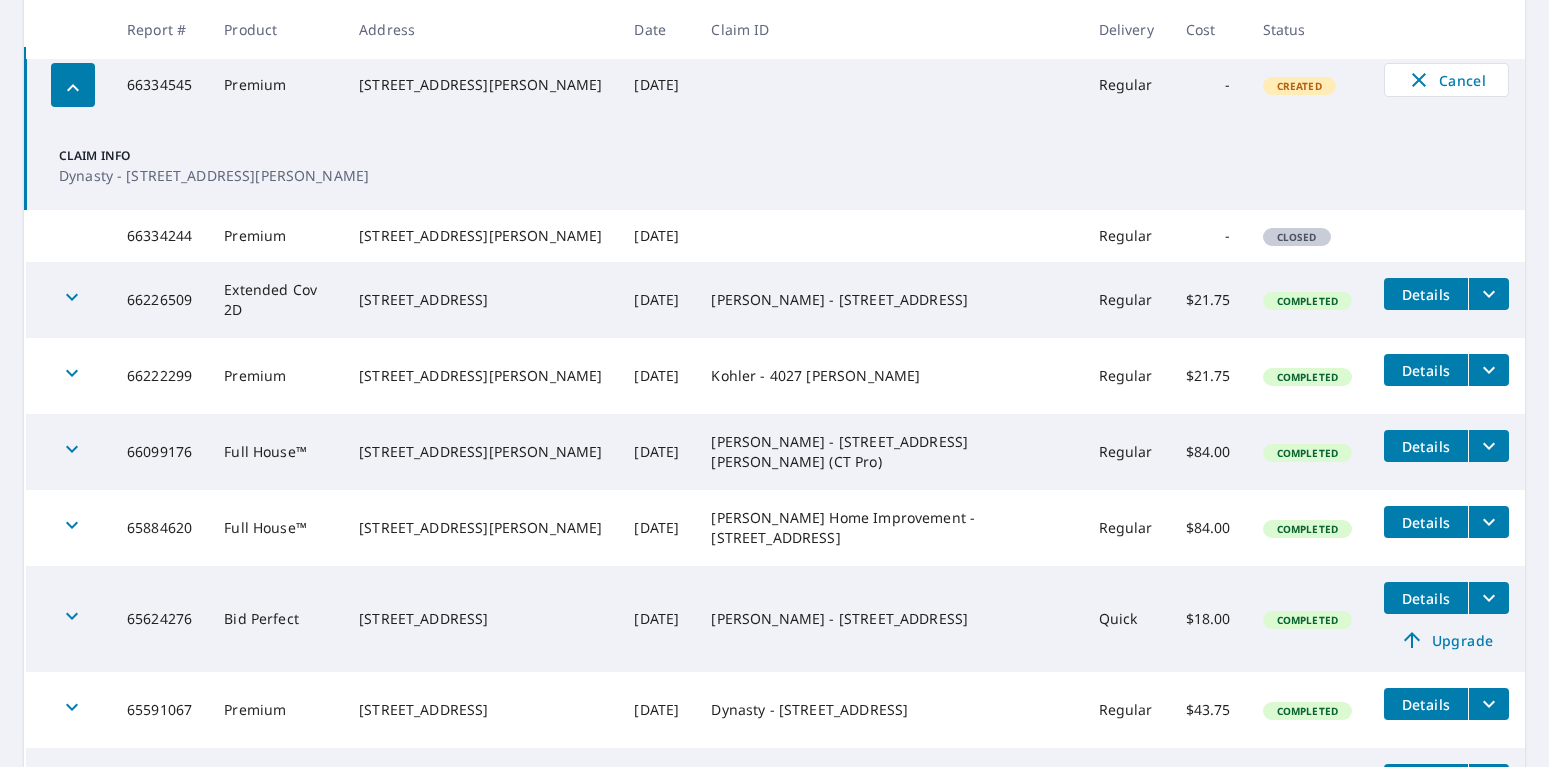 scroll, scrollTop: 132, scrollLeft: 0, axis: vertical 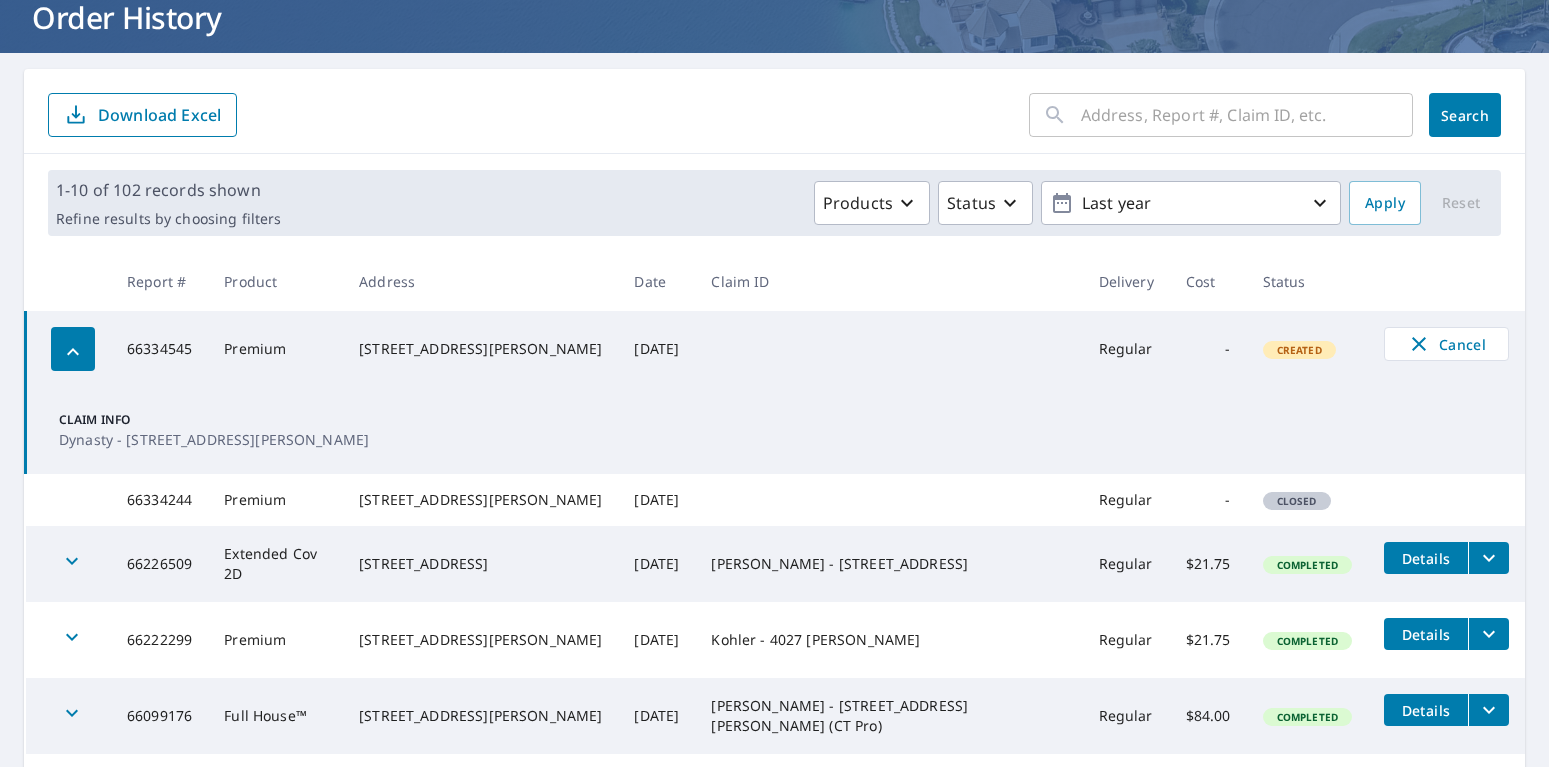 click on "Regular" at bounding box center (1126, 500) 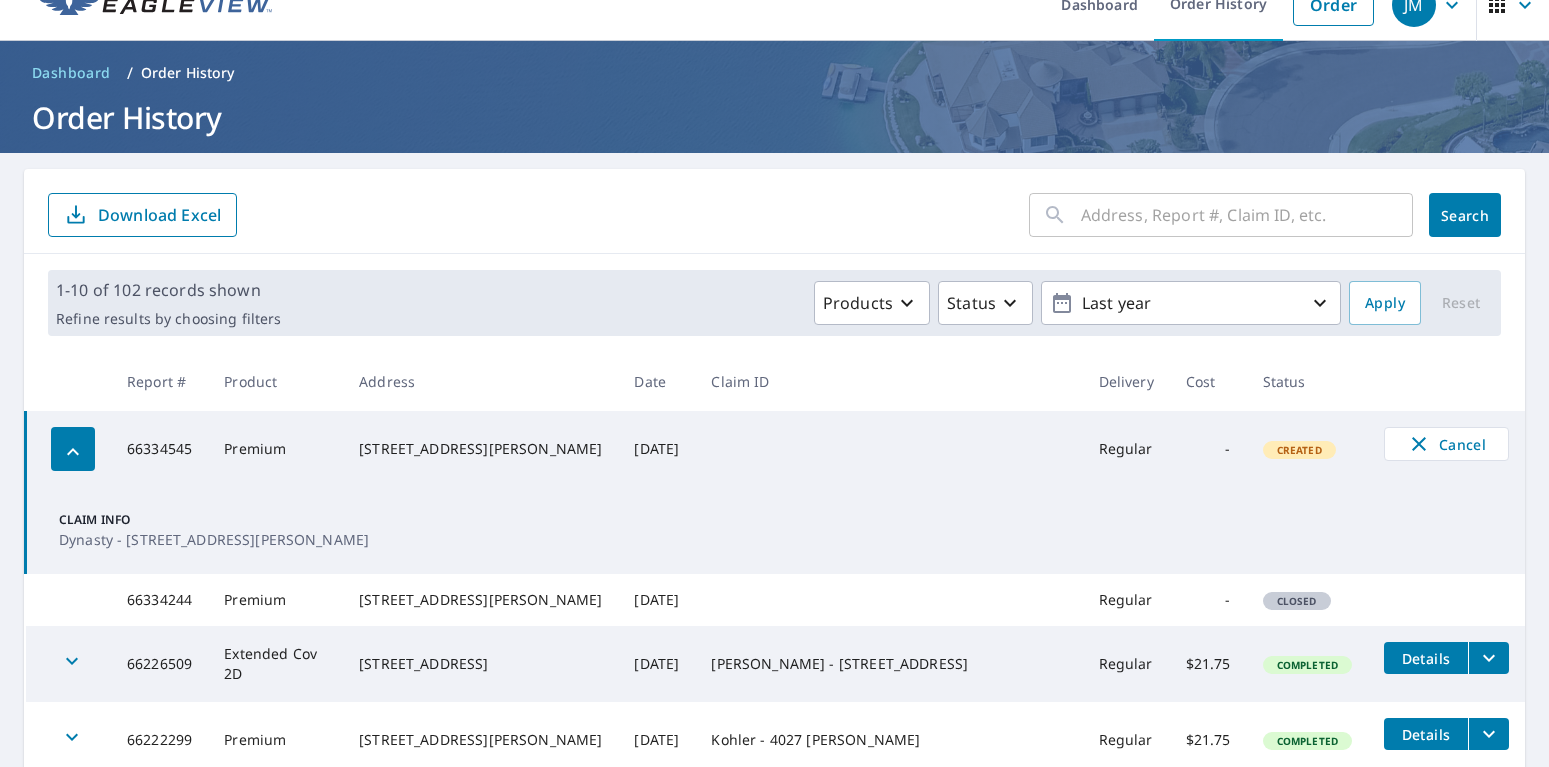 scroll, scrollTop: 0, scrollLeft: 0, axis: both 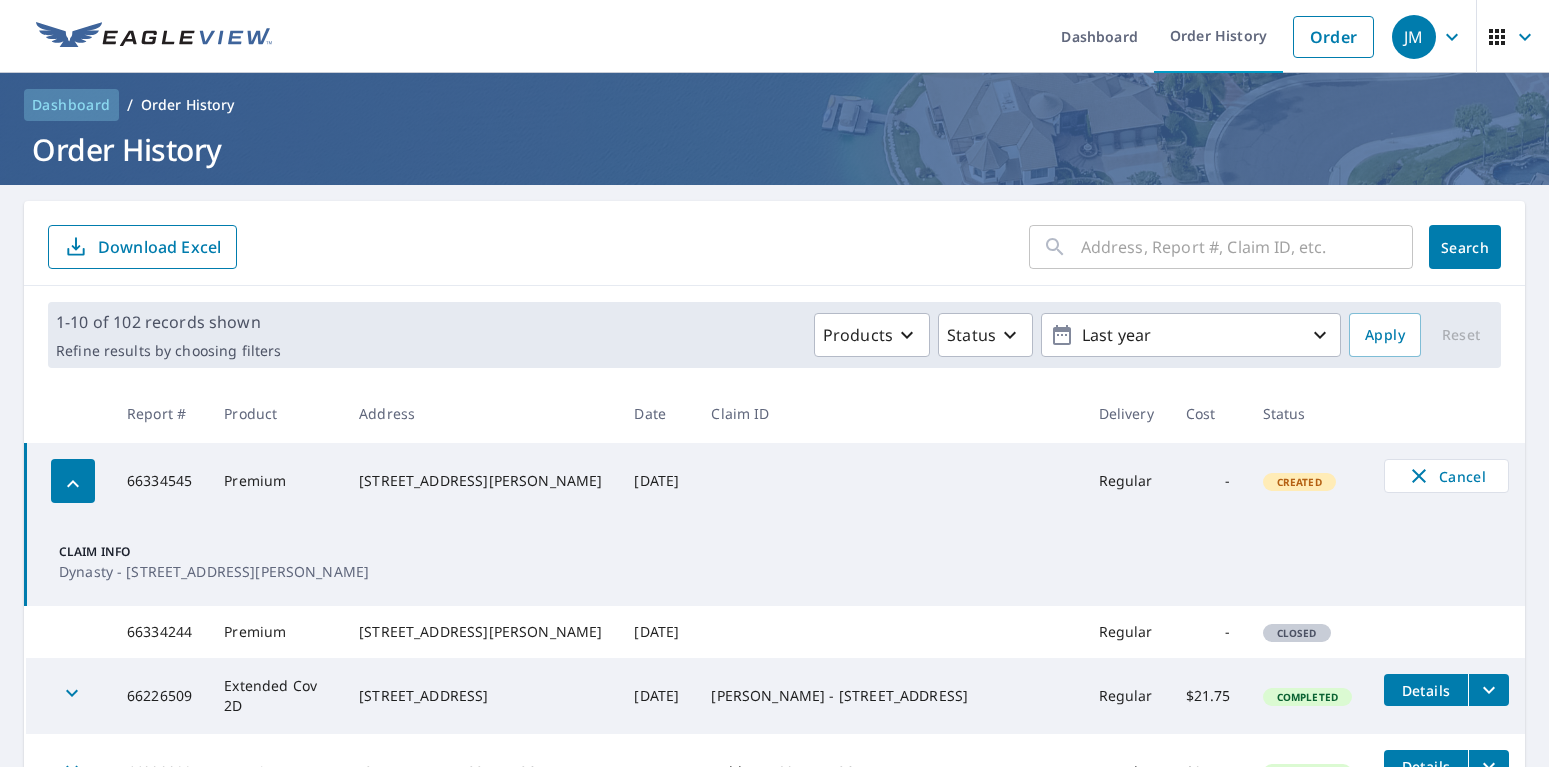 click on "Dashboard" at bounding box center (71, 105) 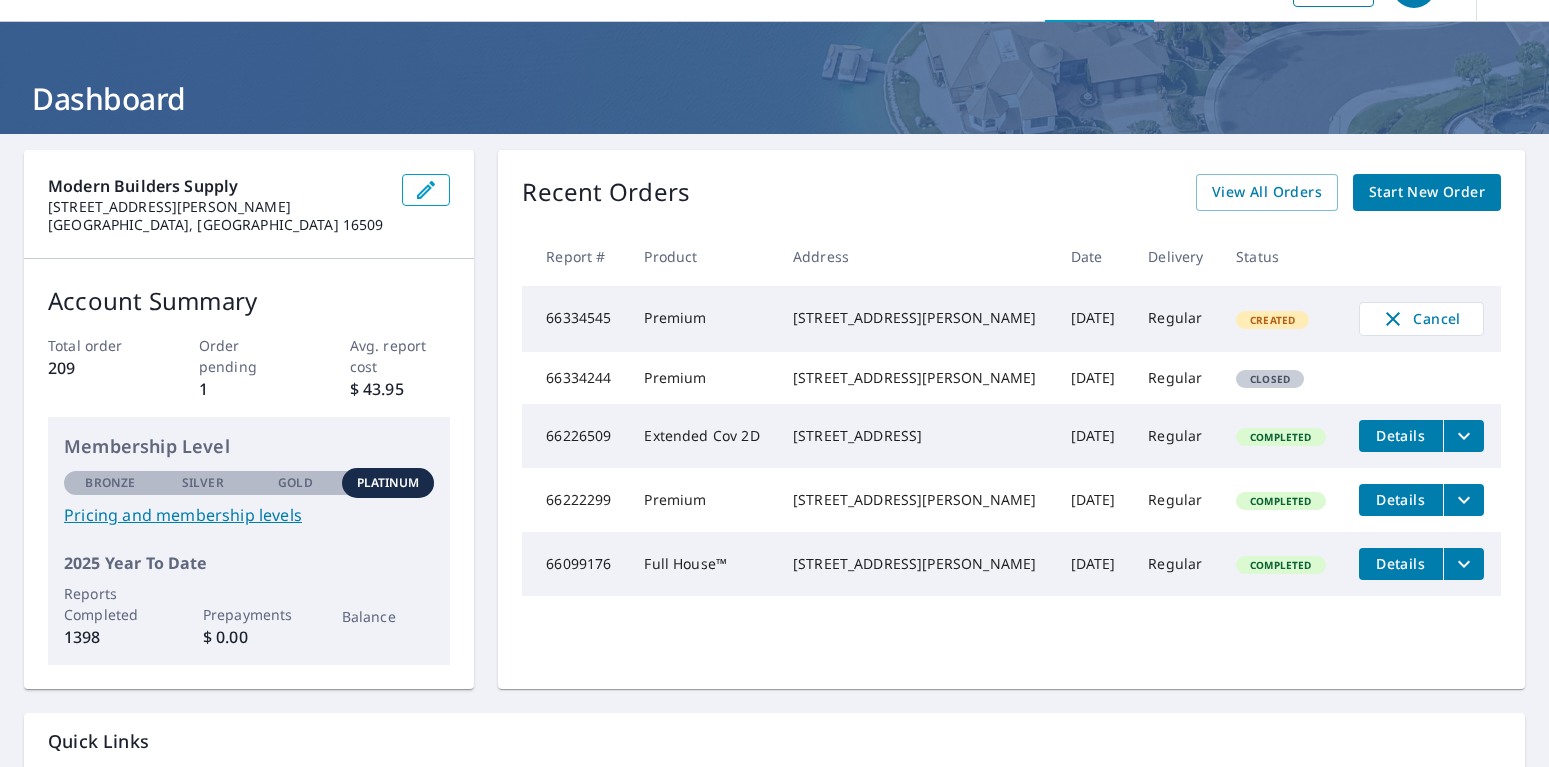 scroll, scrollTop: 0, scrollLeft: 0, axis: both 